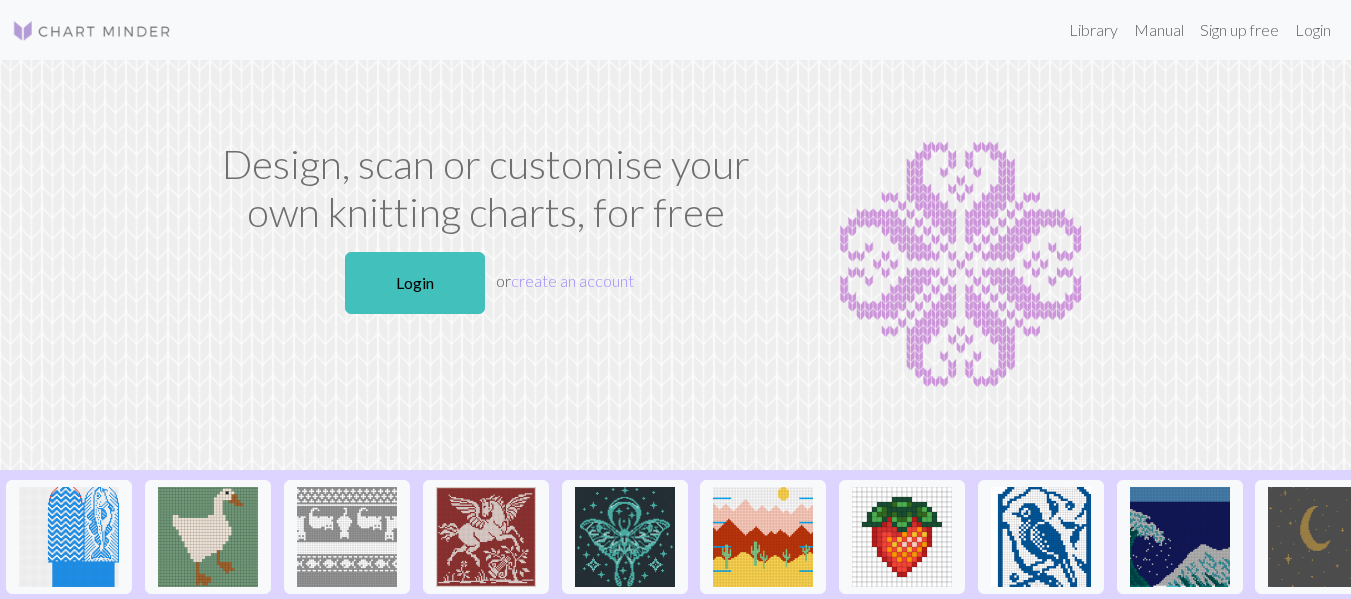 scroll, scrollTop: 0, scrollLeft: 0, axis: both 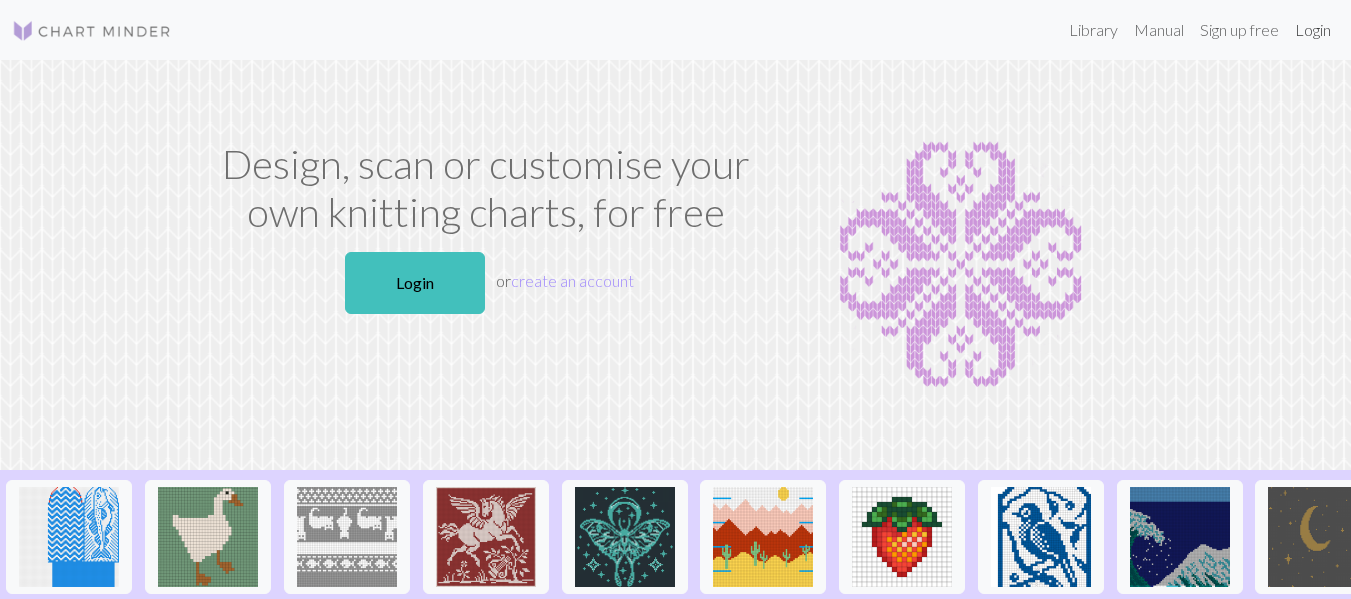 click on "Login" at bounding box center (1313, 30) 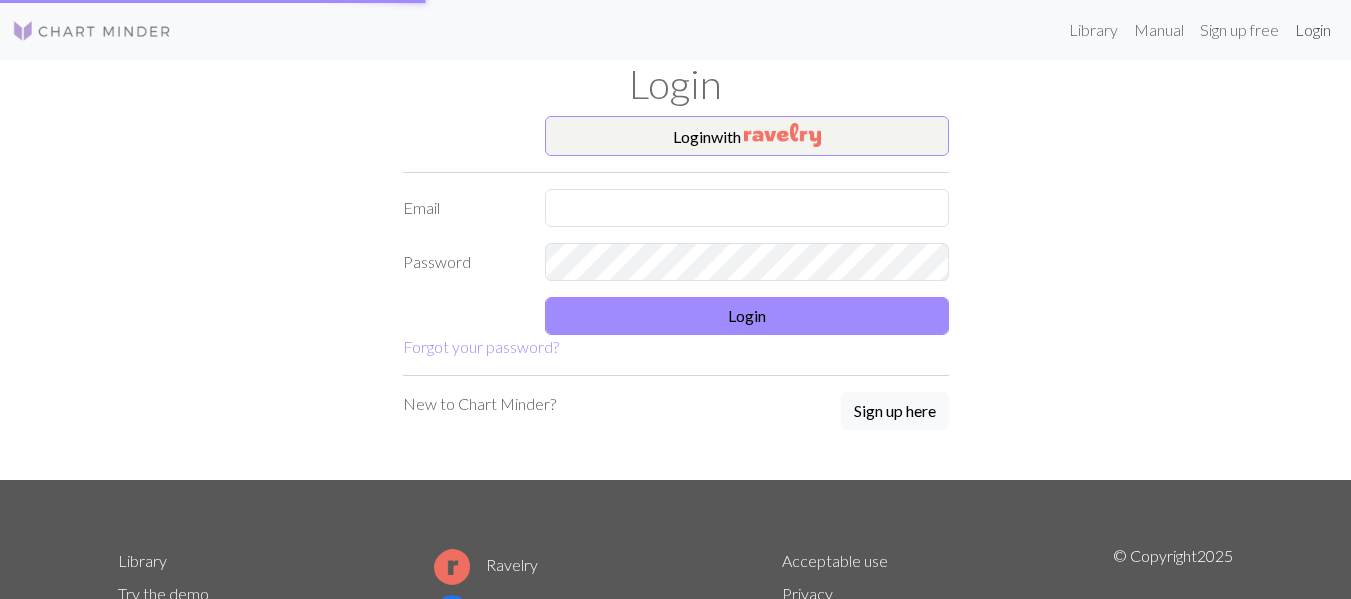scroll, scrollTop: 0, scrollLeft: 0, axis: both 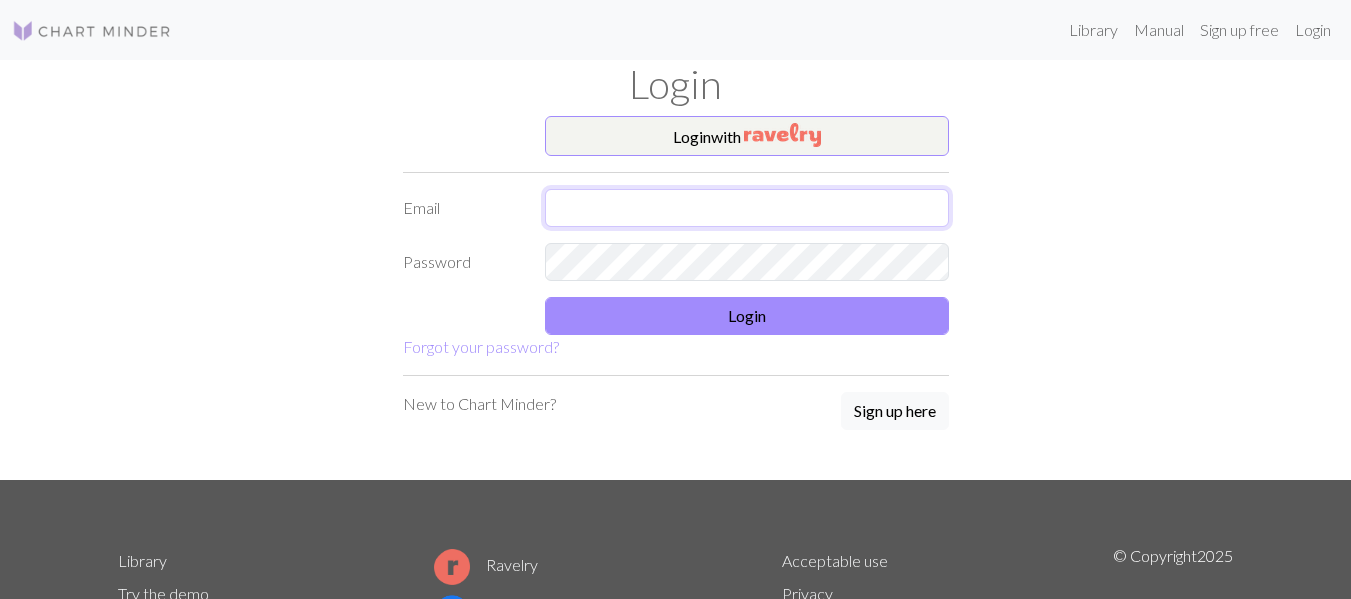 type on "ortizmaria2812@gmail.com" 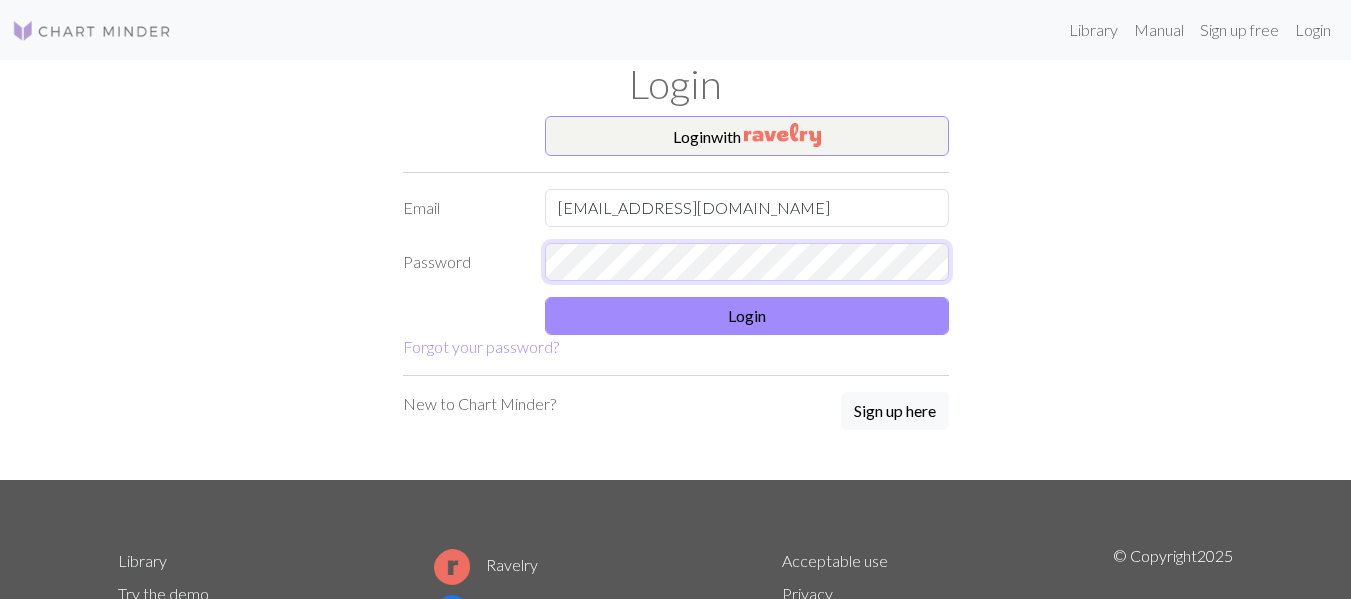 click on "Login  with   Email ortizmaria2812@gmail.com Password Login Forgot your password? New to Chart Minder? Sign up here" at bounding box center [676, 298] 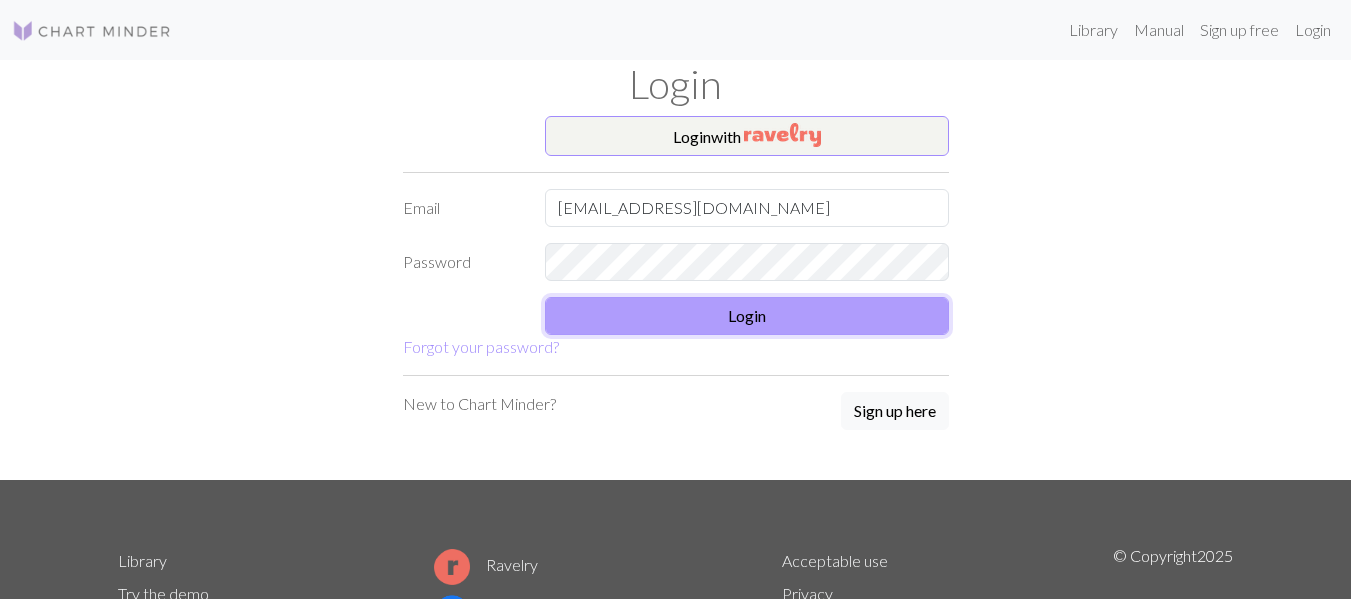 click on "Login" at bounding box center (747, 316) 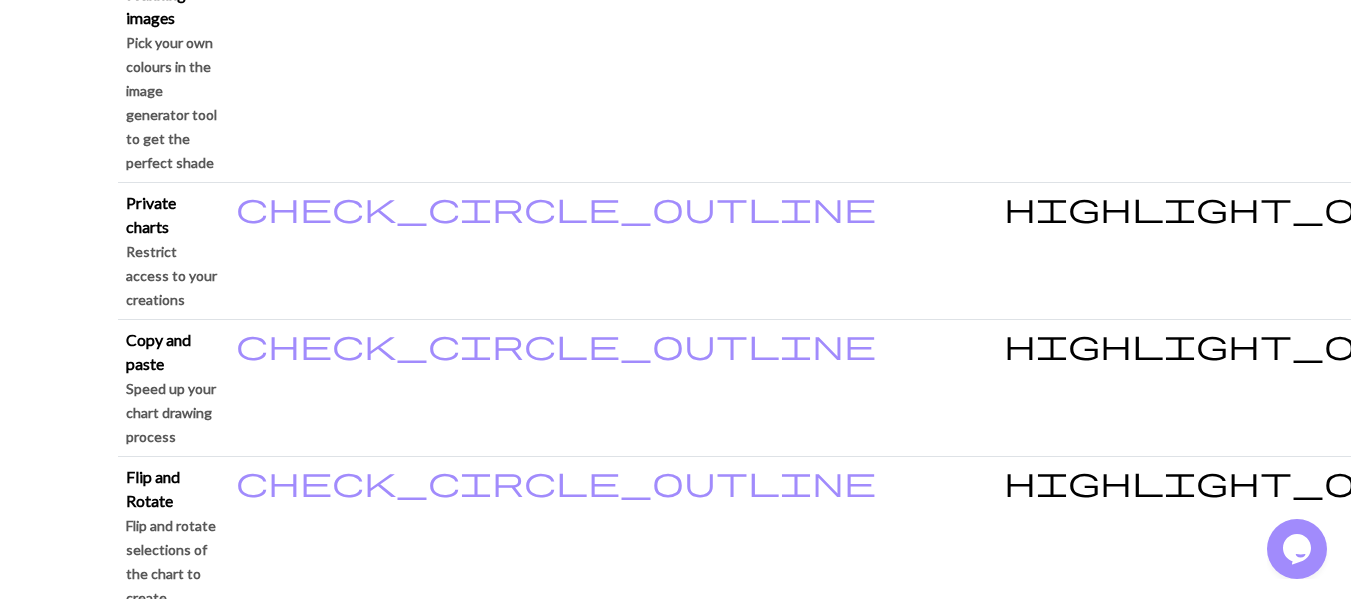 scroll, scrollTop: 2200, scrollLeft: 0, axis: vertical 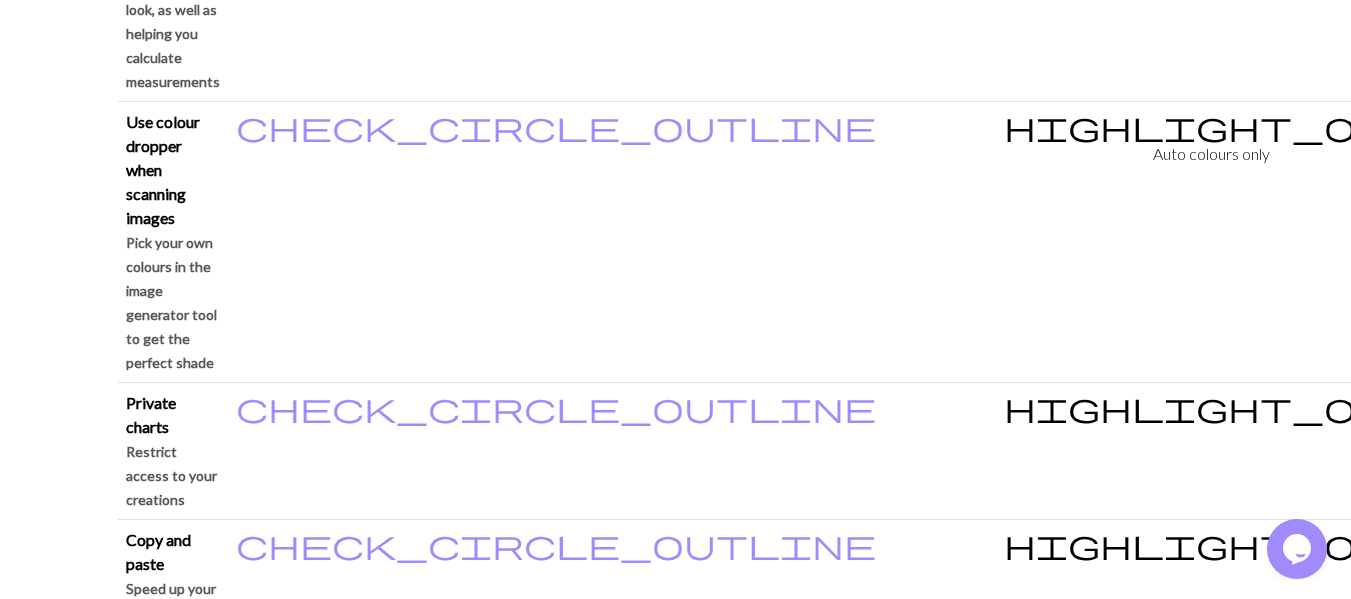 click on "Continue to free version" at bounding box center [1056, 3270] 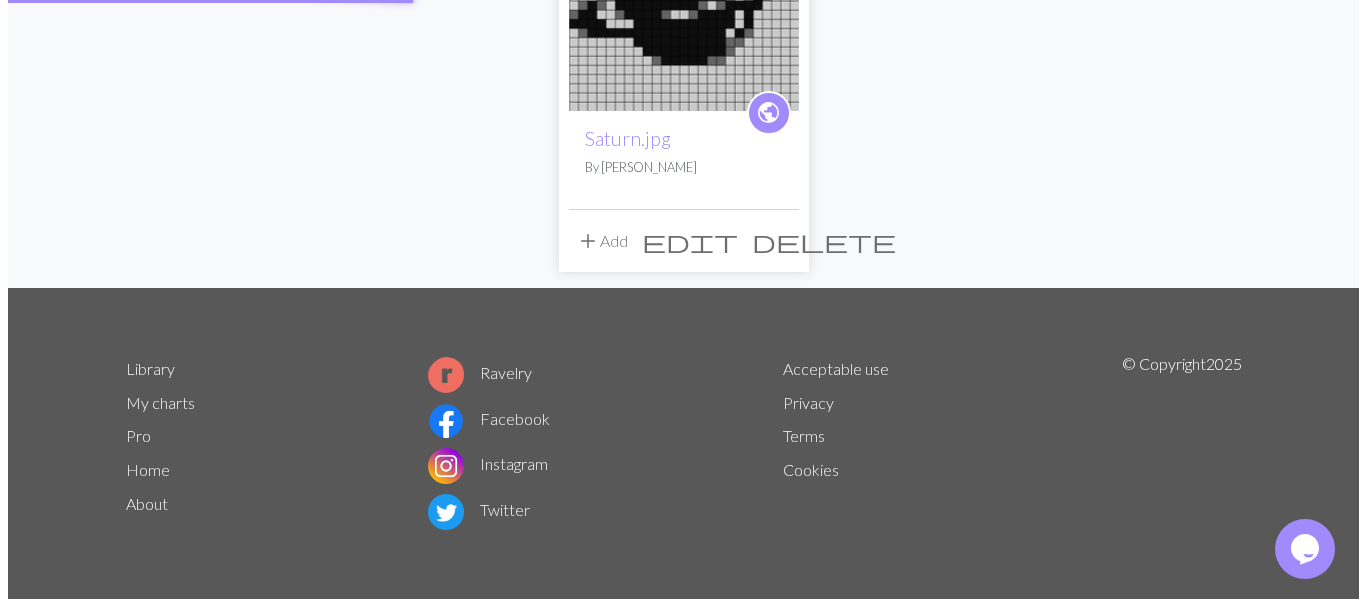 scroll, scrollTop: 0, scrollLeft: 0, axis: both 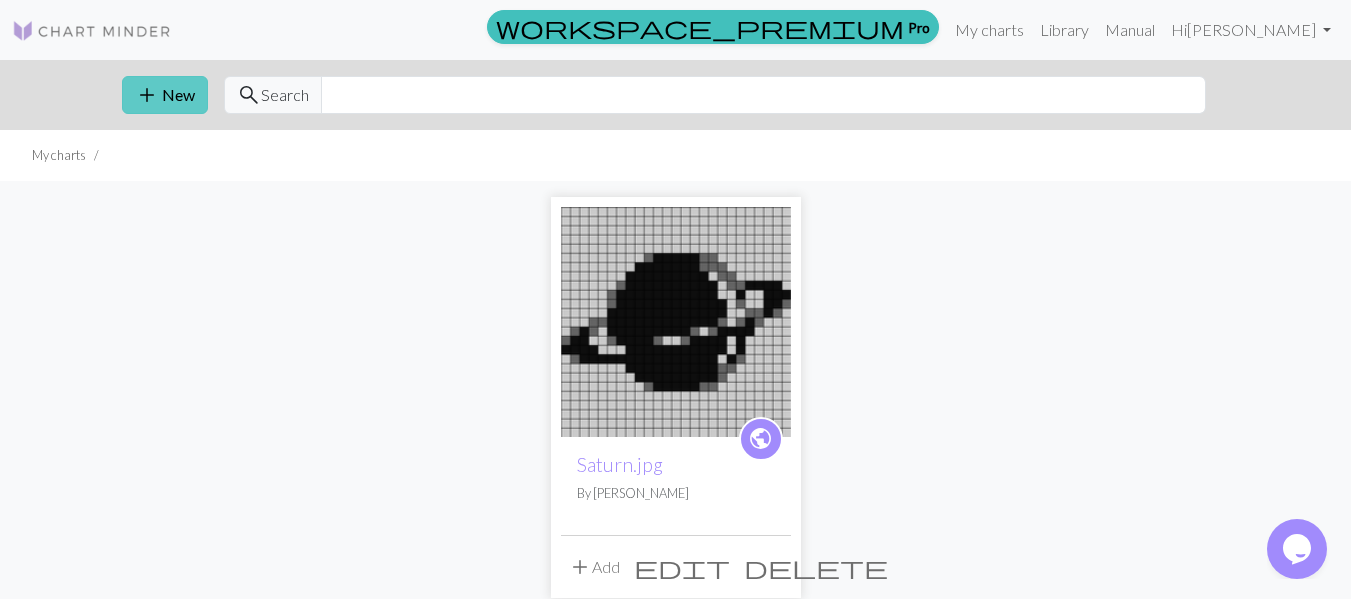 click on "add   New" at bounding box center (165, 95) 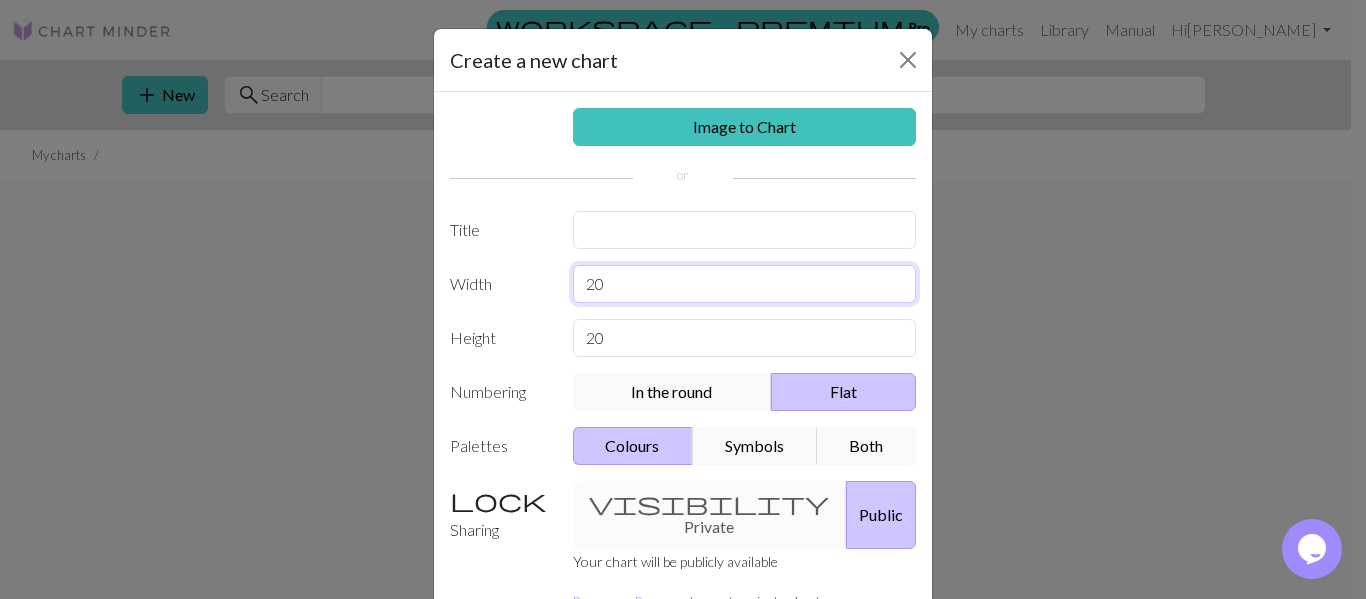 click on "20" at bounding box center [745, 284] 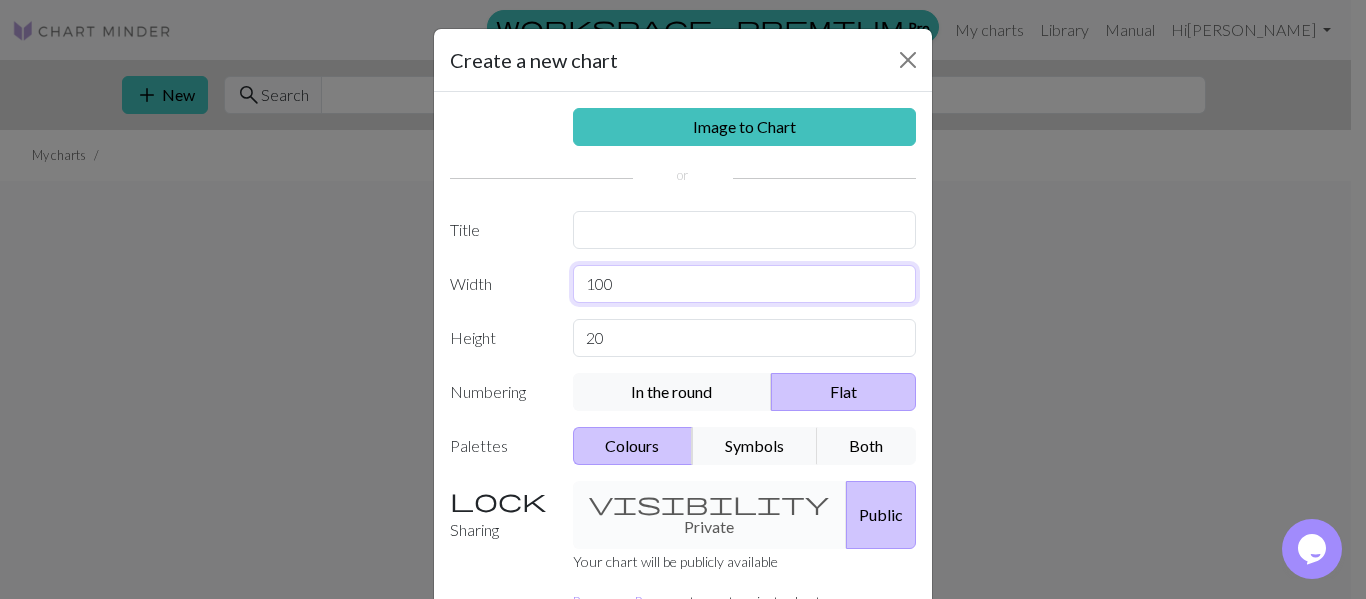 type on "100" 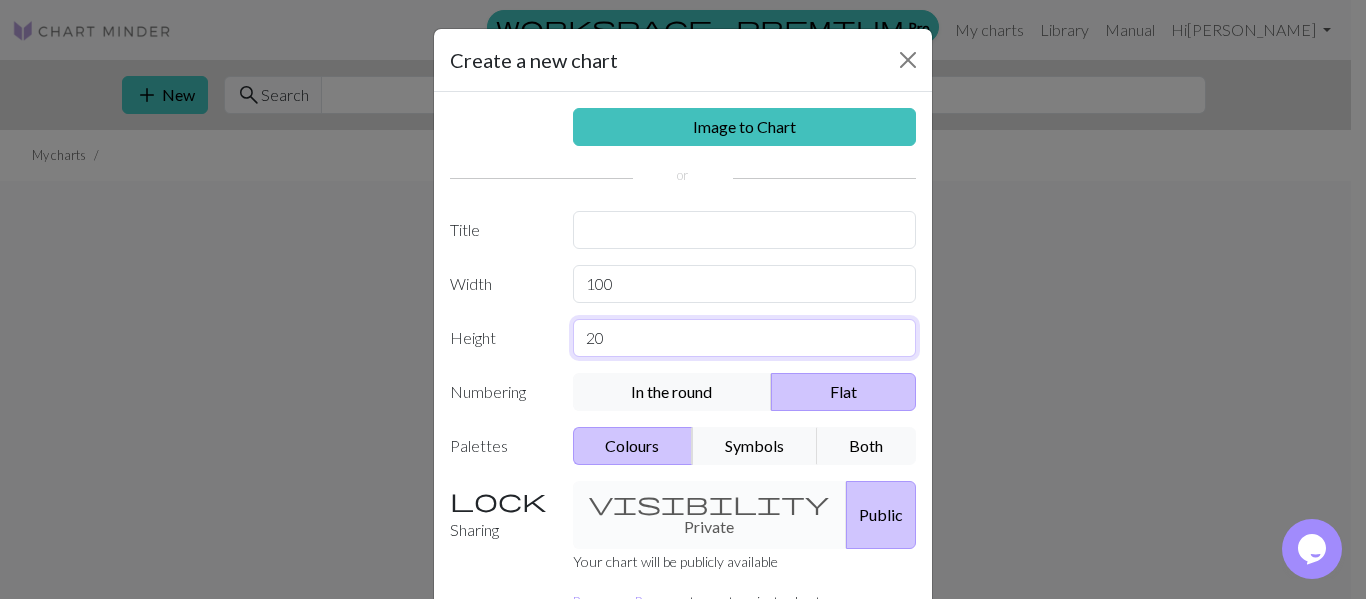 click on "20" at bounding box center [745, 338] 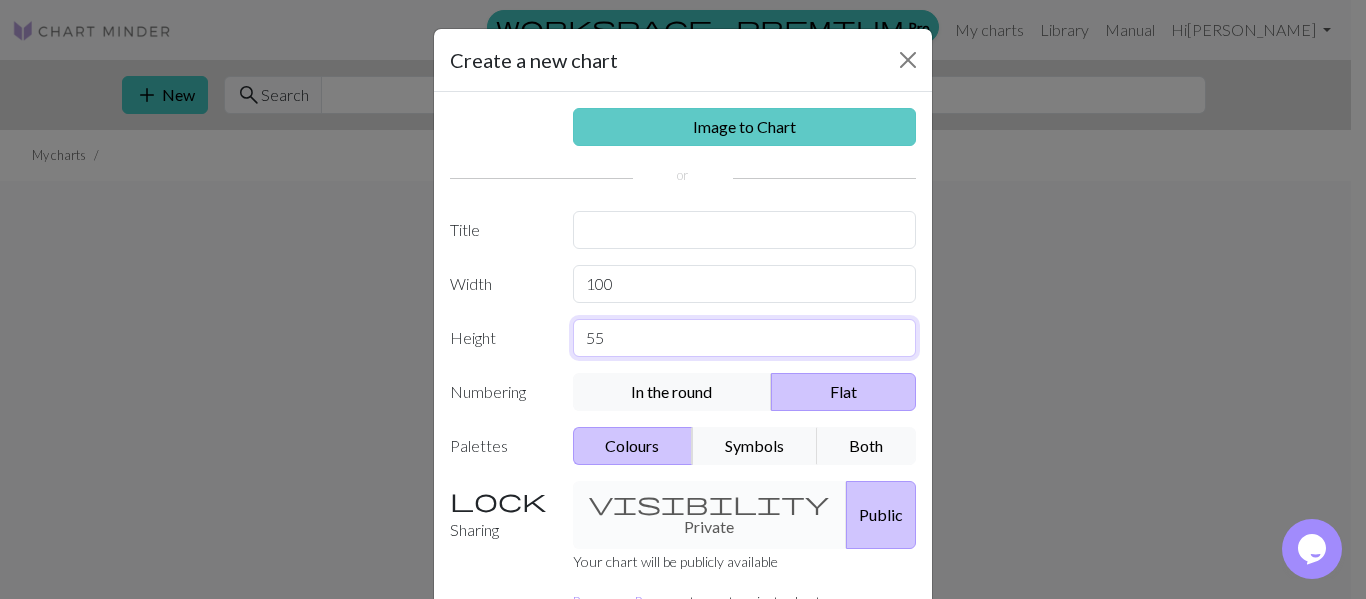 type on "55" 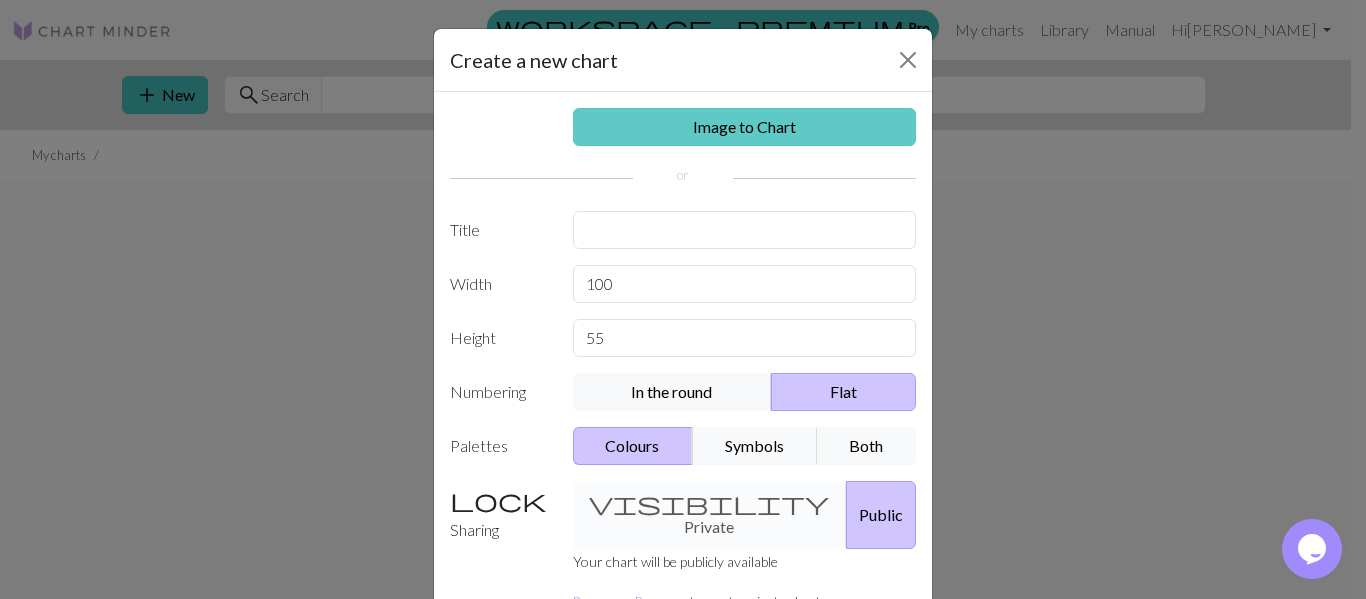 click on "Image to Chart" at bounding box center (745, 127) 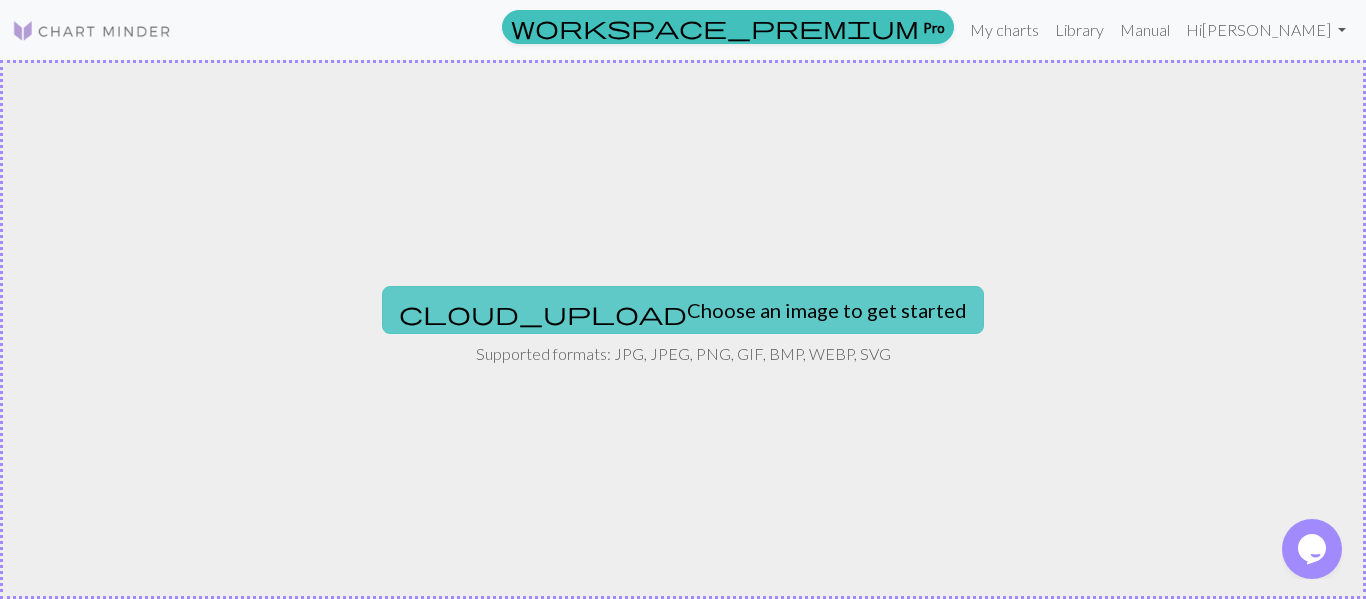 click on "cloud_upload  Choose an image to get started" at bounding box center (683, 310) 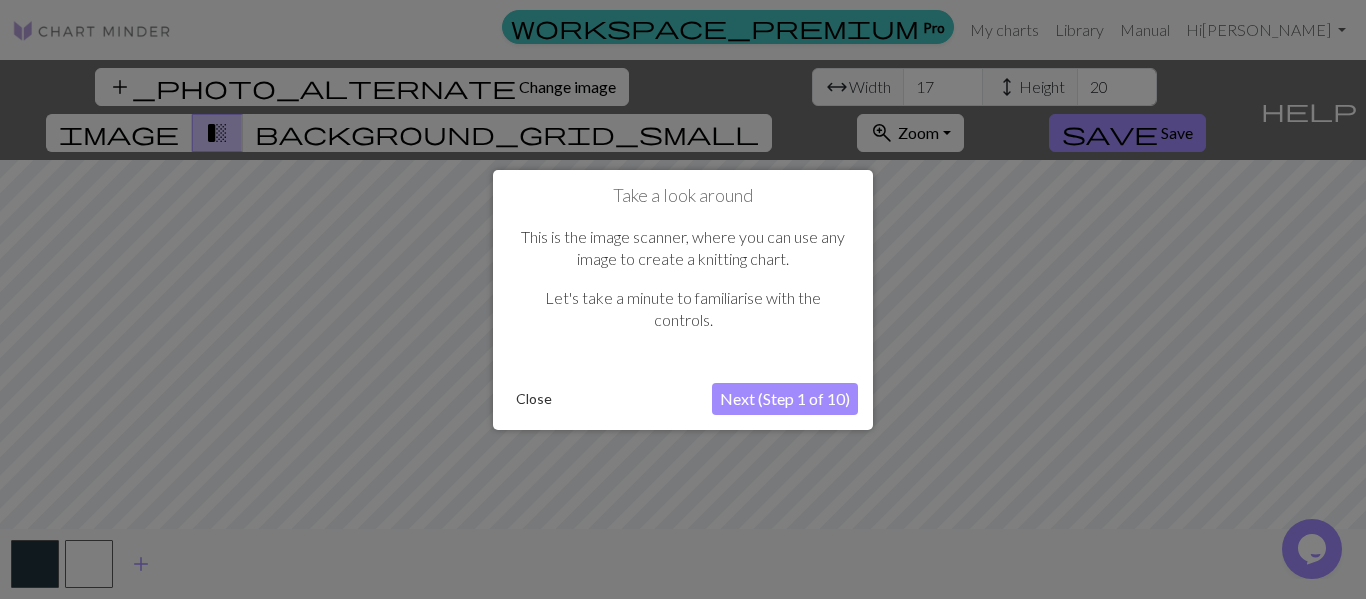 click on "Next (Step 1 of 10)" at bounding box center (785, 399) 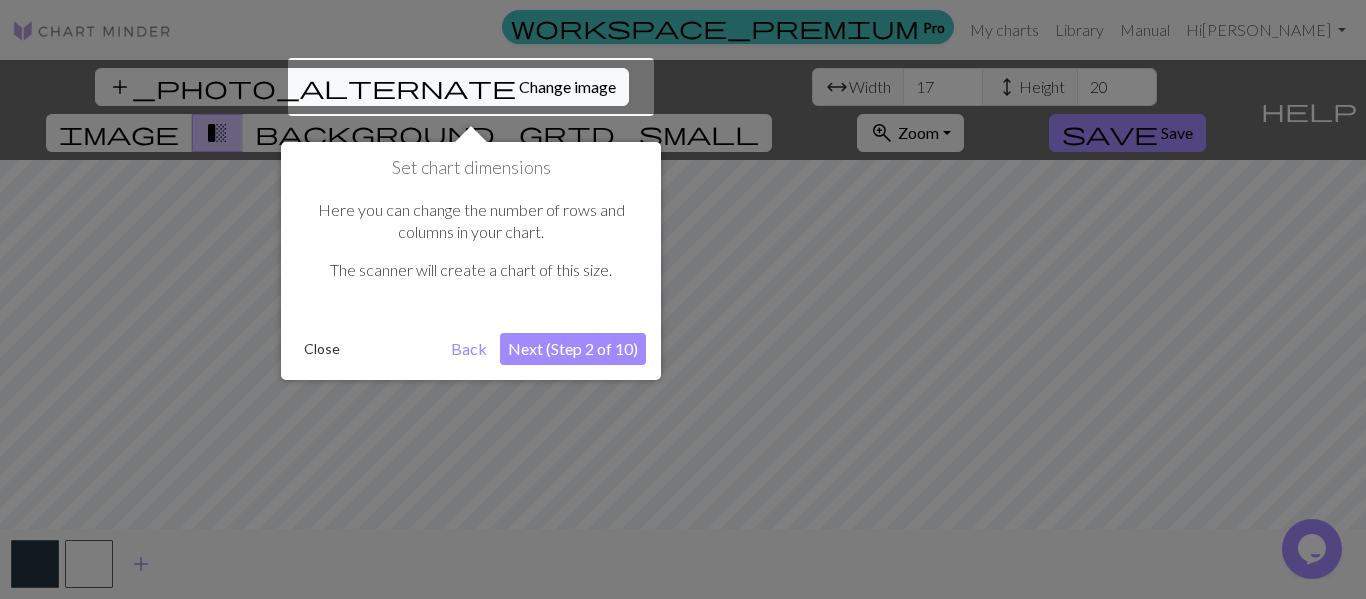 click on "Next (Step 2 of 10)" at bounding box center [573, 349] 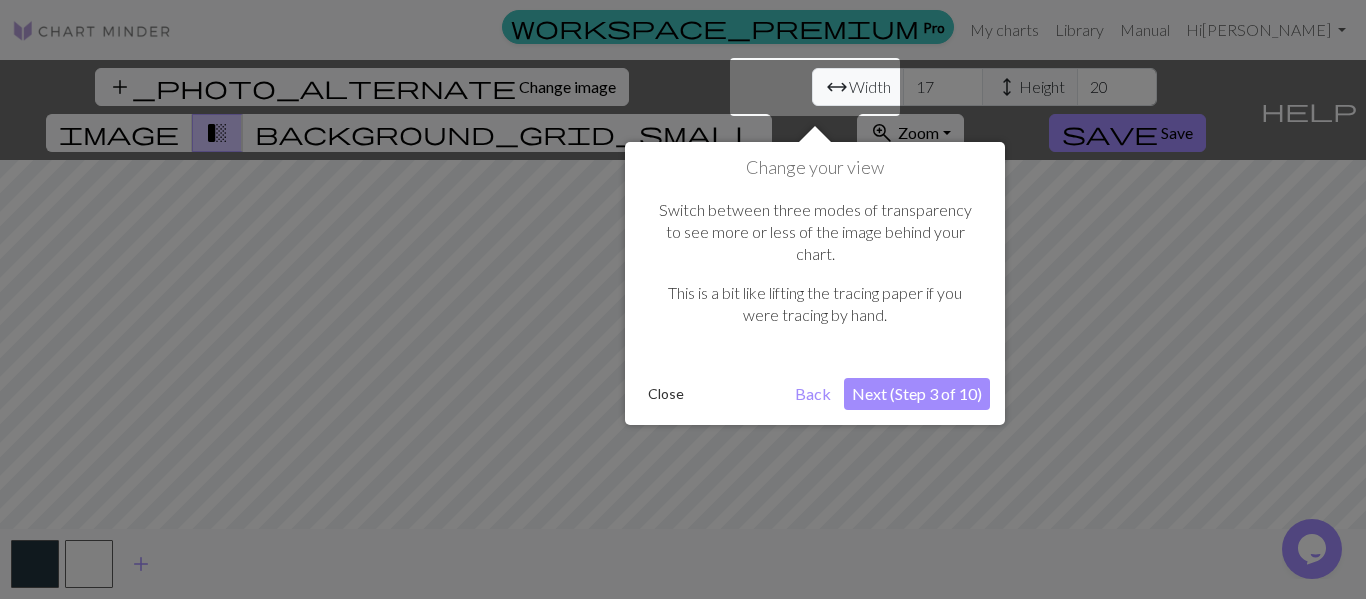 click on "Next (Step 3 of 10)" at bounding box center [917, 394] 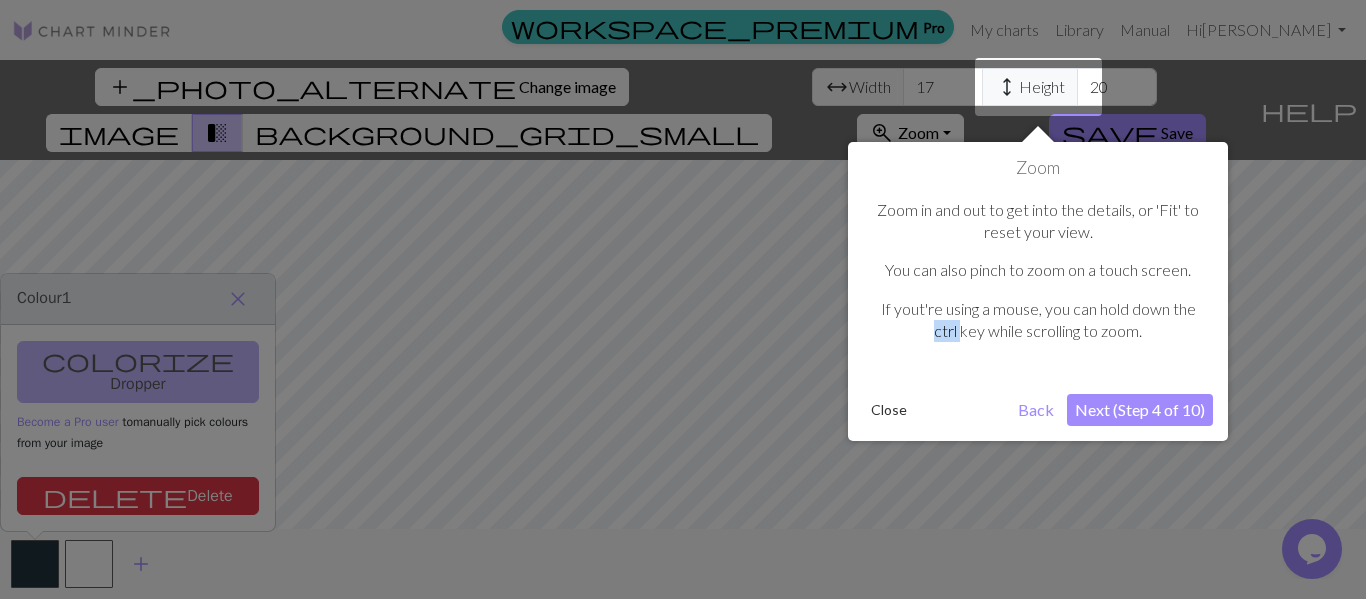 click on "Zoom in and out to get into the details, or 'Fit' to reset your view. You can also pinch to zoom on a touch screen. If yout're using a mouse, you can hold down the ctrl key while scrolling to zoom." at bounding box center (1038, 279) 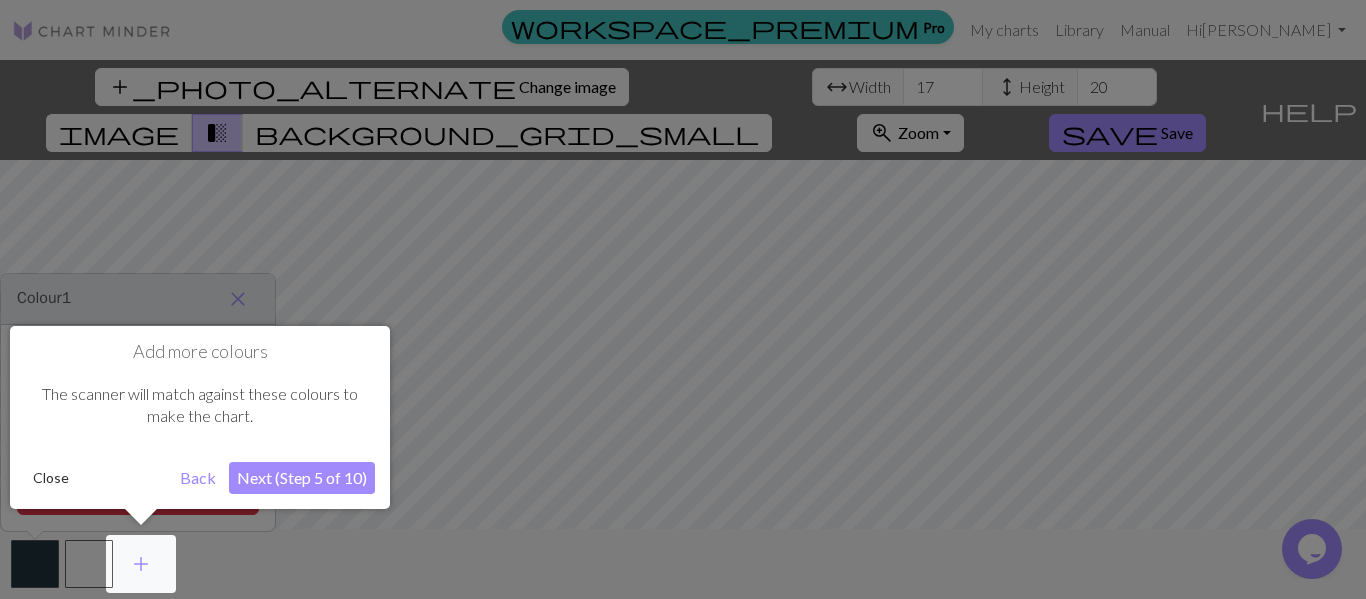 click on "Next (Step 5 of 10)" at bounding box center [302, 478] 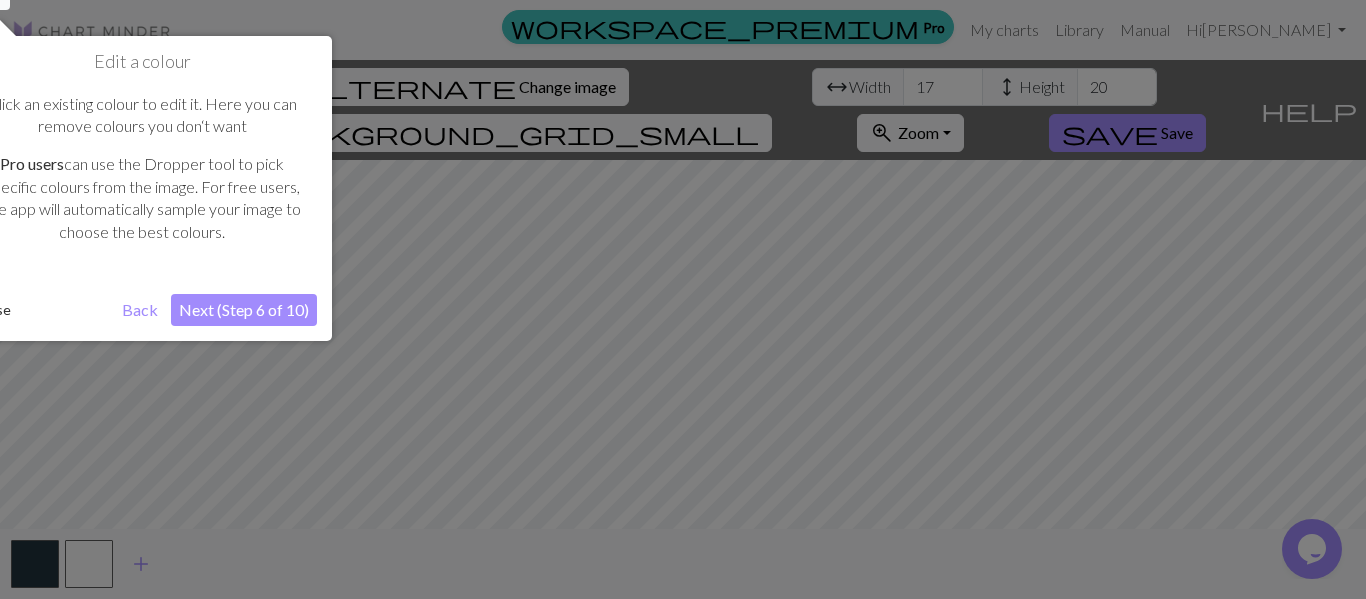 click on "Next (Step 6 of 10)" at bounding box center [244, 310] 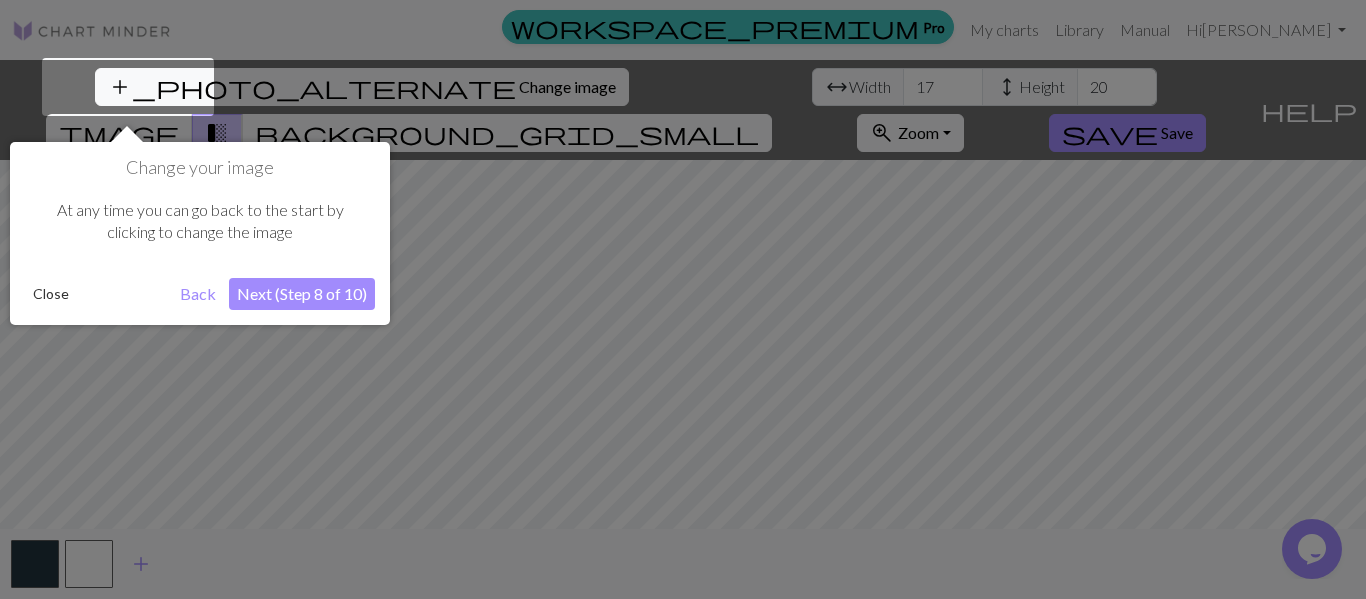 click on "Next (Step 8 of 10)" at bounding box center [302, 294] 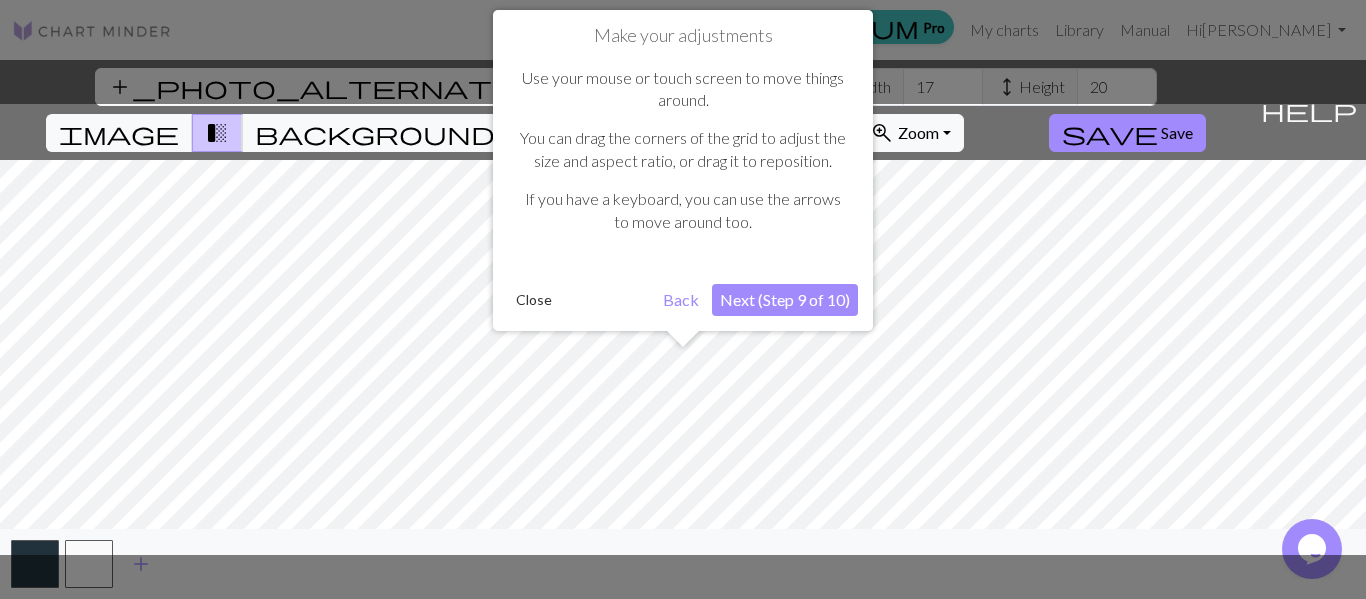 click on "Next (Step 9 of 10)" at bounding box center (785, 300) 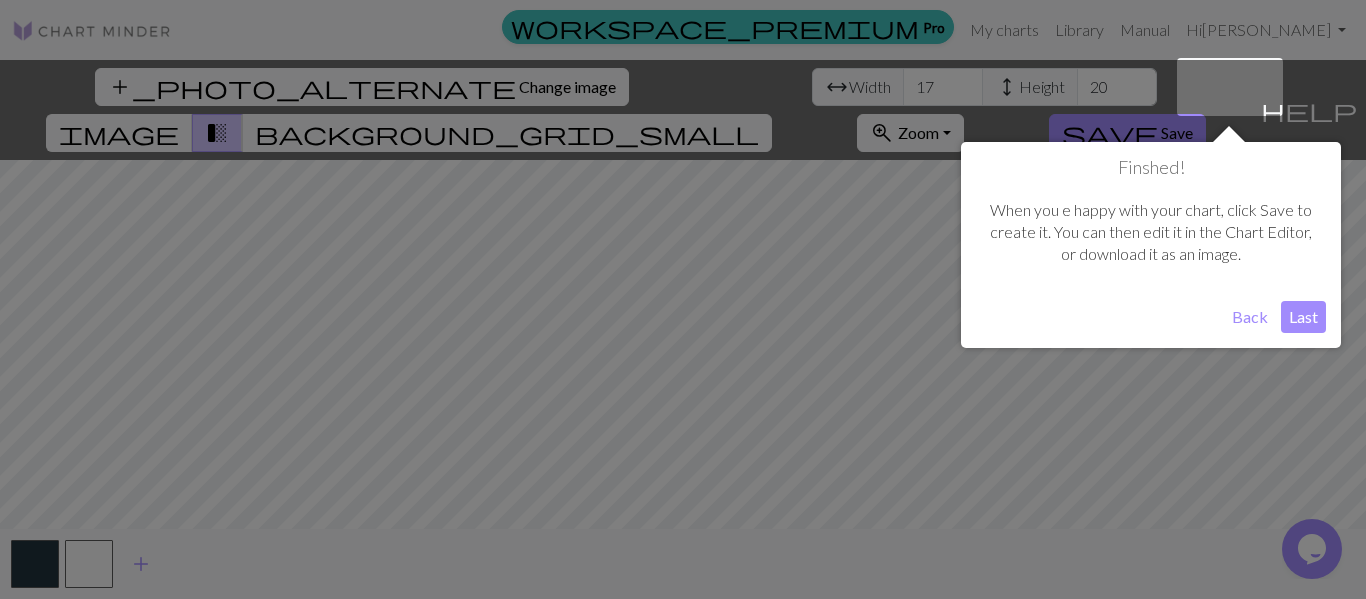 click on "Last" at bounding box center (1303, 317) 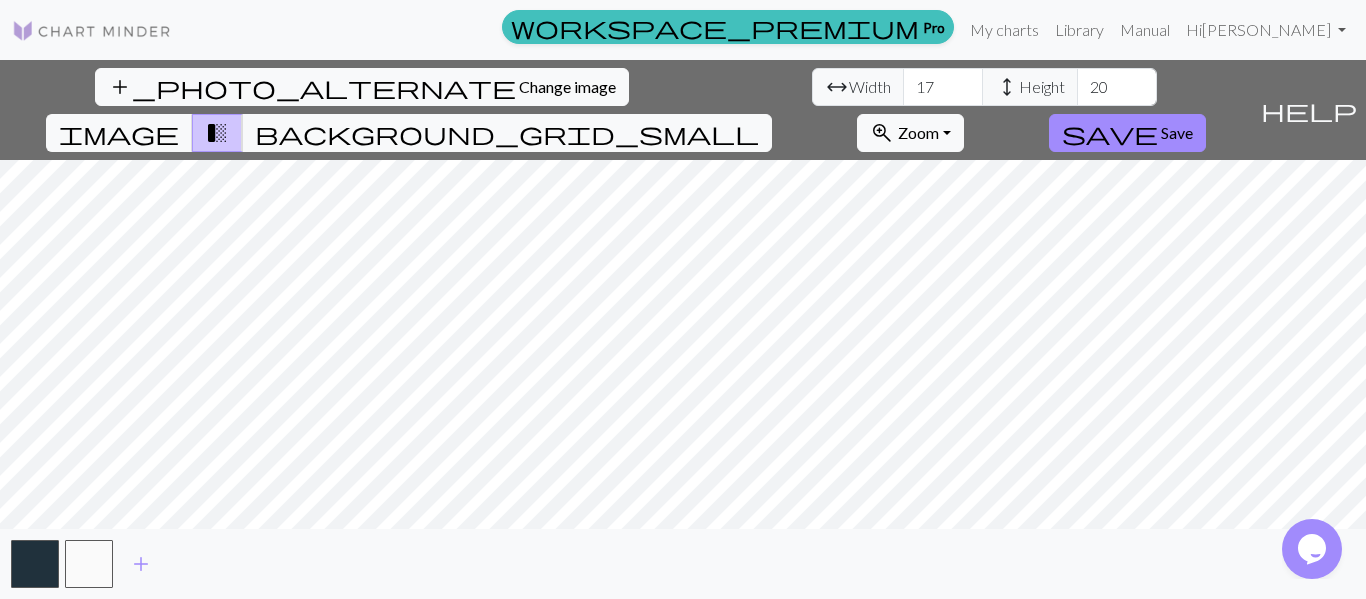 click on "add_photo_alternate   Change image arrow_range   Width 17 height   Height 20 image transition_fade background_grid_small zoom_in Zoom Zoom Fit all Fit width Fit height 50% 100% 150% 200% save   Save help Show me around add" at bounding box center [683, 329] 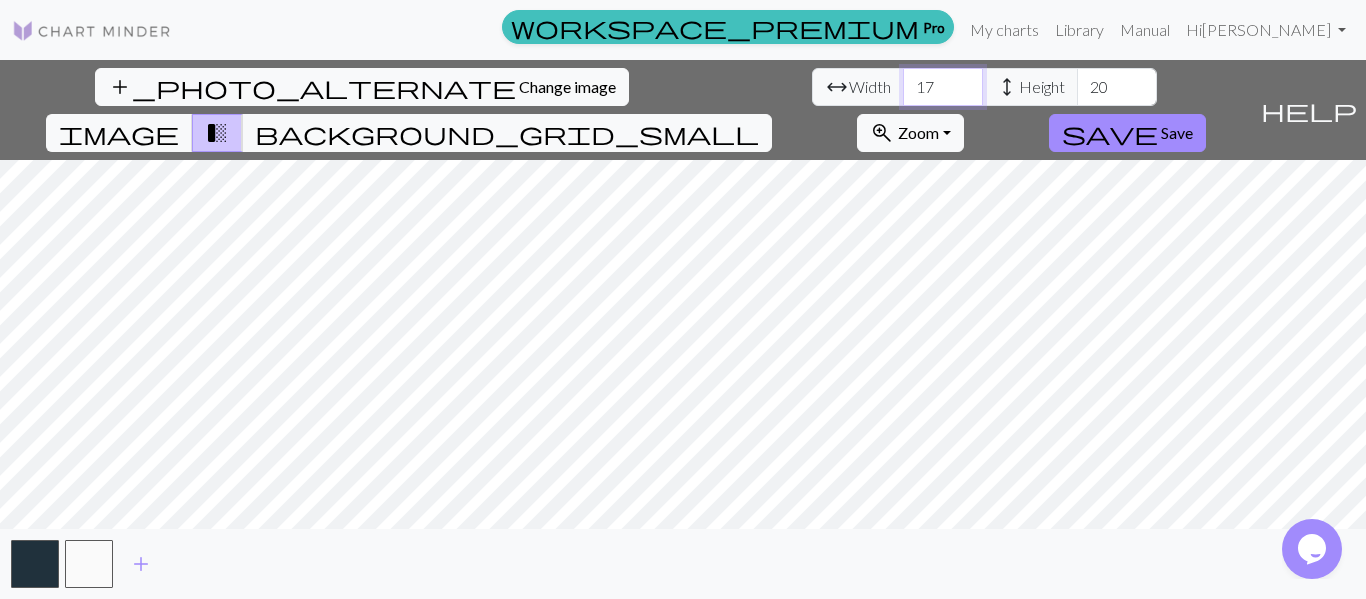 click on "17" at bounding box center (943, 87) 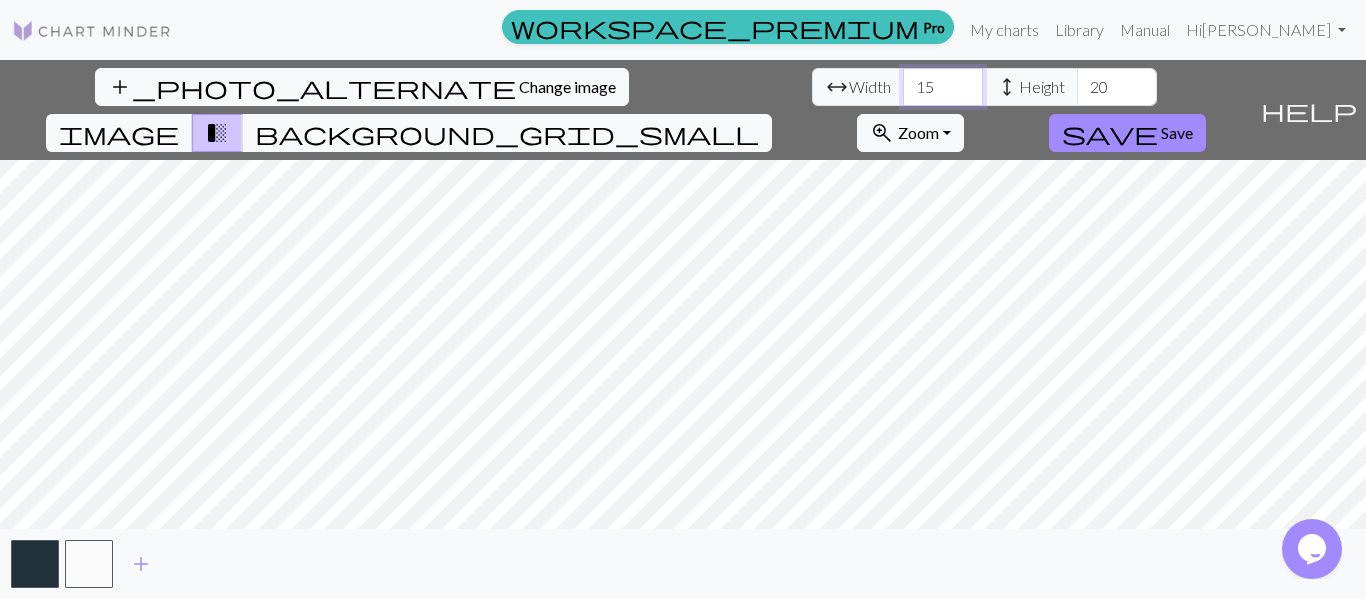 type on "1" 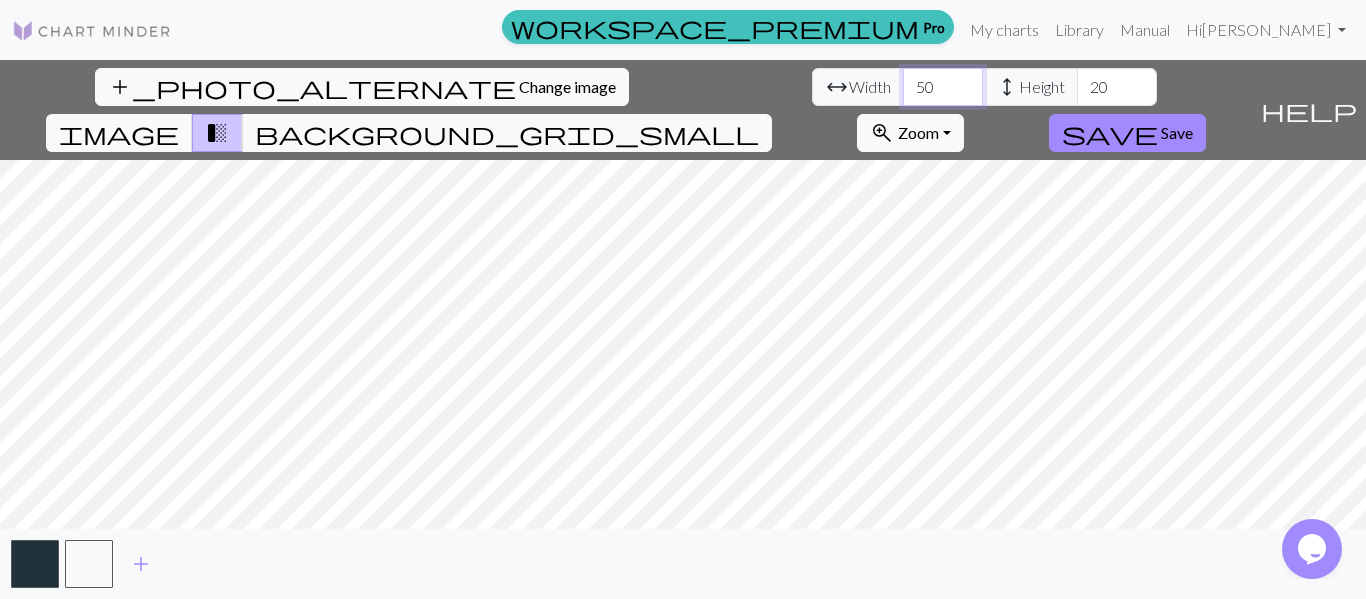 type on "50" 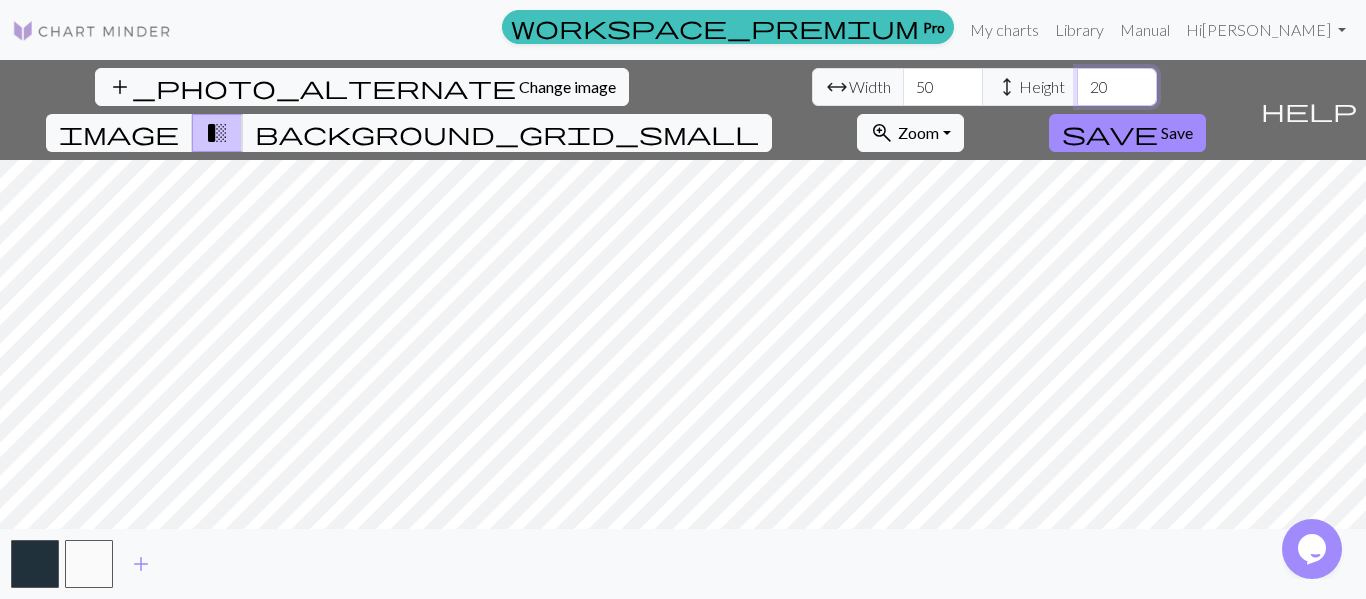 click on "20" at bounding box center (1117, 87) 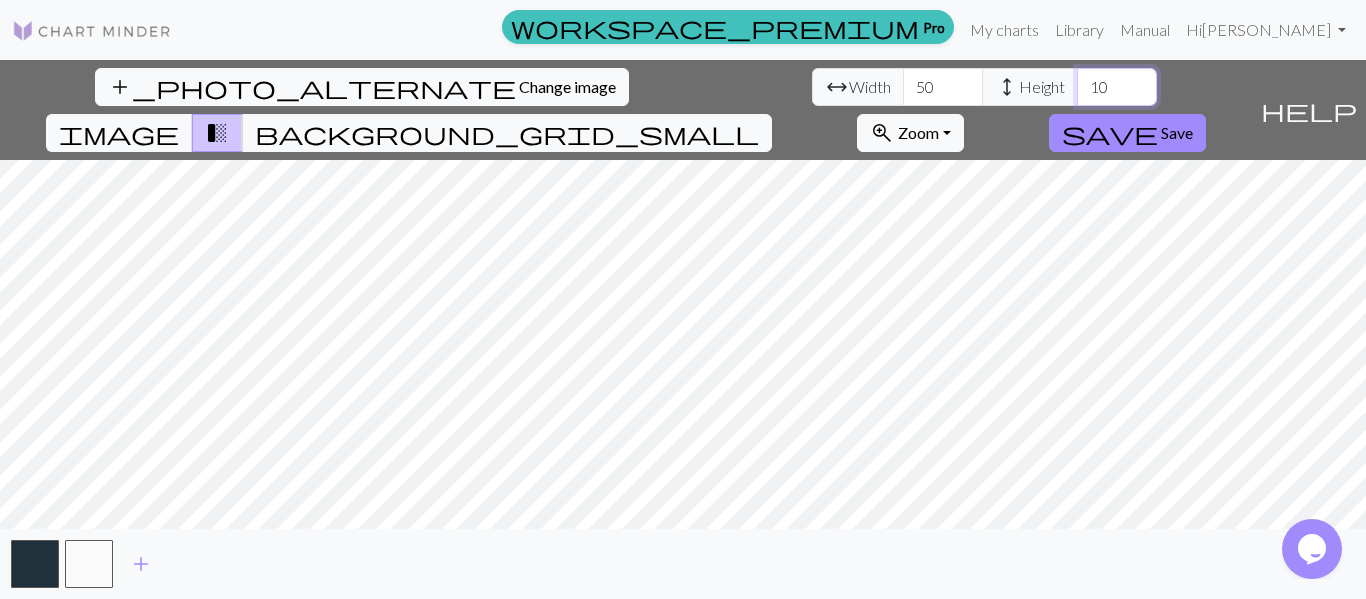 type on "1" 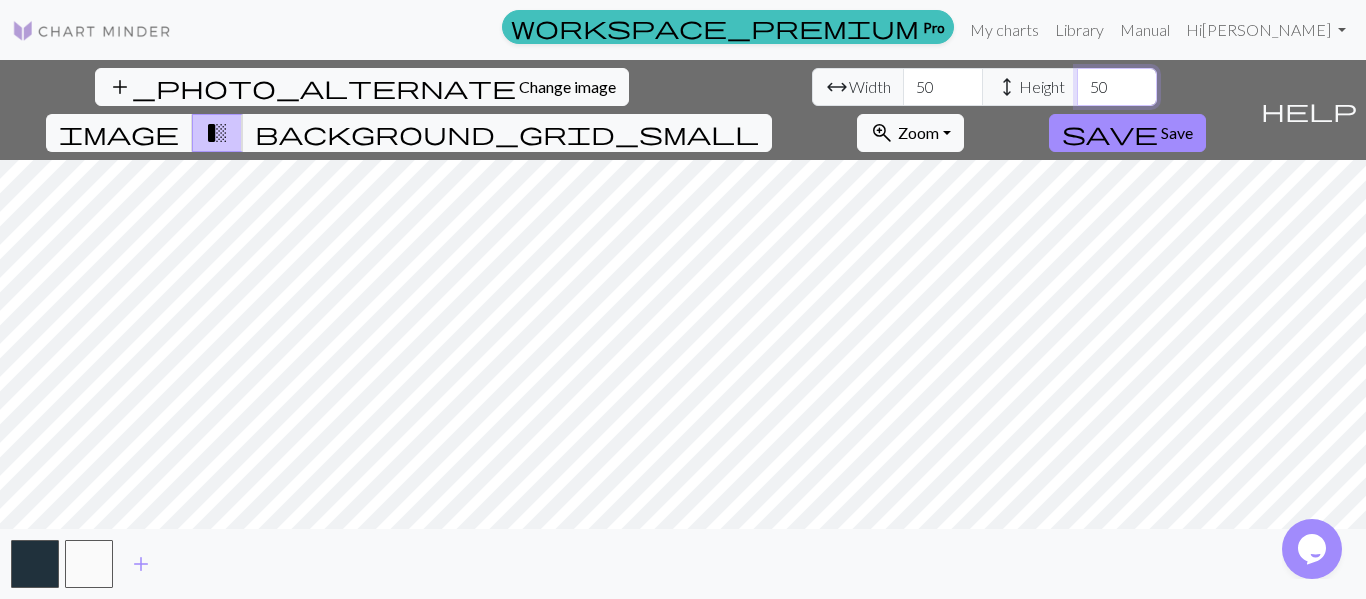 type on "50" 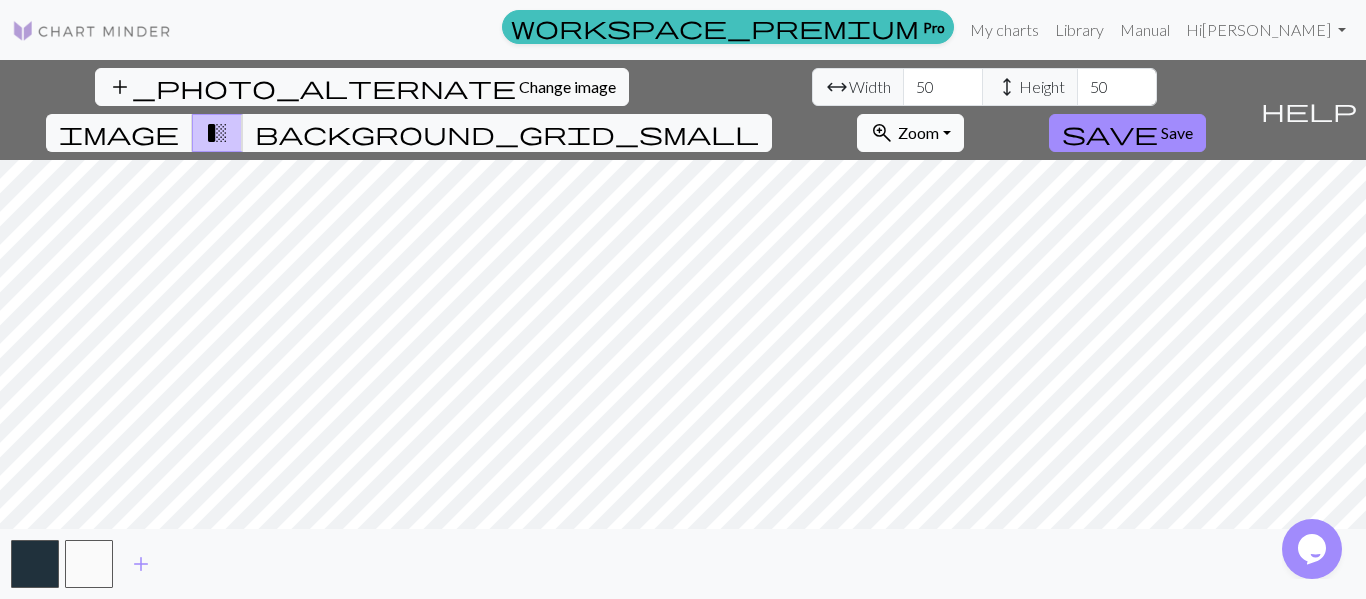 click on "Zoom" at bounding box center [918, 132] 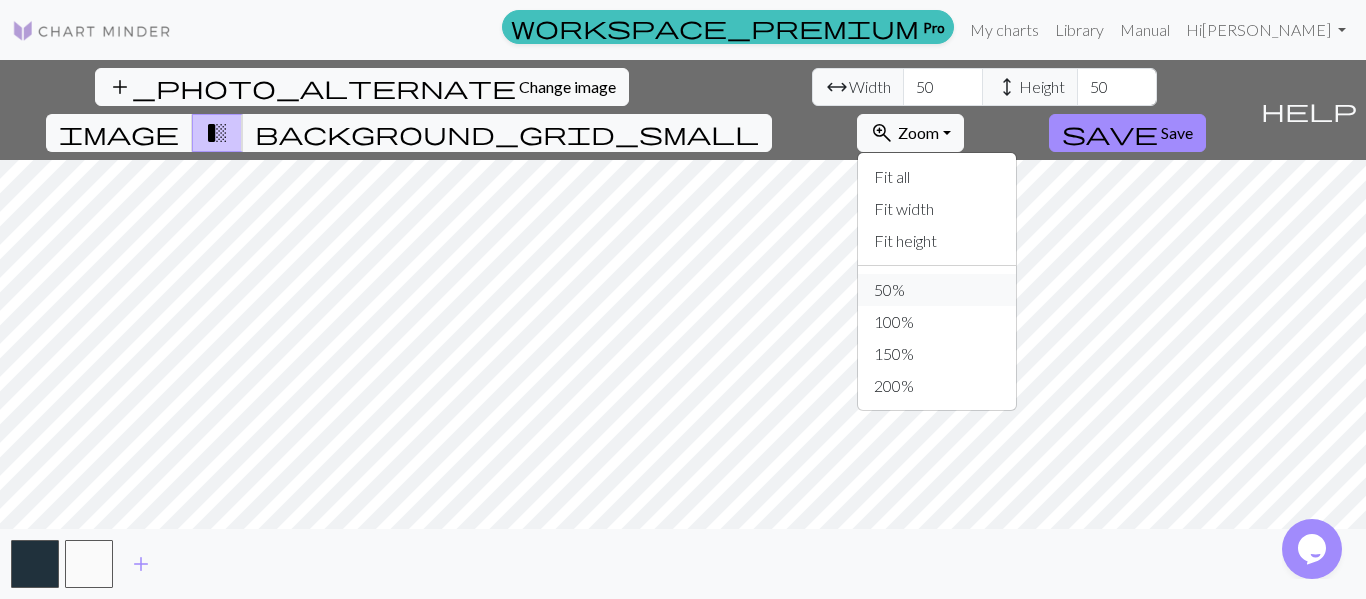 click on "50%" at bounding box center [937, 290] 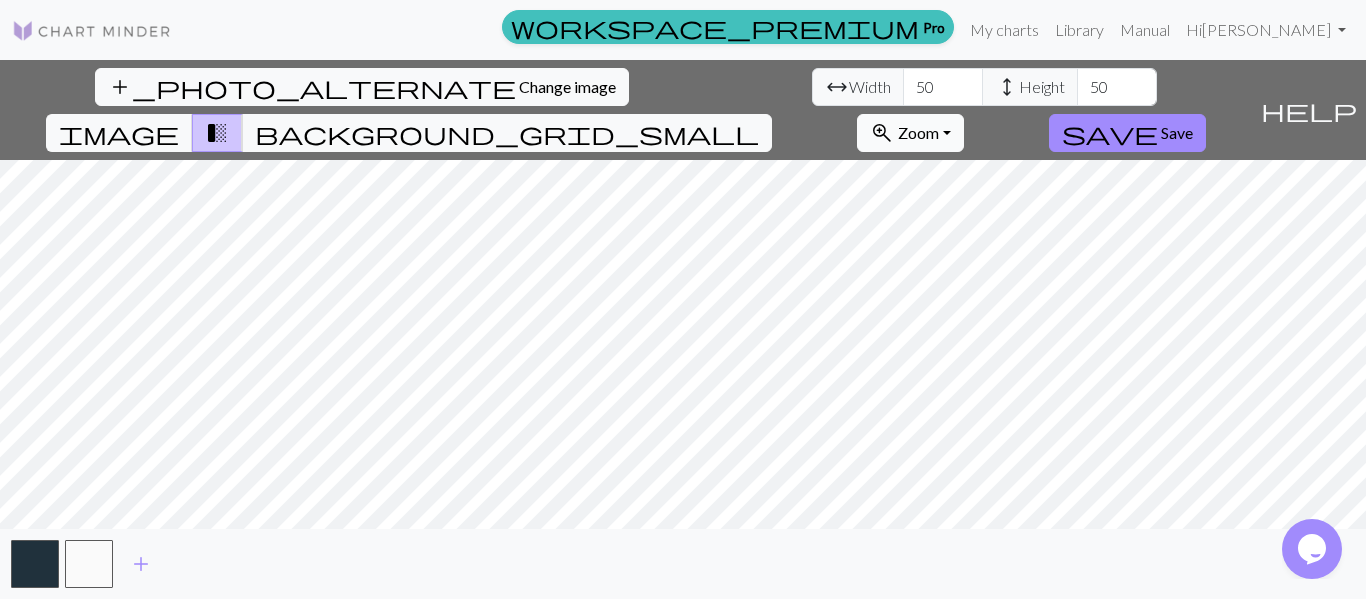 click on "Zoom" at bounding box center (918, 132) 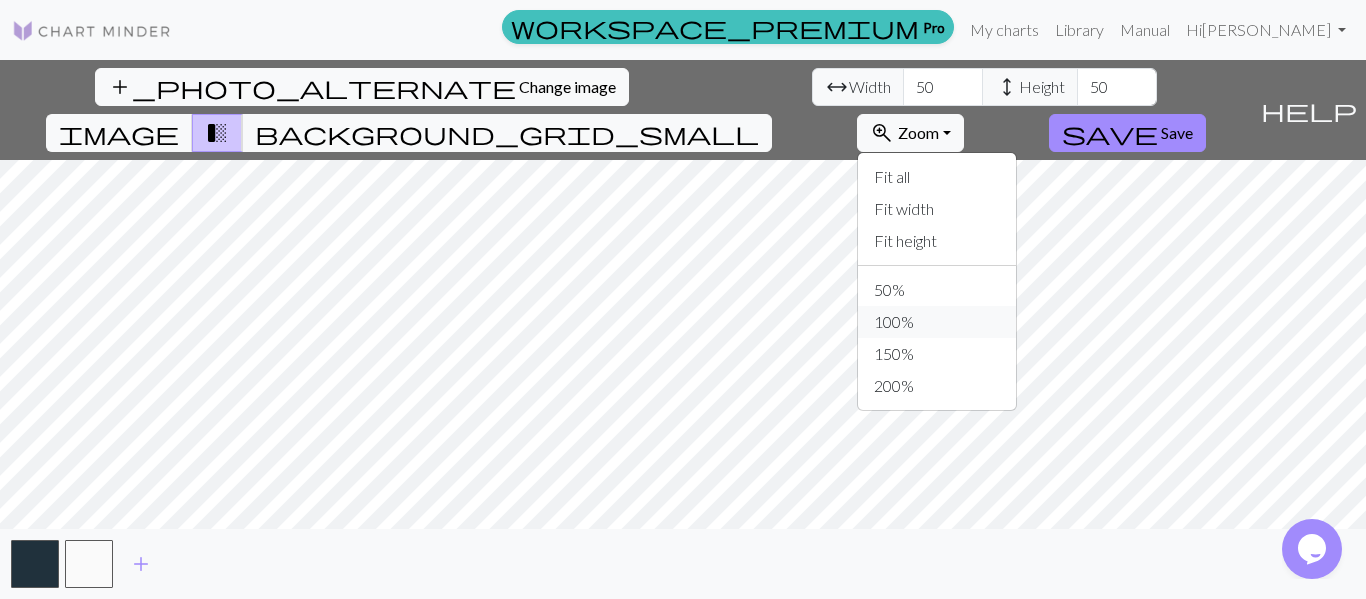 click on "100%" at bounding box center [937, 322] 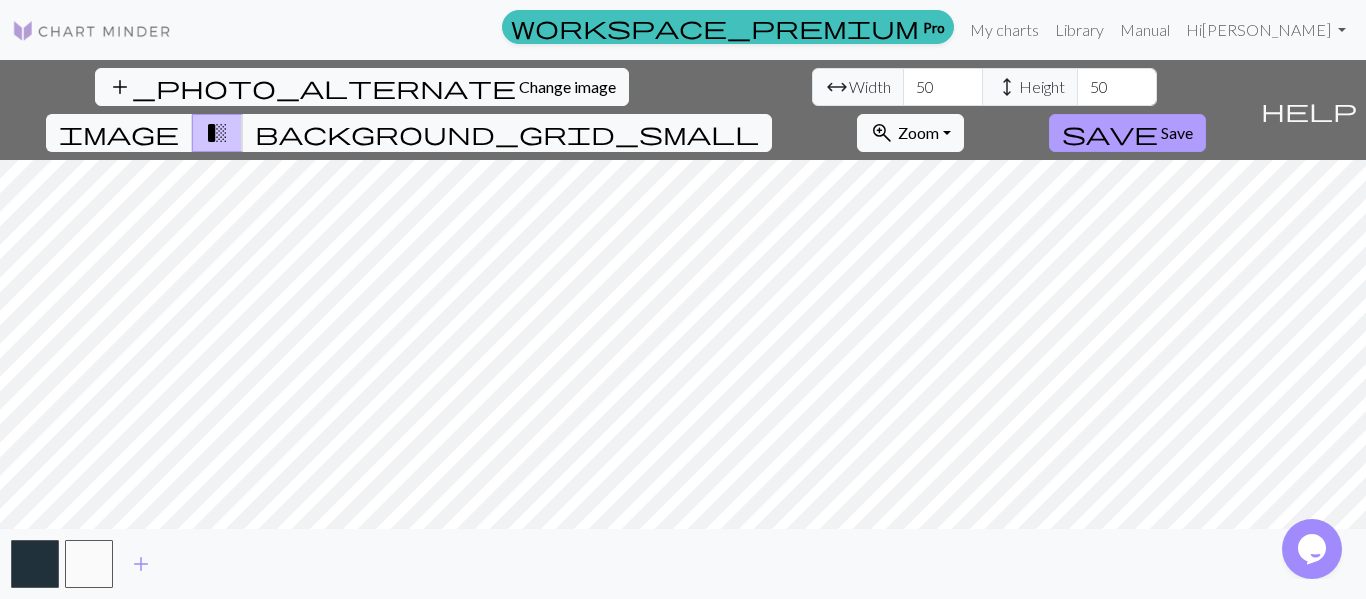 click on "save   Save" at bounding box center [1127, 133] 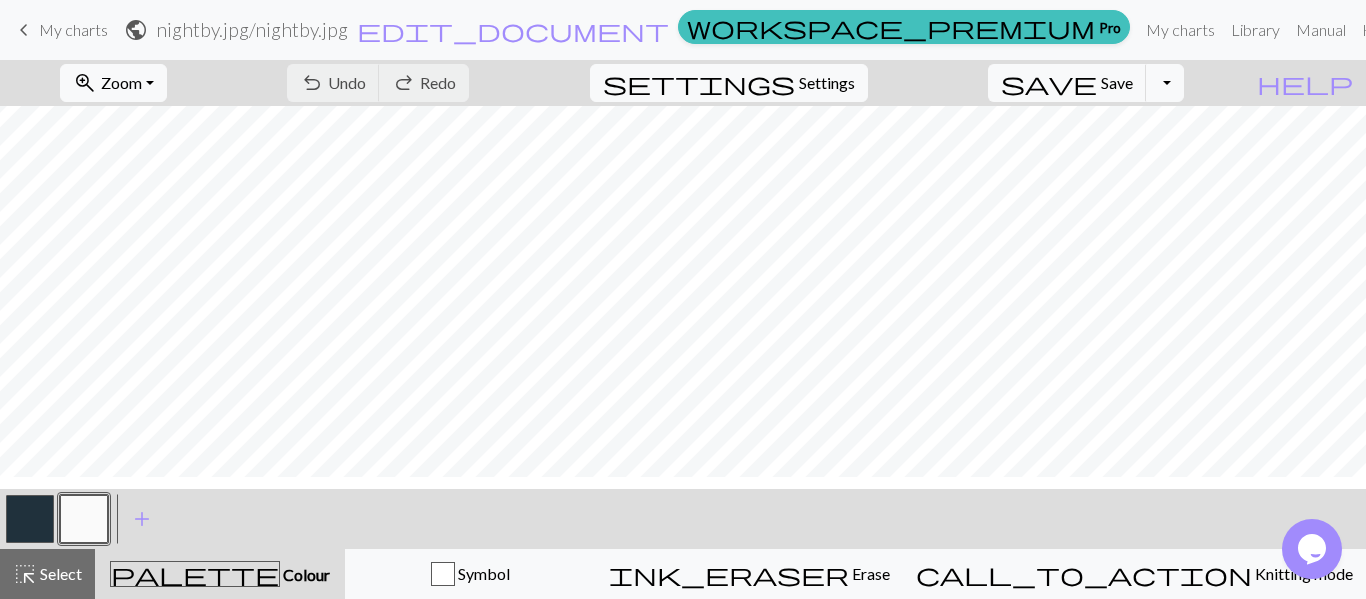 scroll, scrollTop: 0, scrollLeft: 0, axis: both 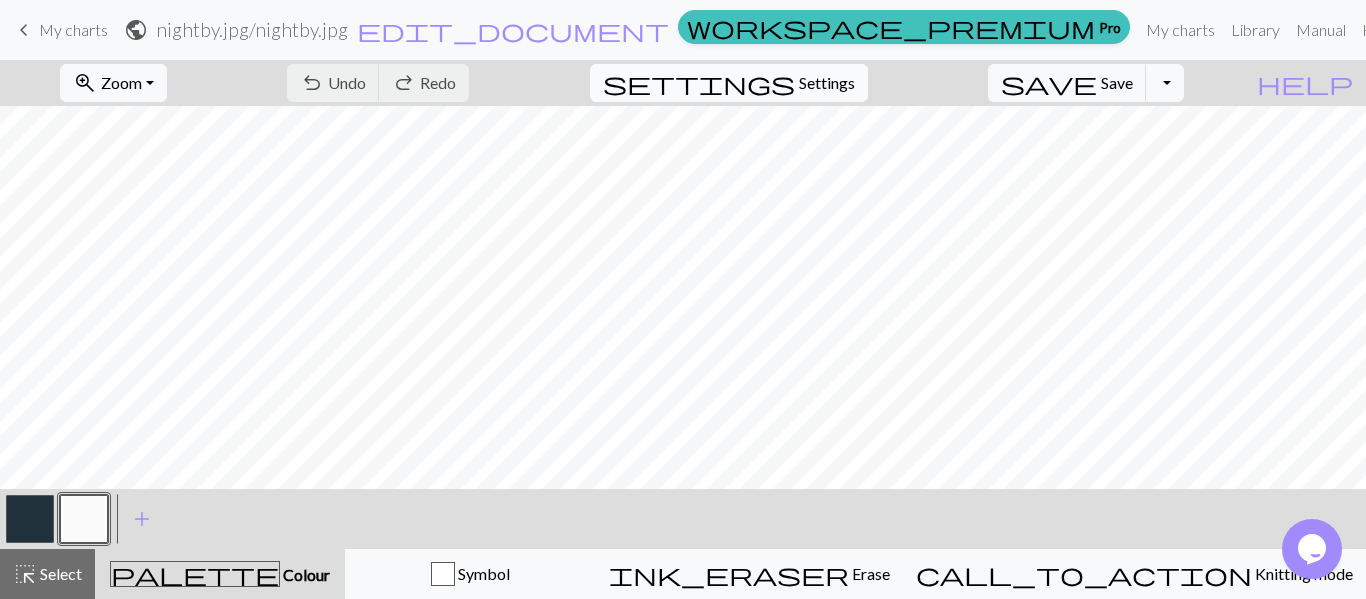 click on "Settings" at bounding box center (827, 83) 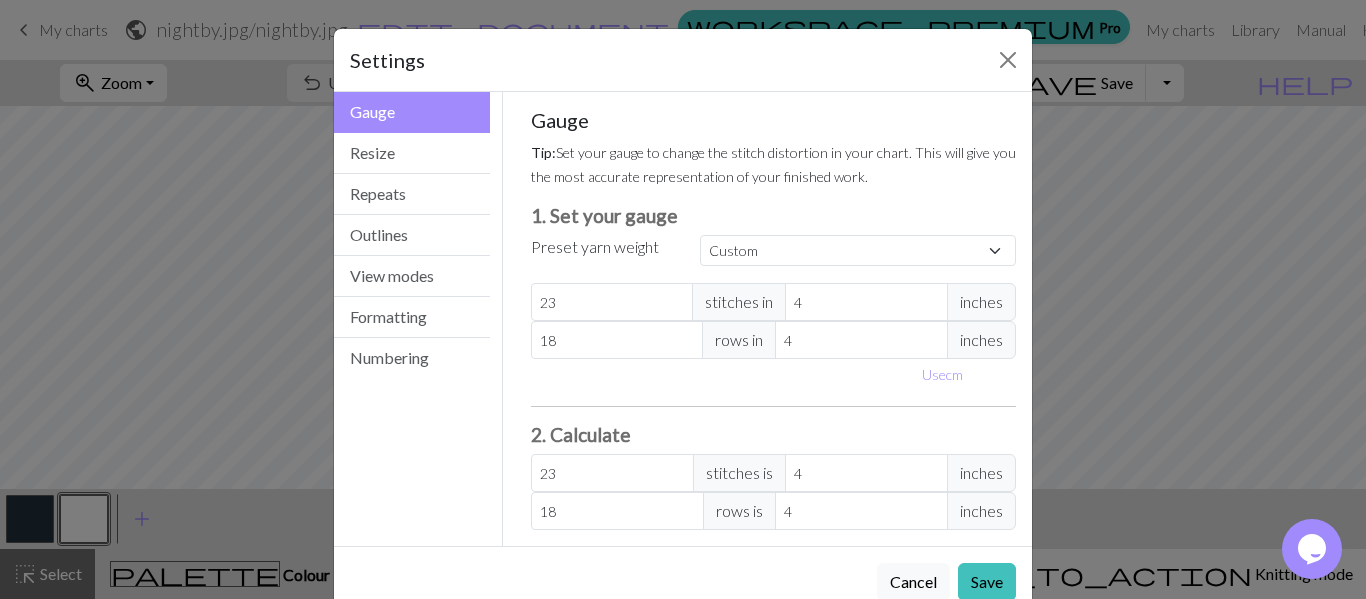 click on "Settings Gauge Gauge Resize Repeats Outlines View modes Formatting Numbering Gauge Resize Repeats Outlines View modes Formatting Numbering Gauge Tip:  Set your gauge to change the stitch distortion in your chart. This will give you the most accurate representation of your finished work. 1. Set your gauge Preset yarn weight Custom Square Lace Light Fingering Fingering Sport Double knit Worsted Aran Bulky Super Bulky 23 stitches in  4 inches 18 rows in  4 inches Use  cm 2. Calculate 23 stitches is 4 inches 18 rows is 4 inches Resize your chart Tip:  Changes will be applied from the bottom right. To change rows and columns in other areas (e.g. within the chart or at the top), use the select tool or click the grid numbers to select then insert or remove from the top toolbar. Width 50 Height 50 Repeats Become a Pro user   to  visualise repeats Tip:   This will show your entire chart repeated, so you can preview what joining panels look like together. arrow_forward  Horizontal 1 arrow_downward  Vertical 1 Outlines" at bounding box center (683, 299) 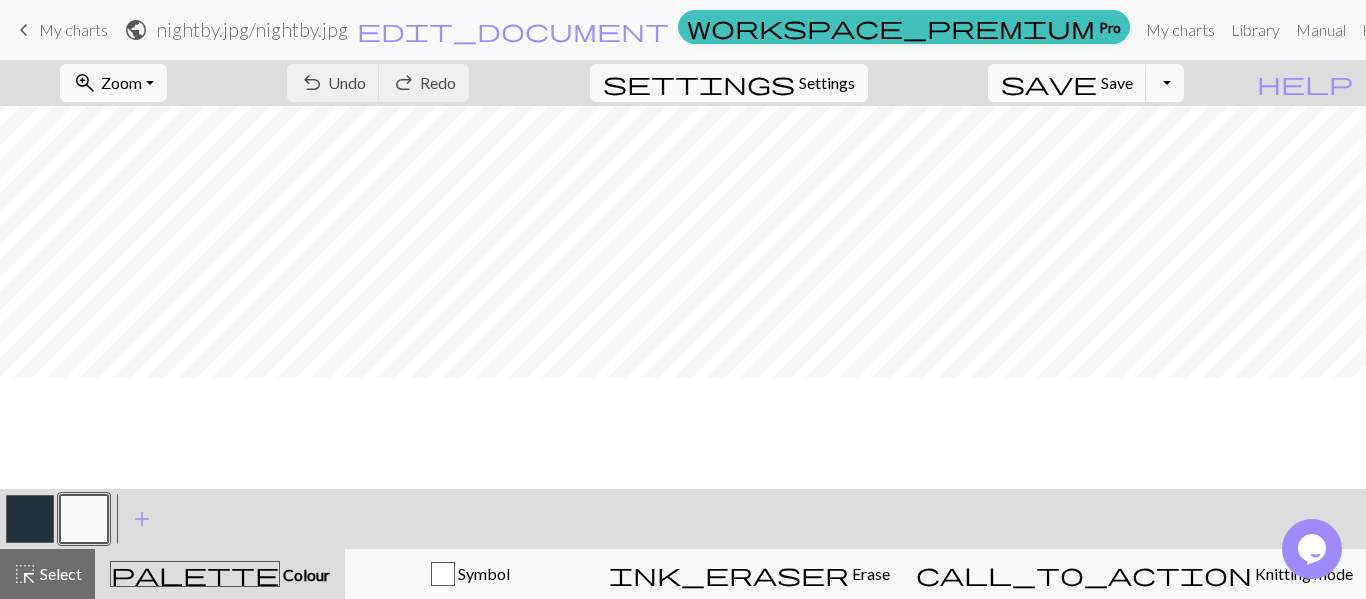 scroll, scrollTop: 0, scrollLeft: 0, axis: both 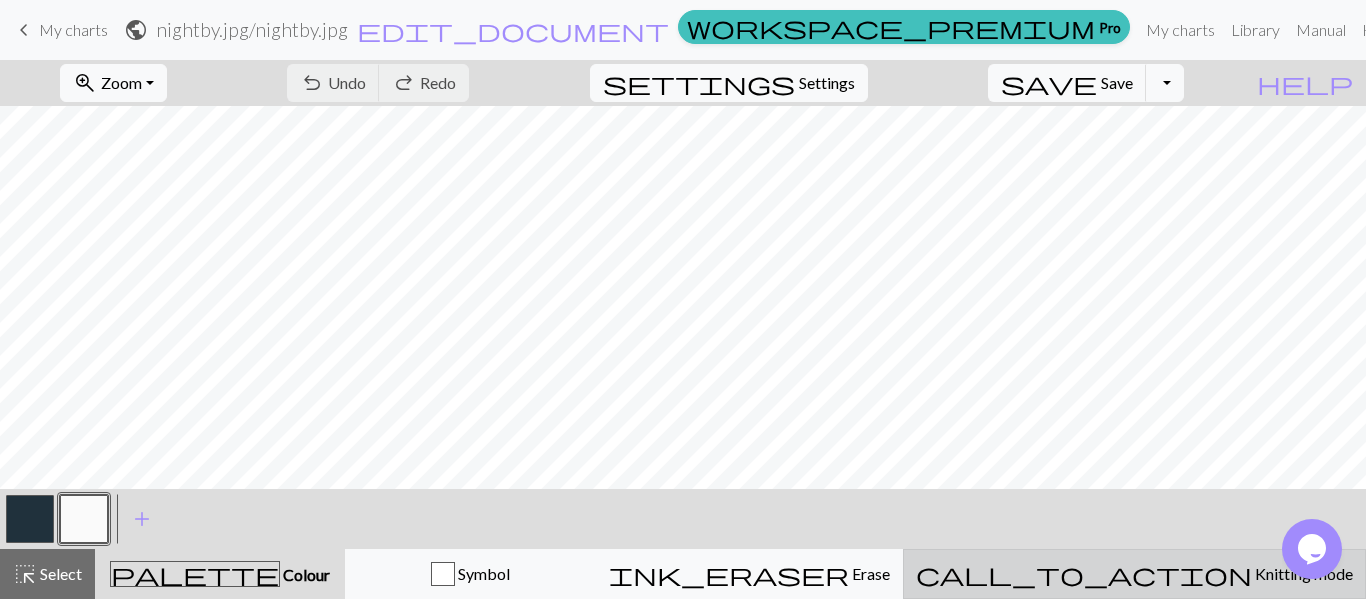 click on "Knitting mode" at bounding box center [1302, 573] 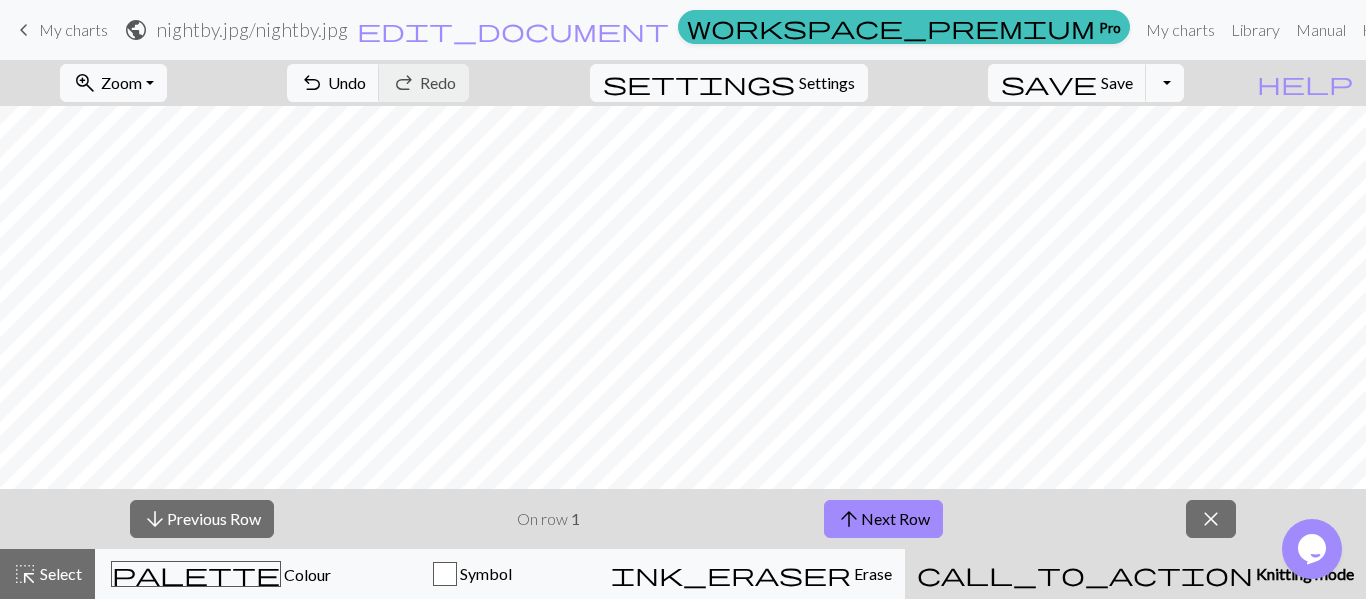 click on "Knitting mode" at bounding box center [1303, 573] 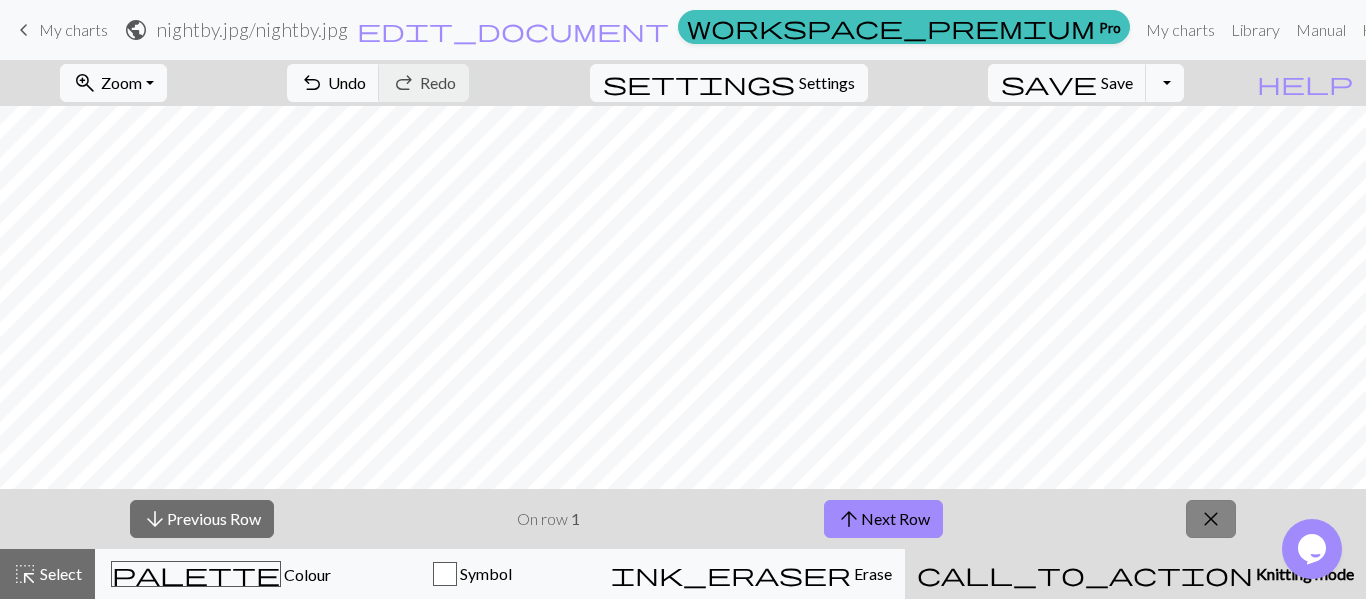 click on "close" at bounding box center [1211, 519] 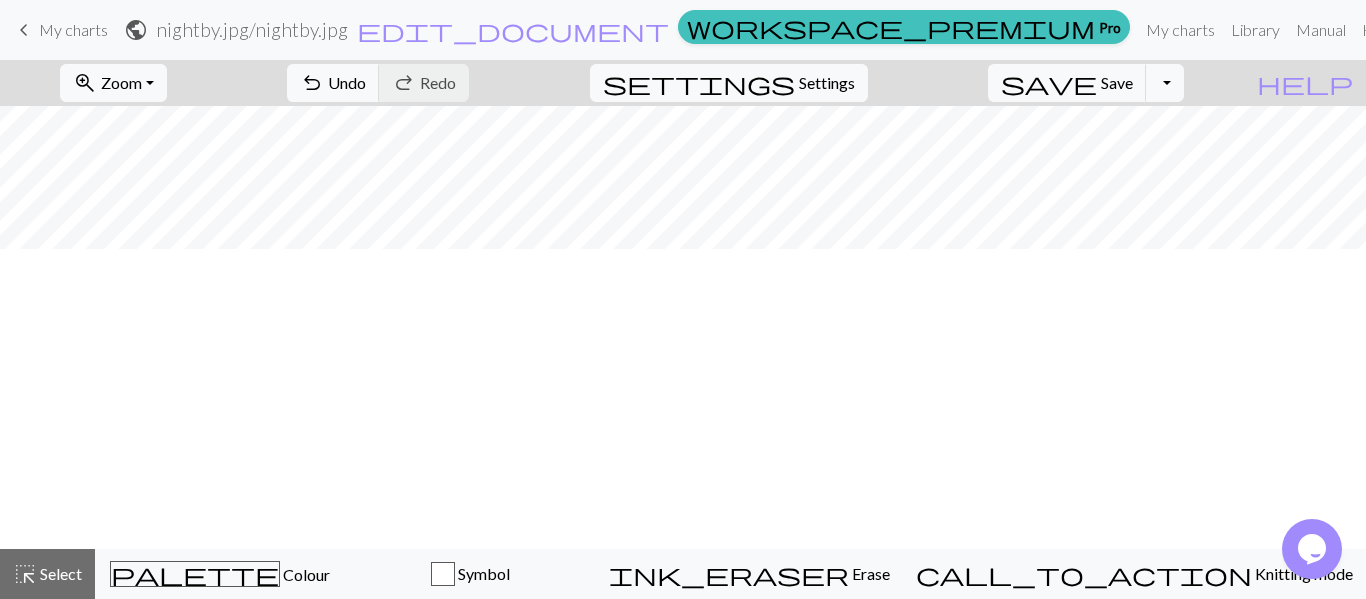 scroll, scrollTop: 0, scrollLeft: 0, axis: both 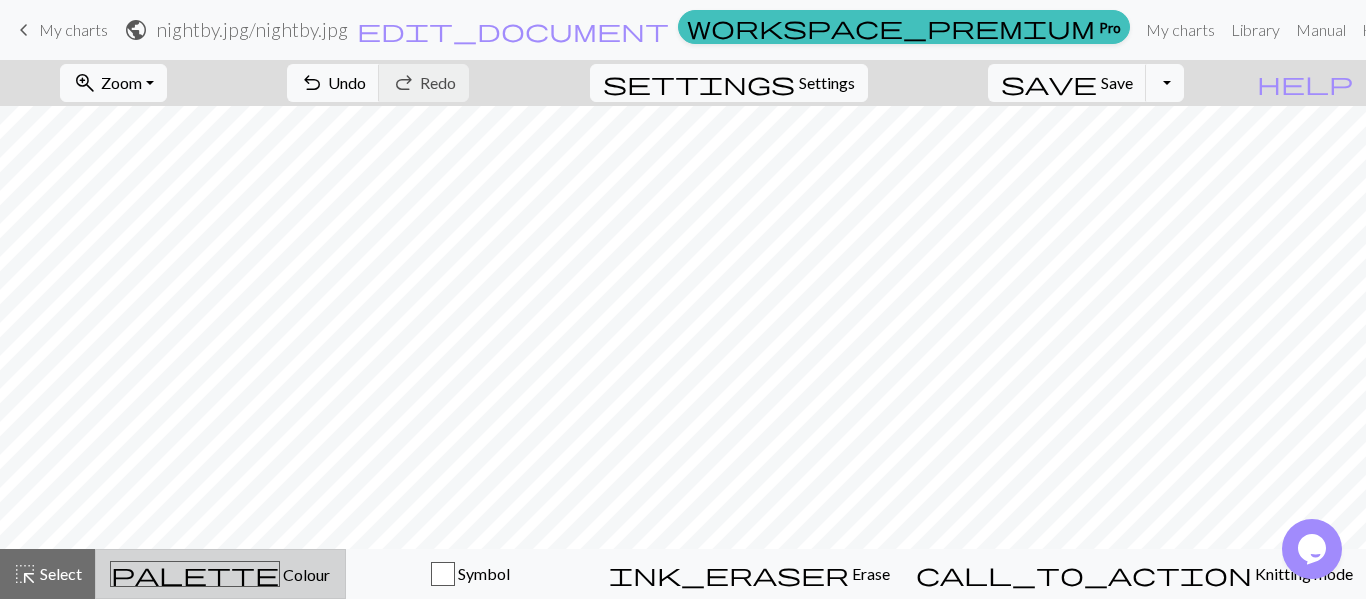 click on "Colour" at bounding box center (305, 574) 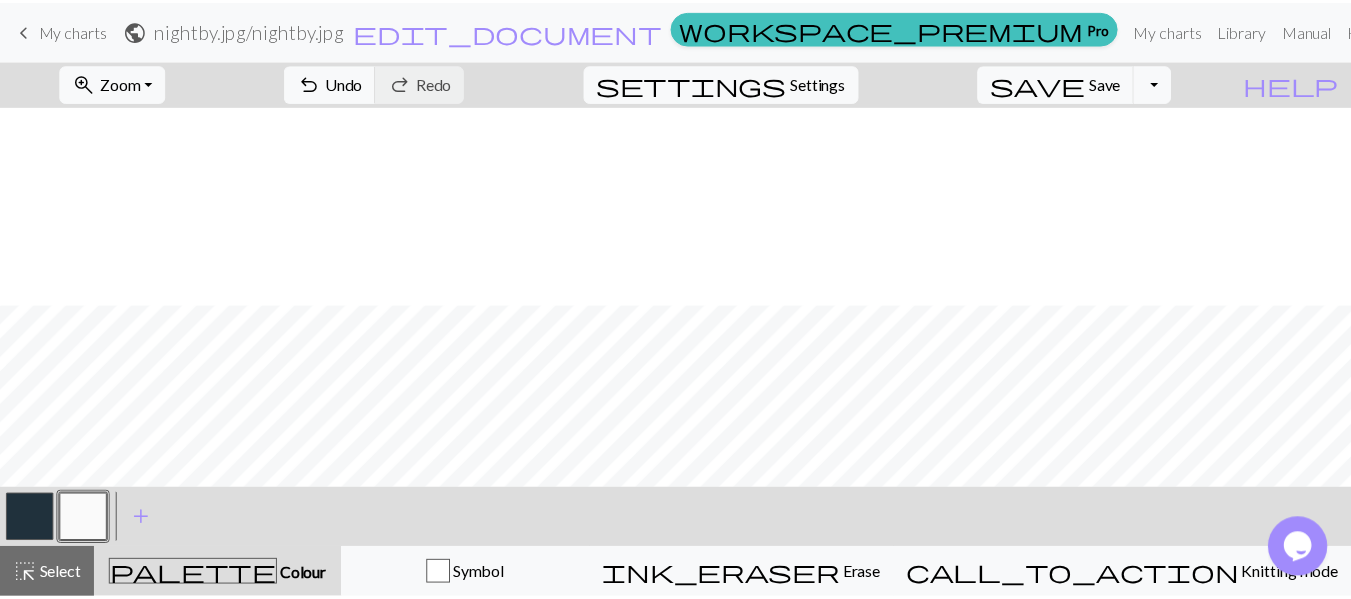scroll, scrollTop: 1000, scrollLeft: 0, axis: vertical 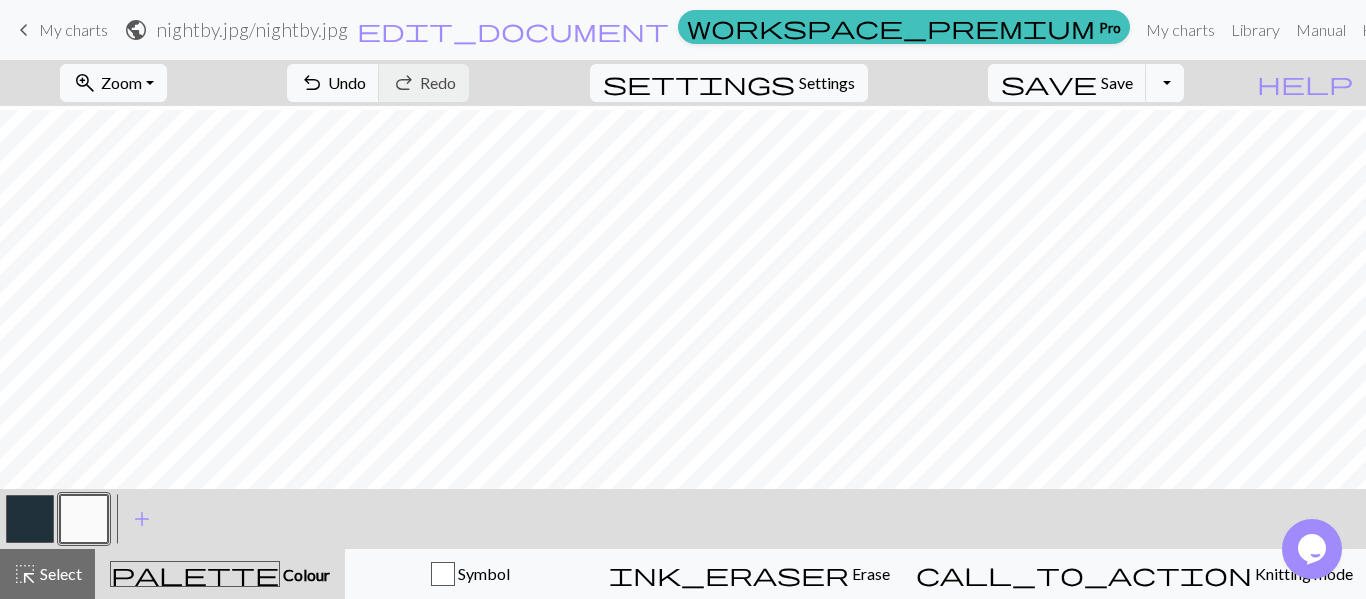 click on "keyboard_arrow_left" at bounding box center (24, 30) 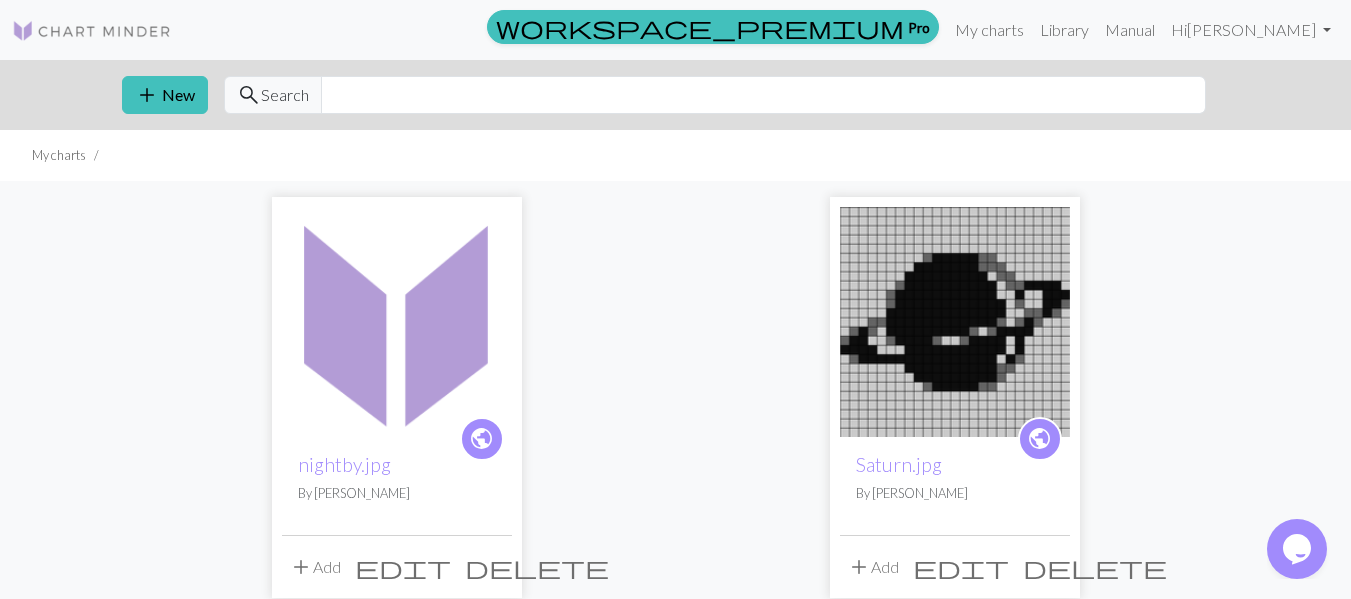 click on "delete" at bounding box center [537, 567] 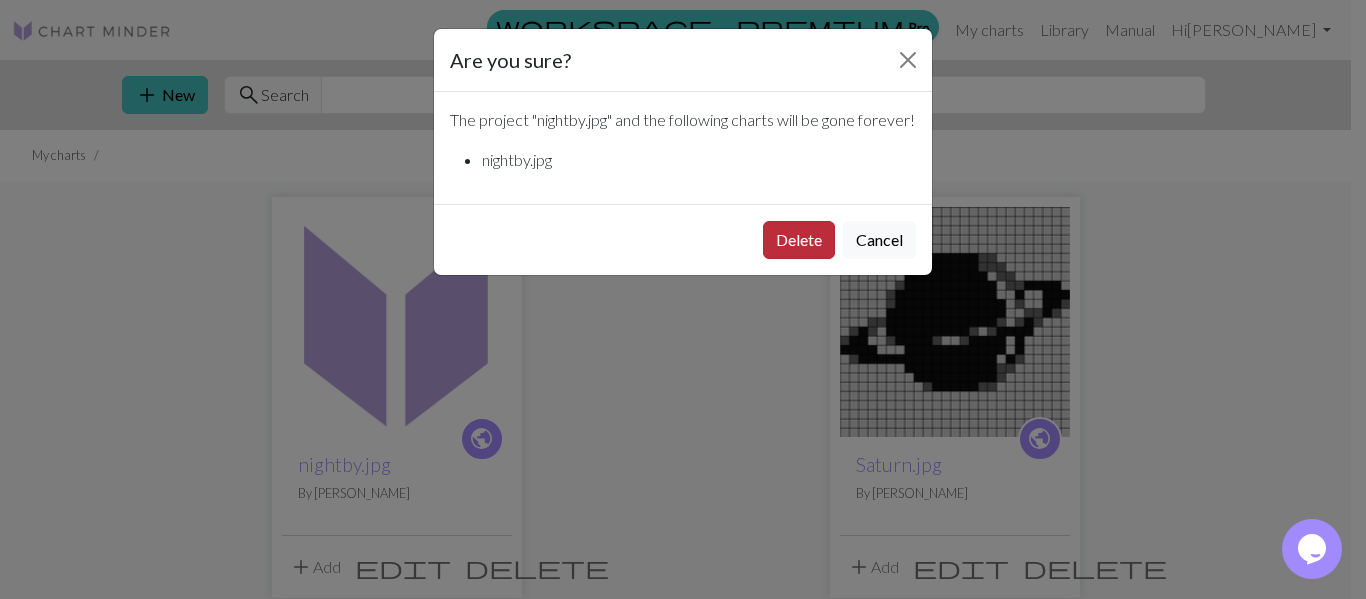 click on "Delete" at bounding box center [799, 240] 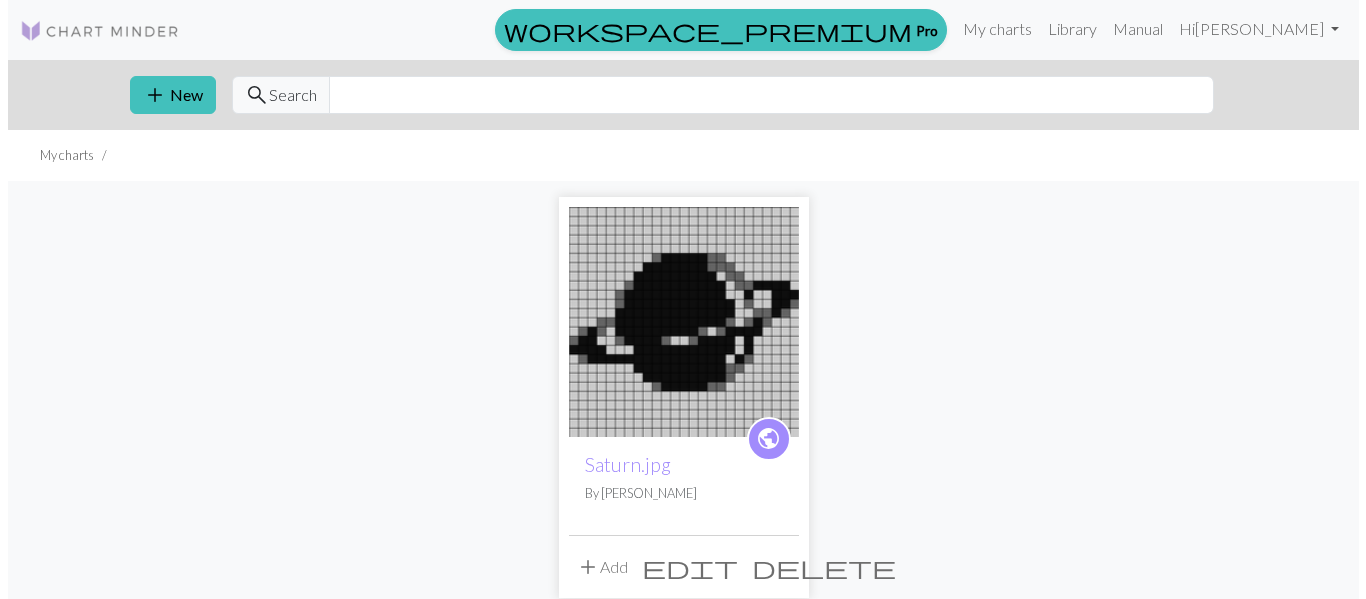 scroll, scrollTop: 0, scrollLeft: 0, axis: both 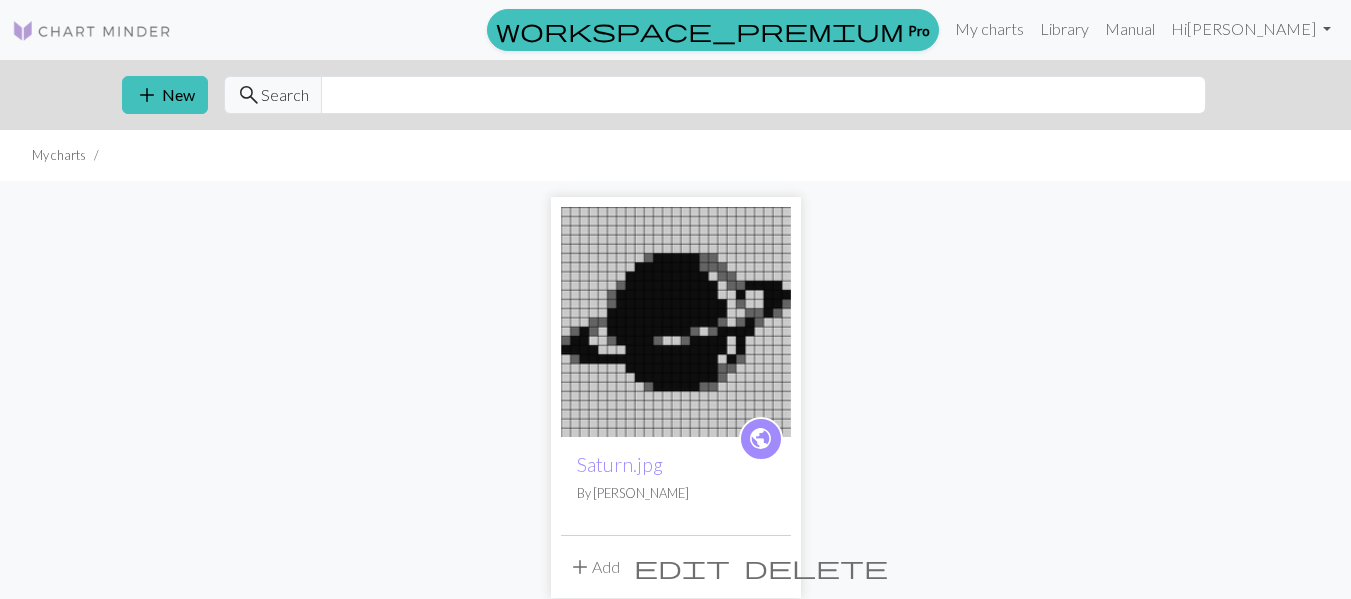 click on "add   New" at bounding box center (165, 95) 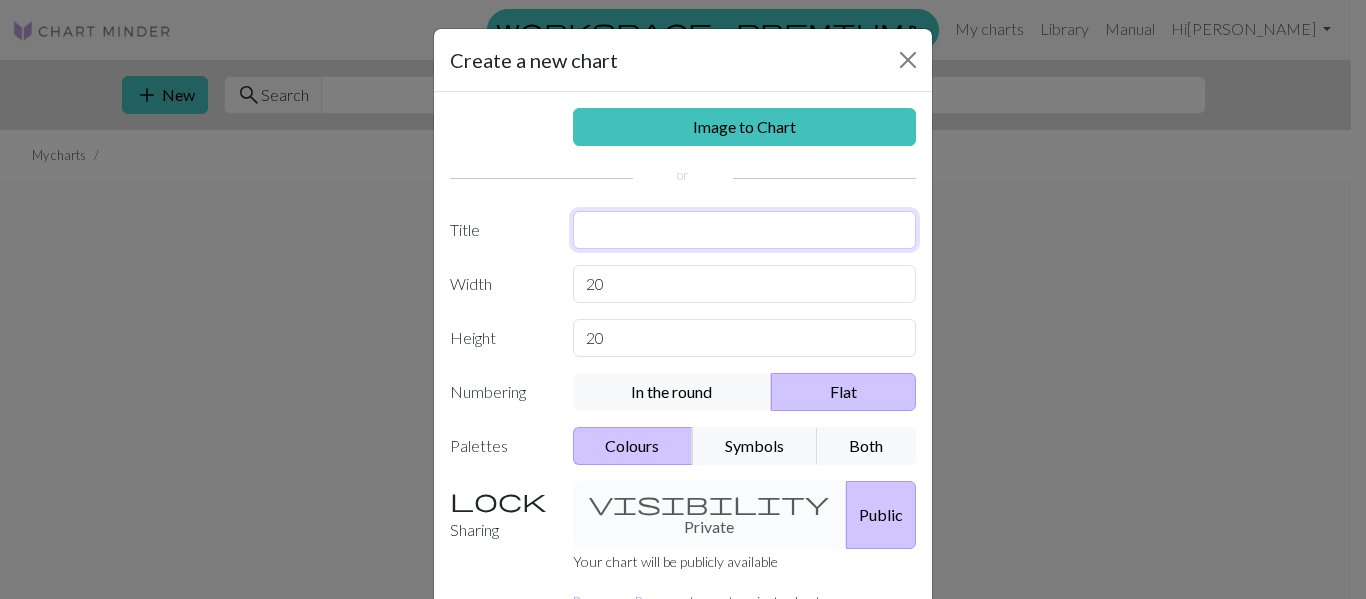 click at bounding box center [745, 230] 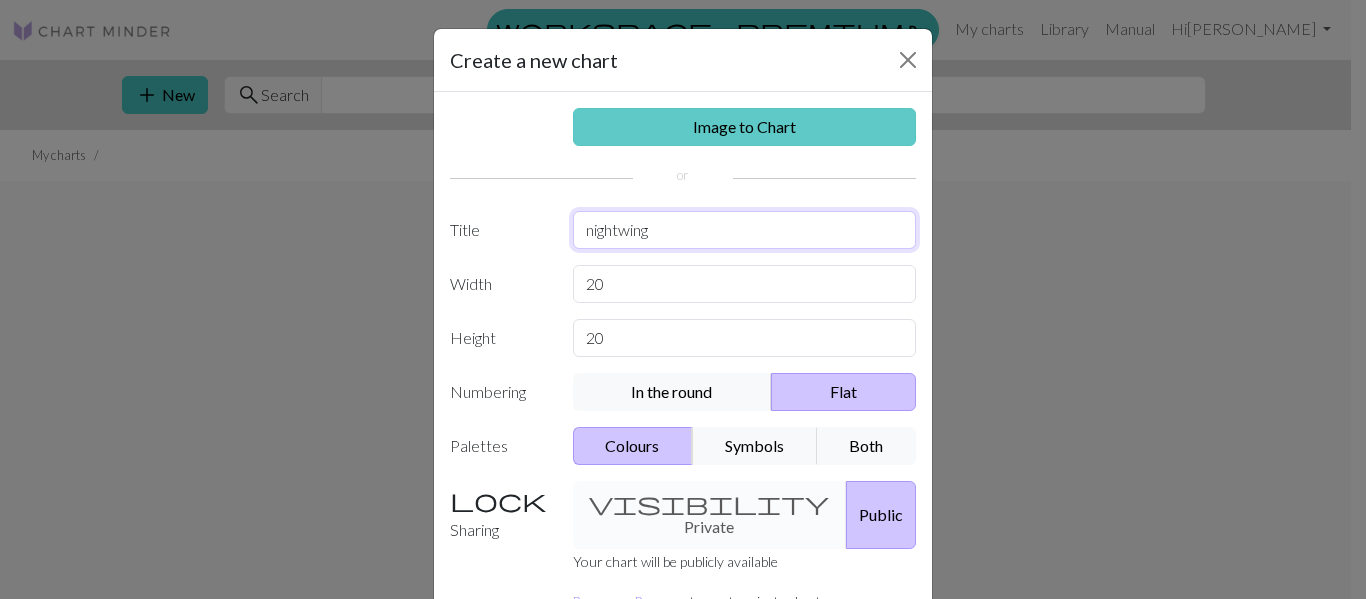 type on "nightwing" 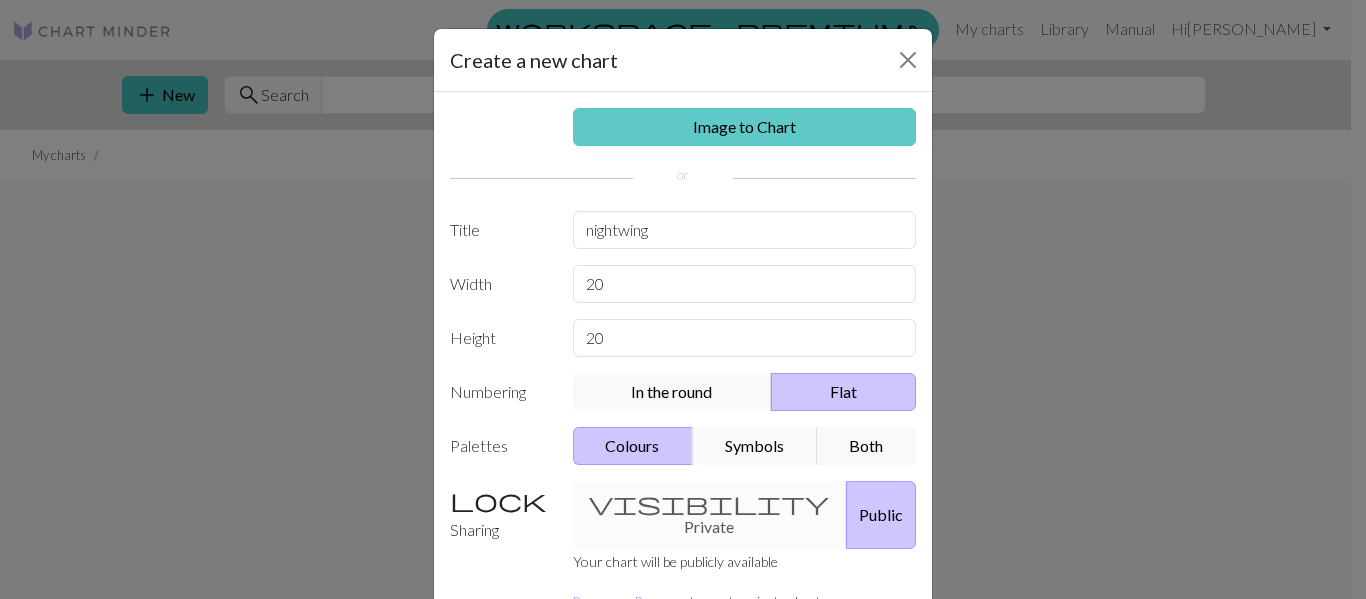 click on "Image to Chart" at bounding box center (745, 127) 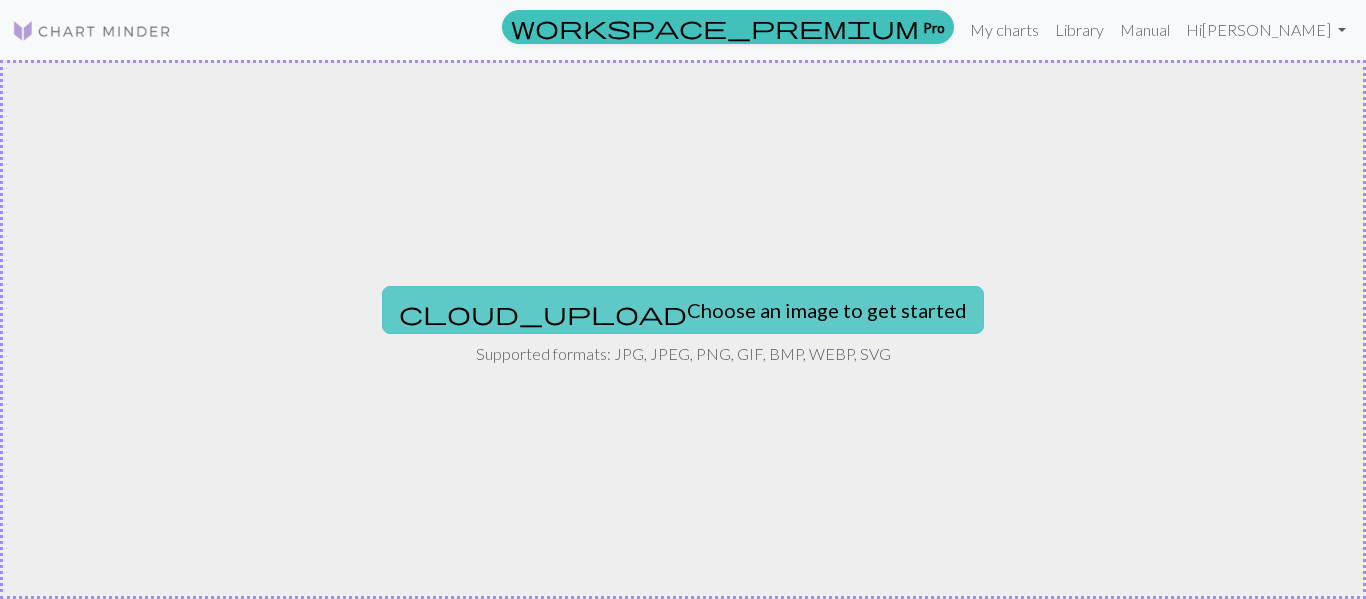 click on "cloud_upload  Choose an image to get started" at bounding box center [683, 310] 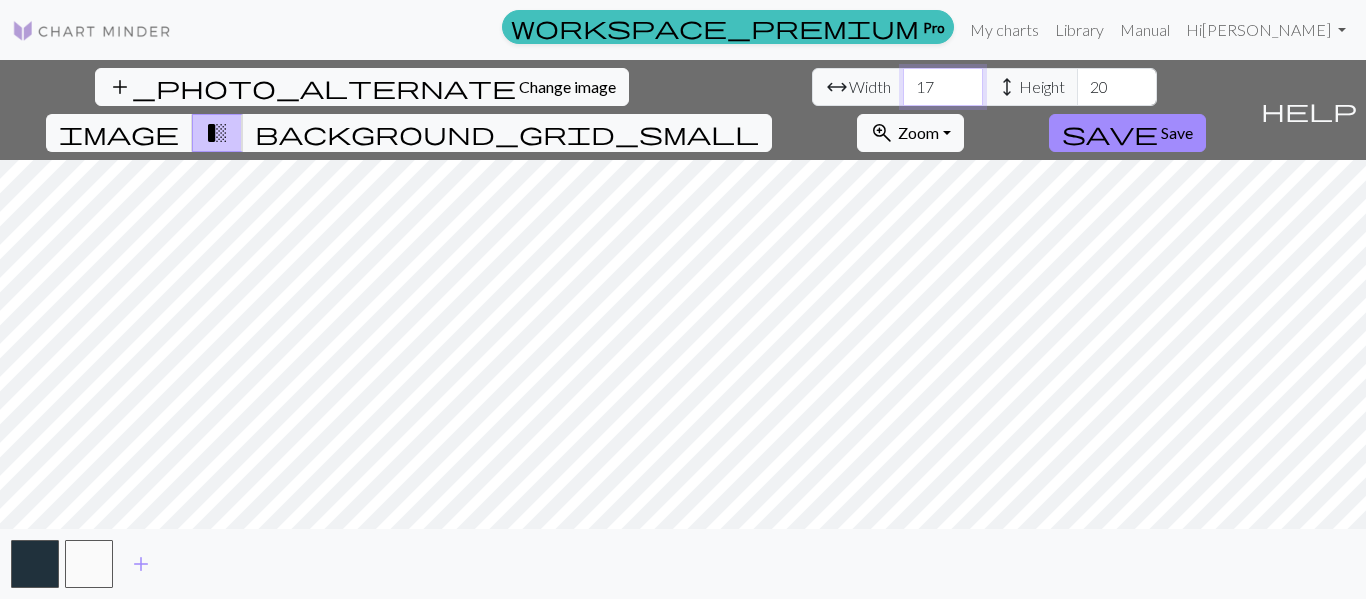 click on "17" at bounding box center (943, 87) 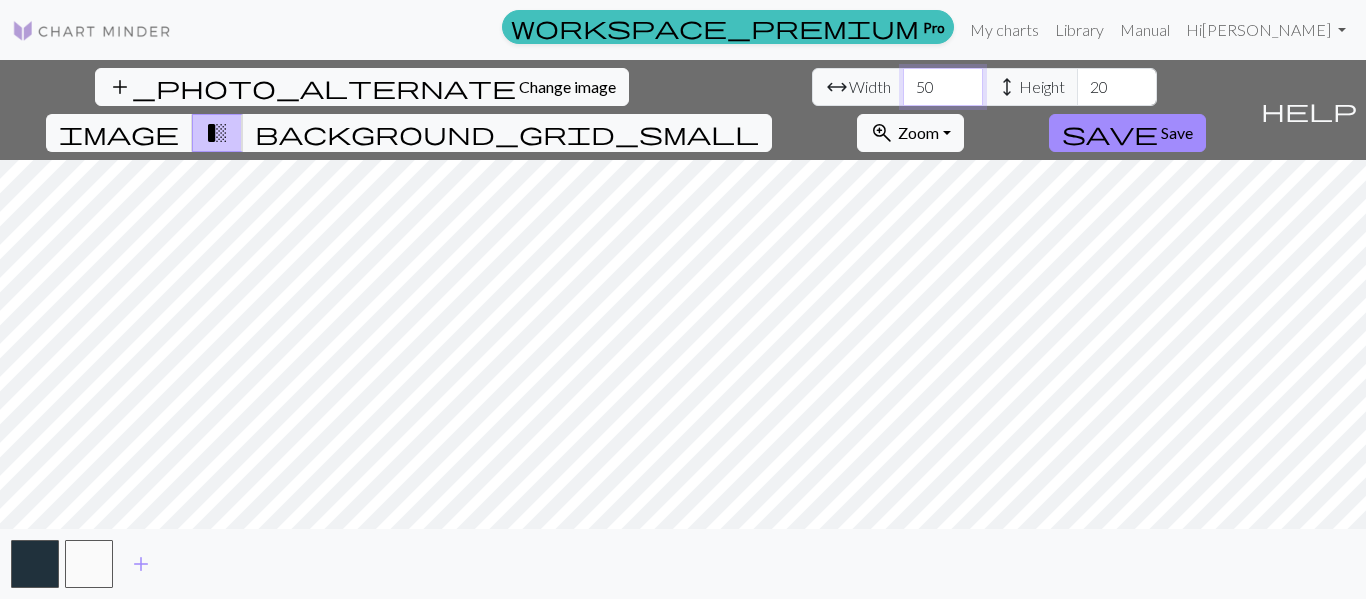 type on "50" 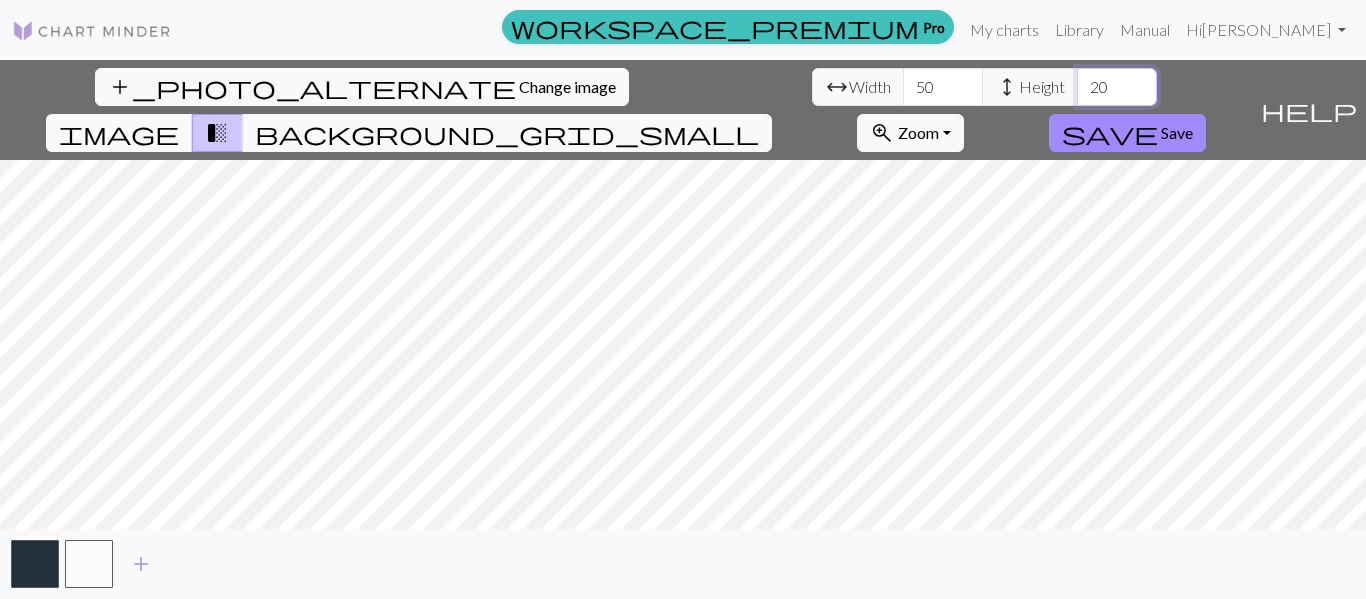 click on "20" at bounding box center [1117, 87] 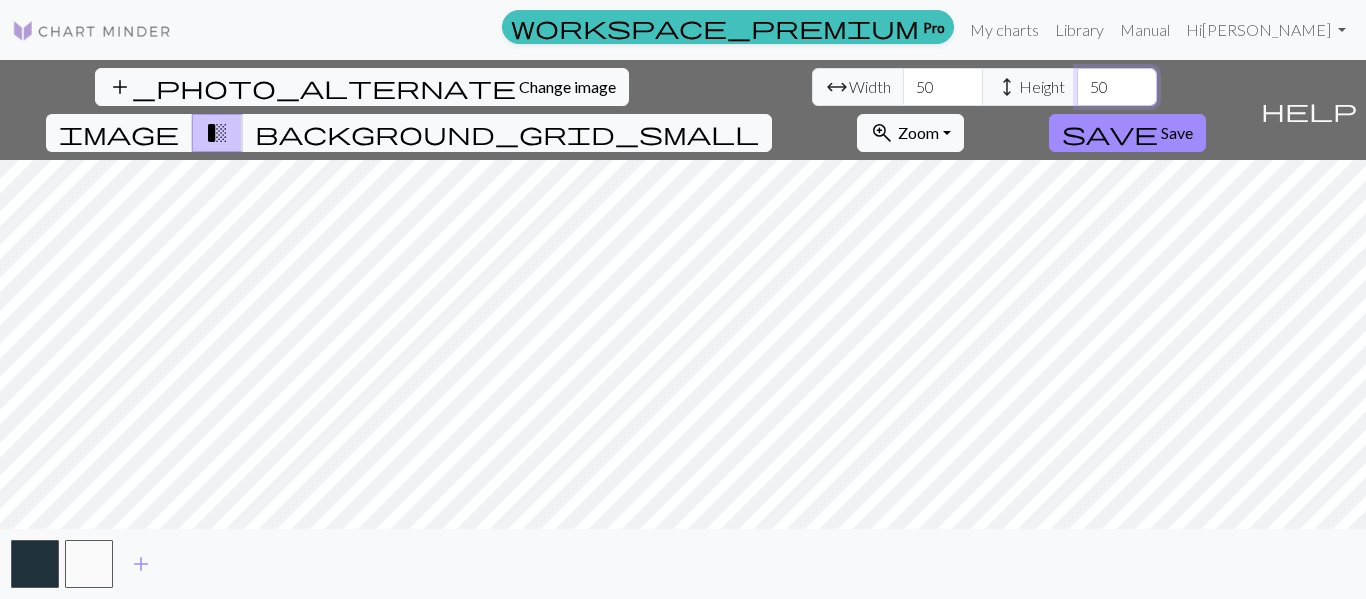 type on "50" 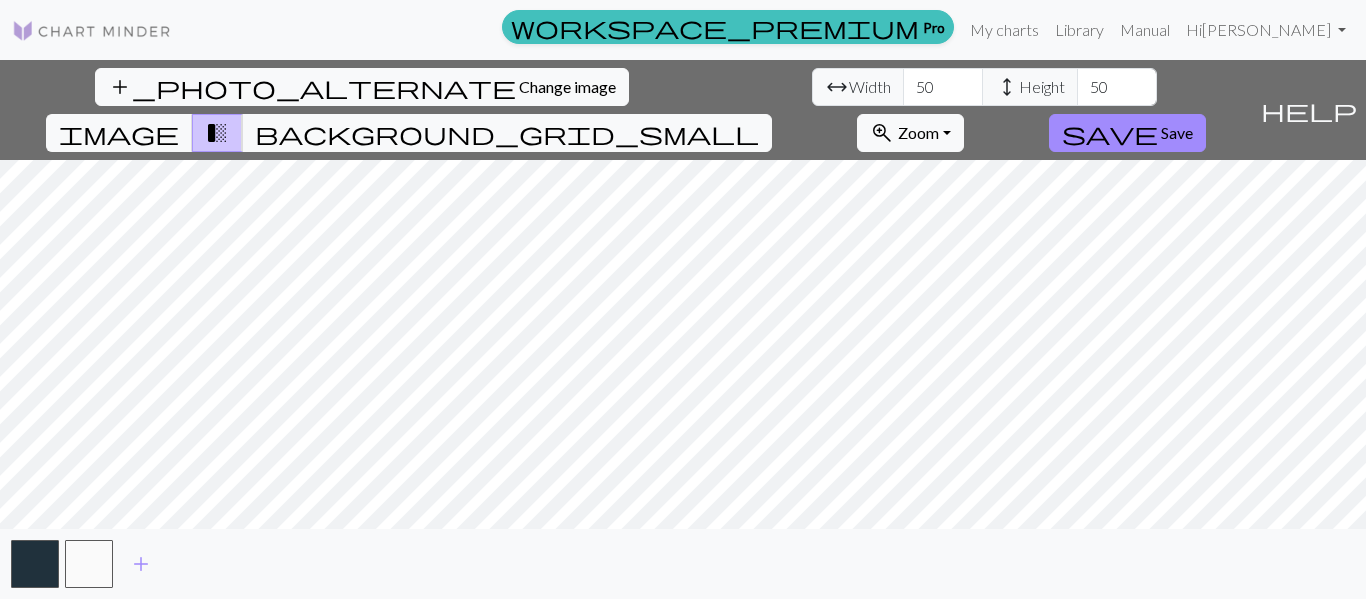 click on "transition_fade" at bounding box center [217, 133] 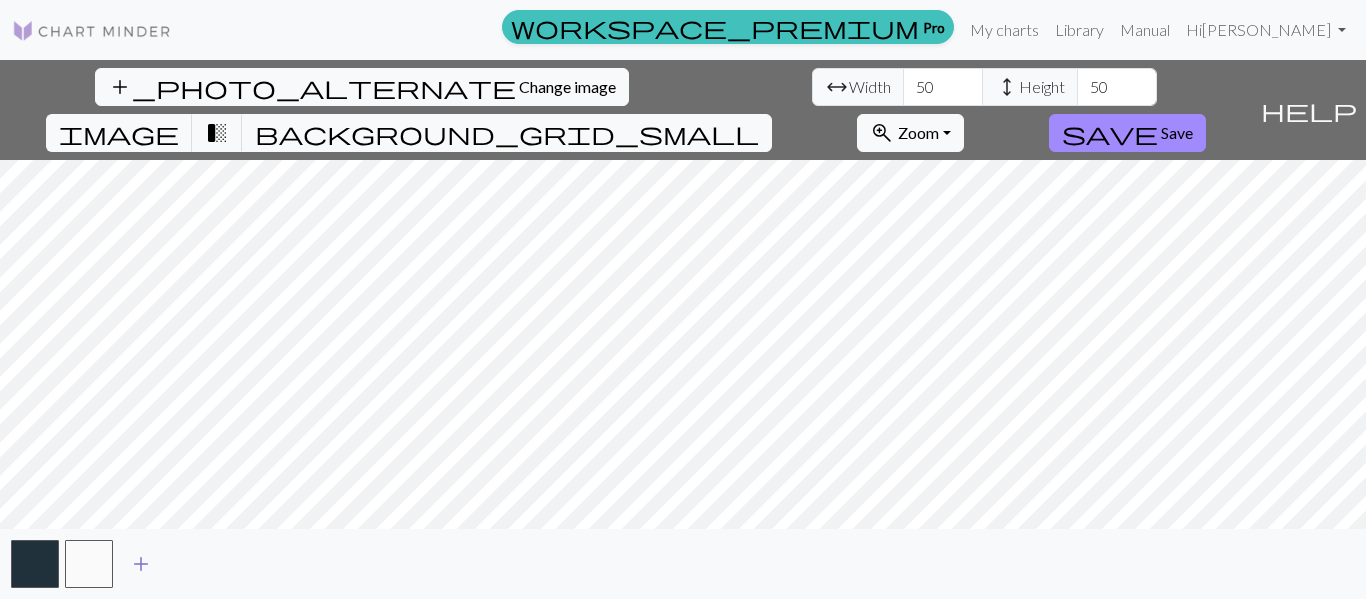 click on "add" at bounding box center (141, 564) 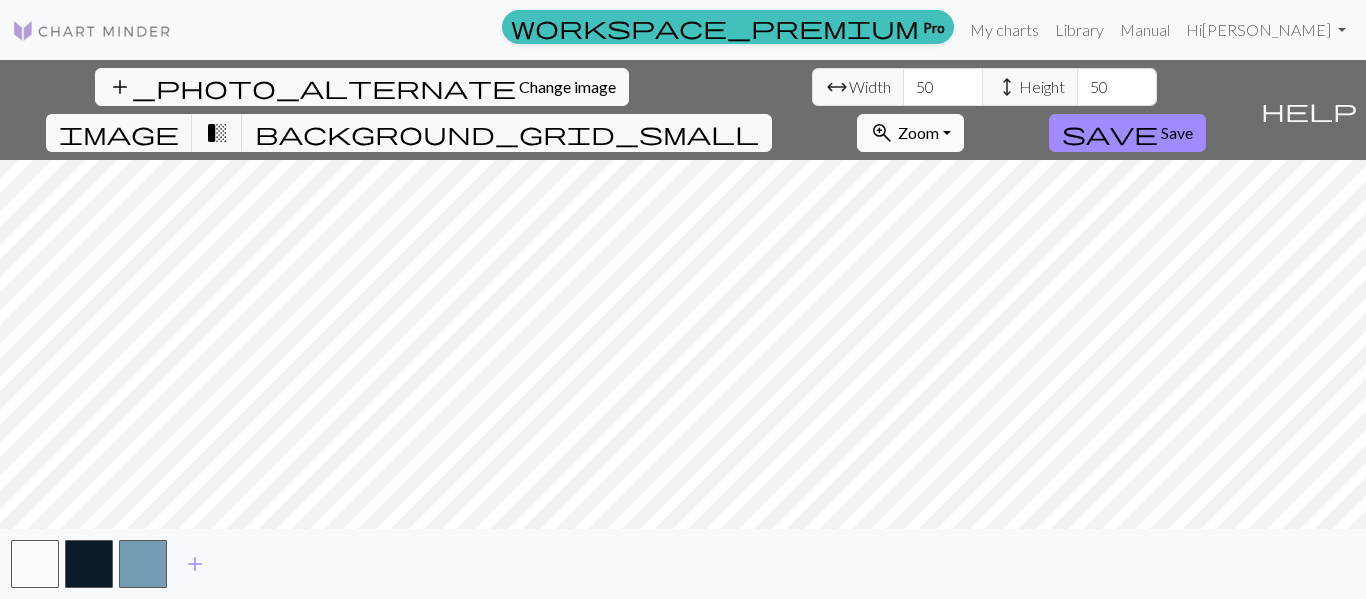 click on "Zoom" at bounding box center [918, 132] 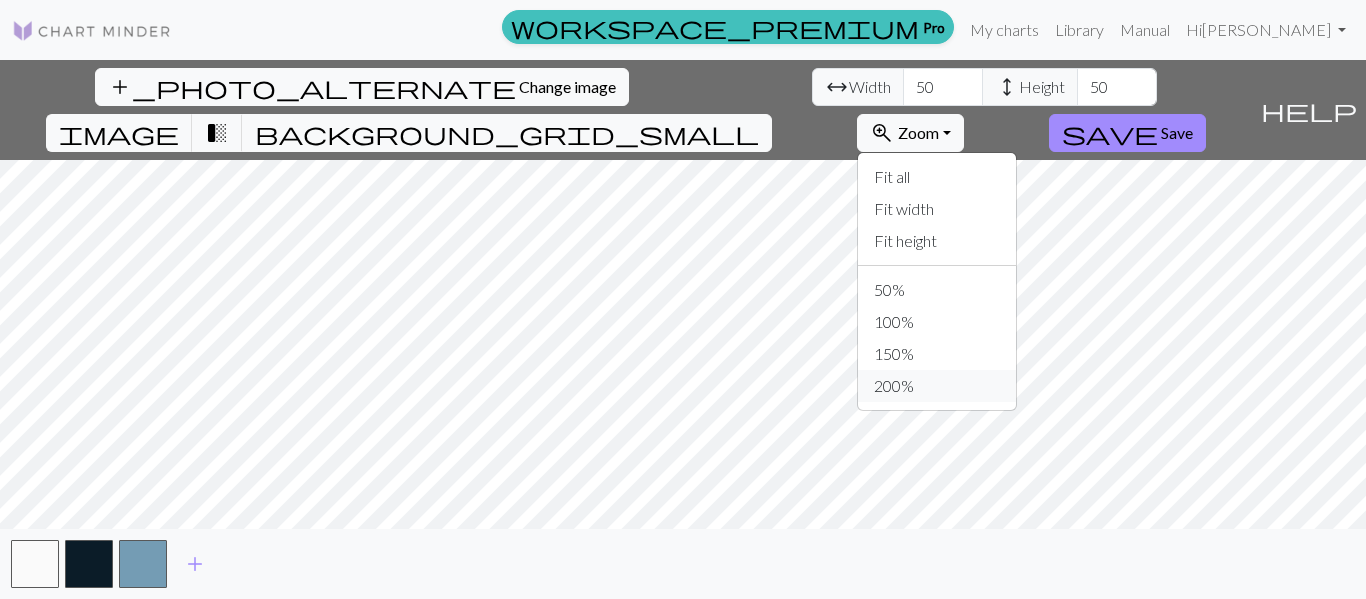 click on "200%" at bounding box center (937, 386) 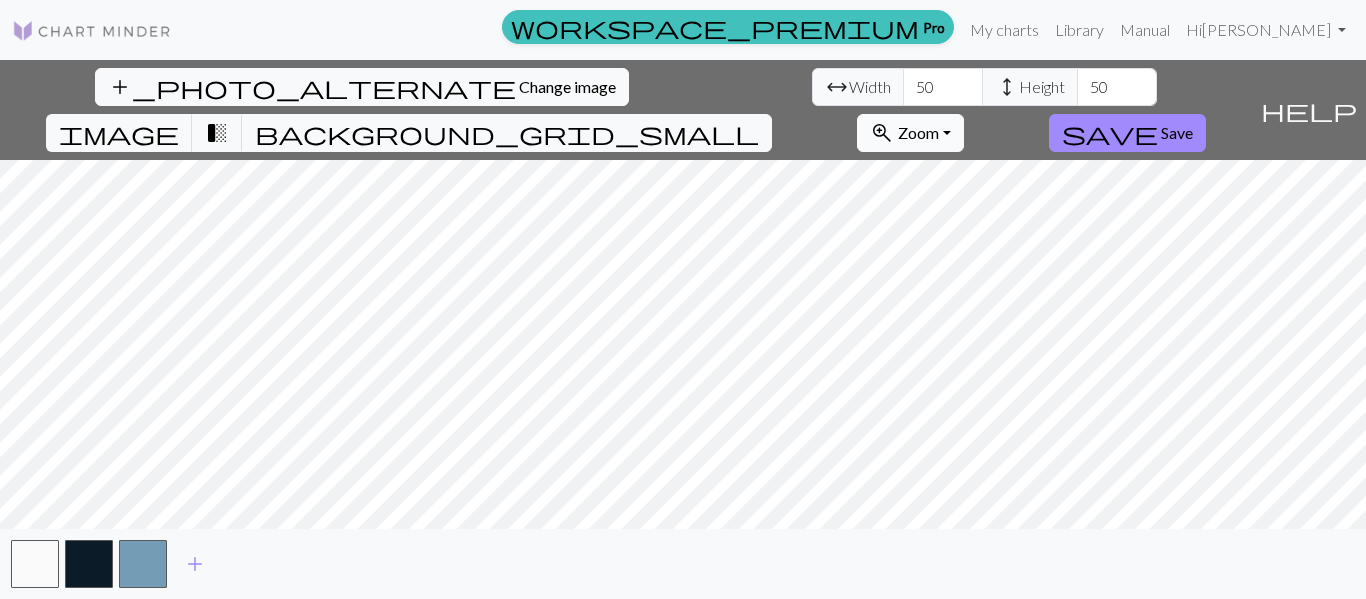 click on "Zoom" at bounding box center [918, 132] 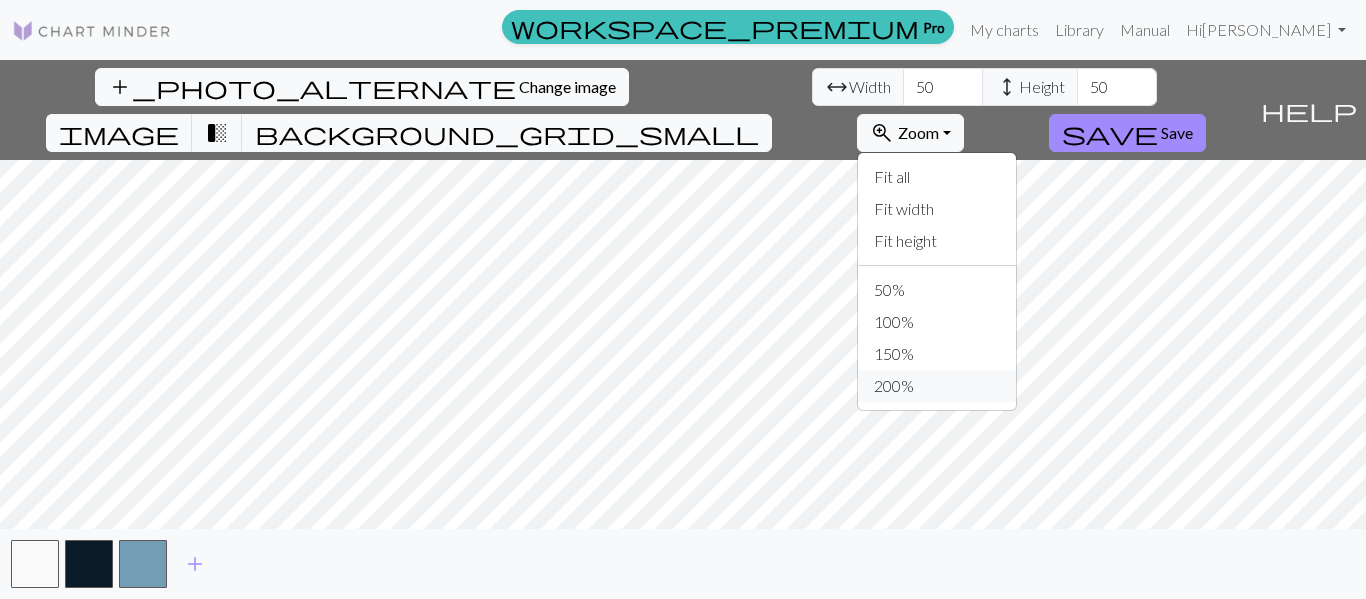 click on "200%" at bounding box center (937, 386) 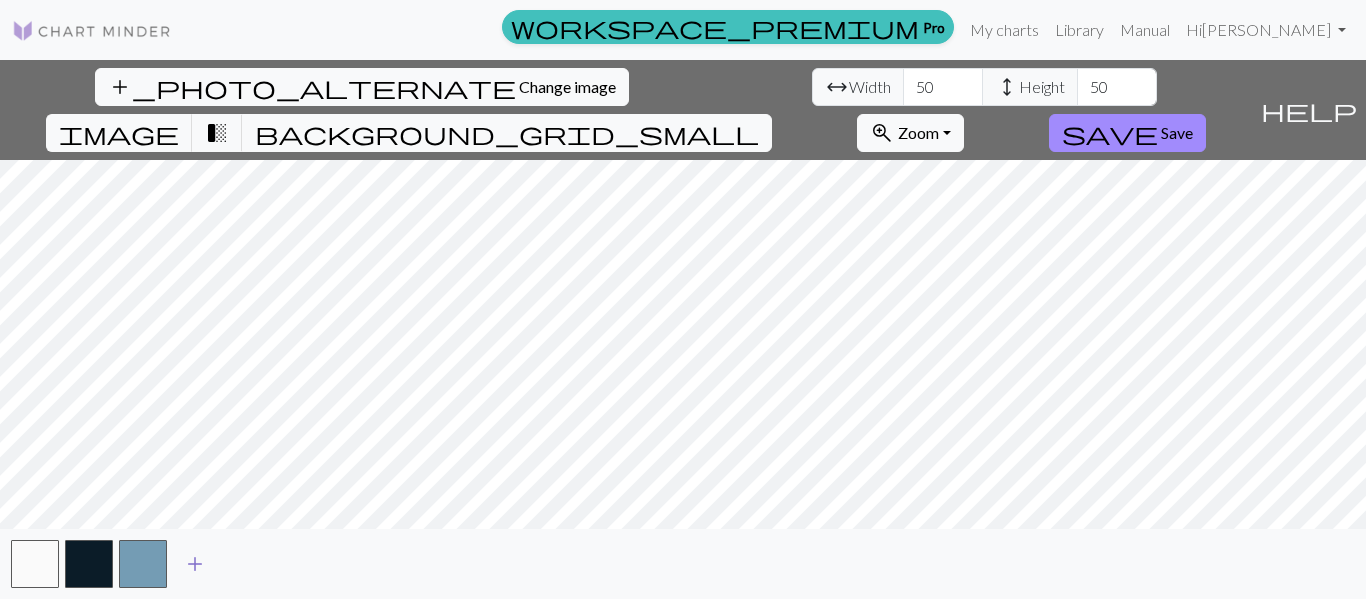 click on "add" at bounding box center [195, 564] 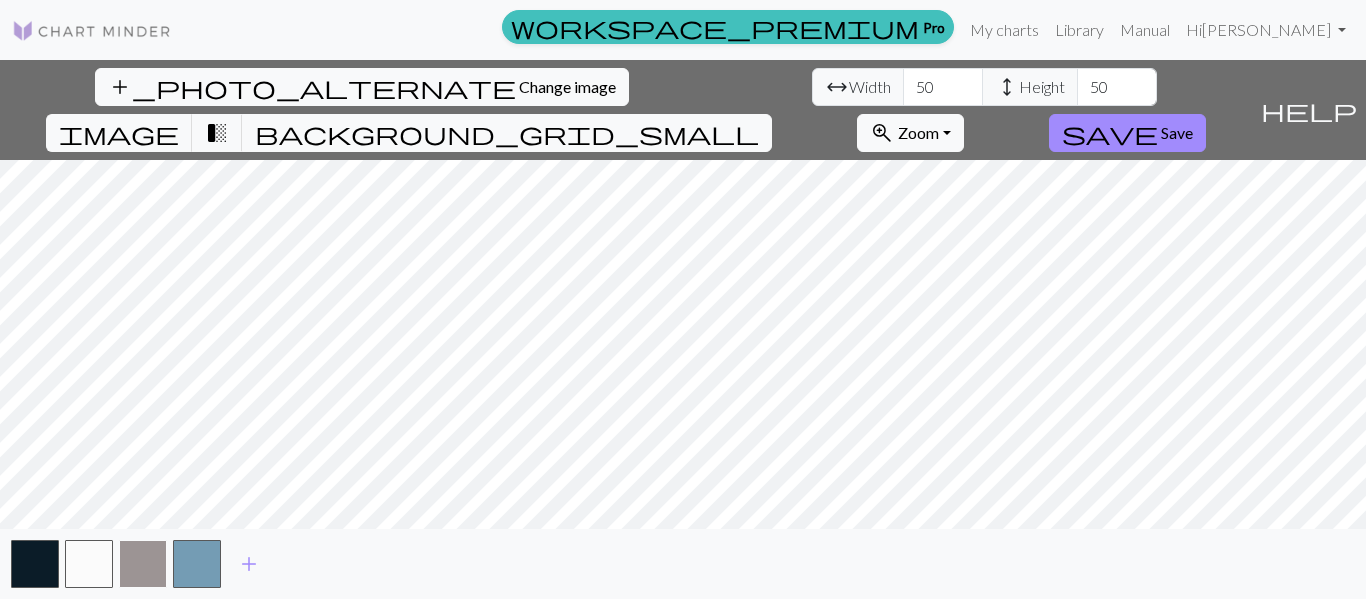 click at bounding box center (143, 564) 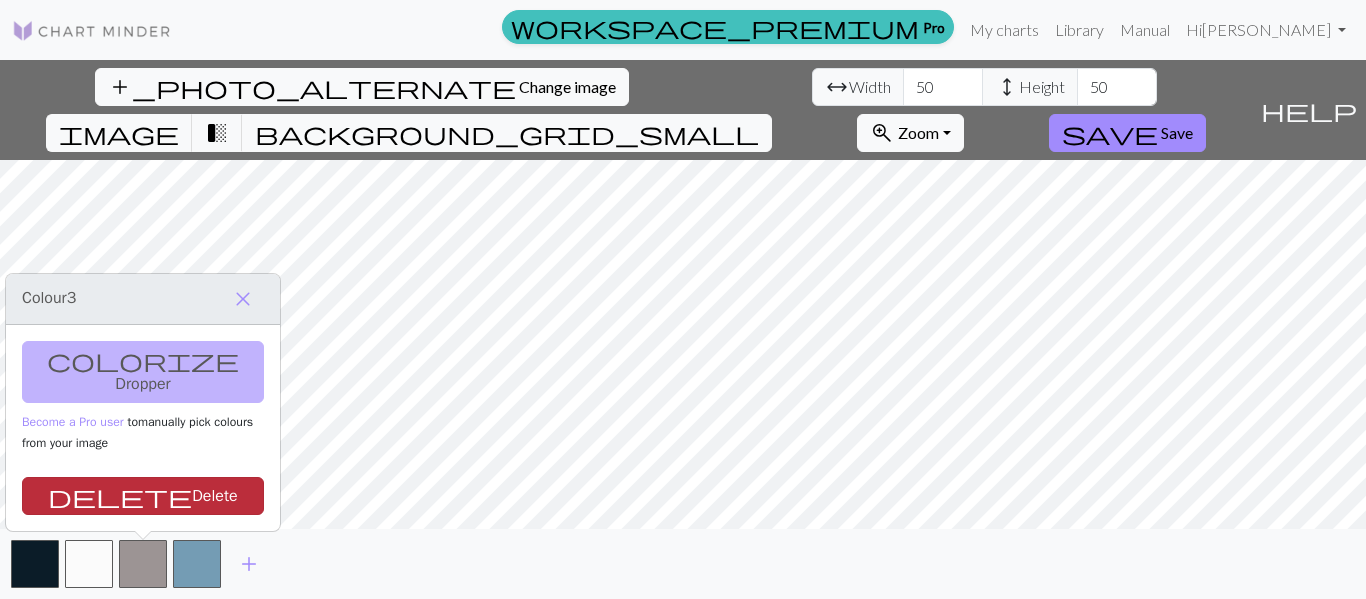 click on "delete Delete" at bounding box center [143, 496] 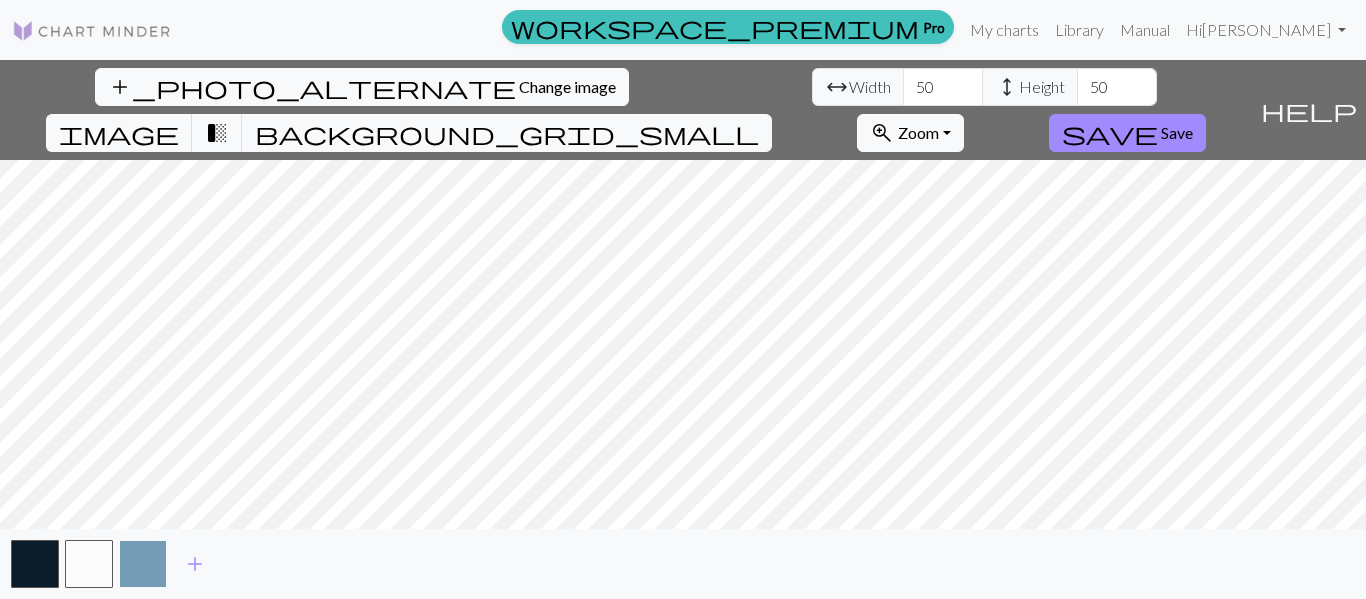 click at bounding box center [143, 564] 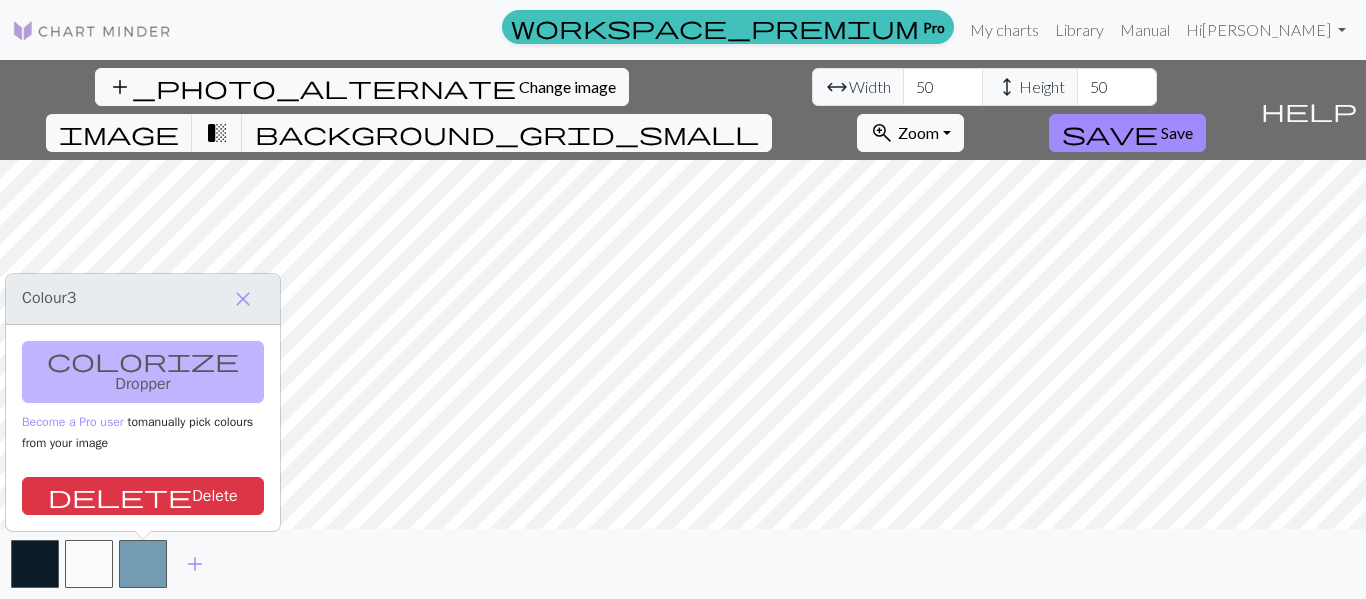click on "colorize Dropper Become a Pro user   to  manually pick colours from your image delete Delete" at bounding box center (143, 428) 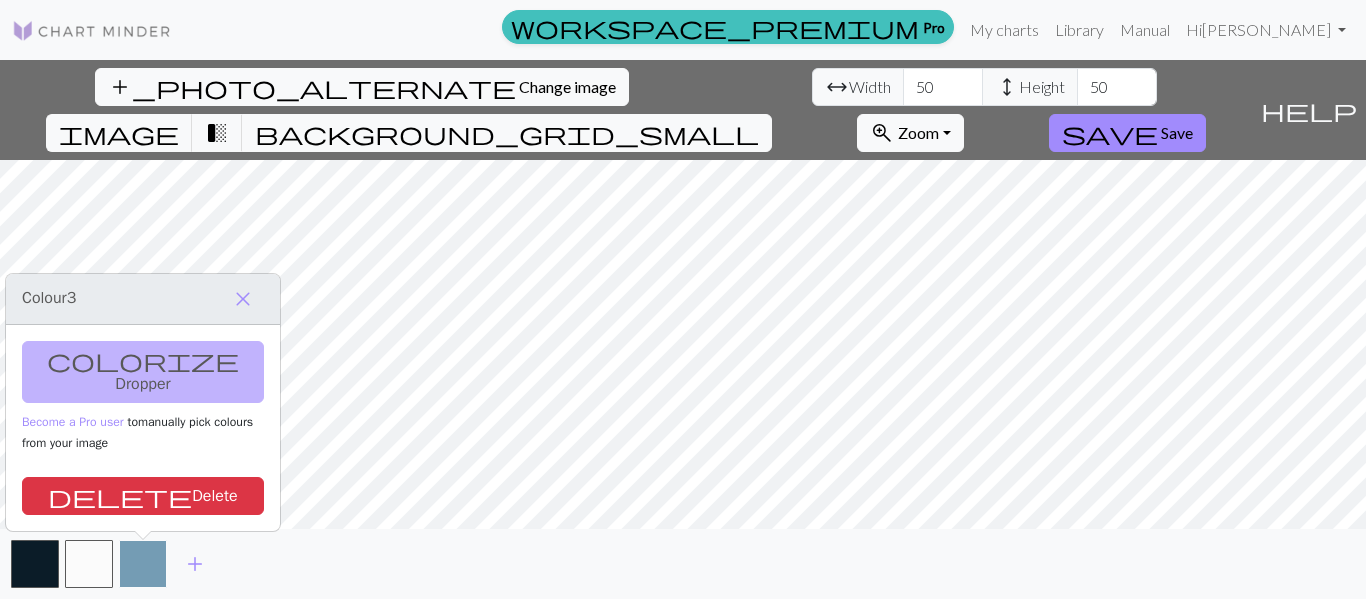 click at bounding box center (143, 564) 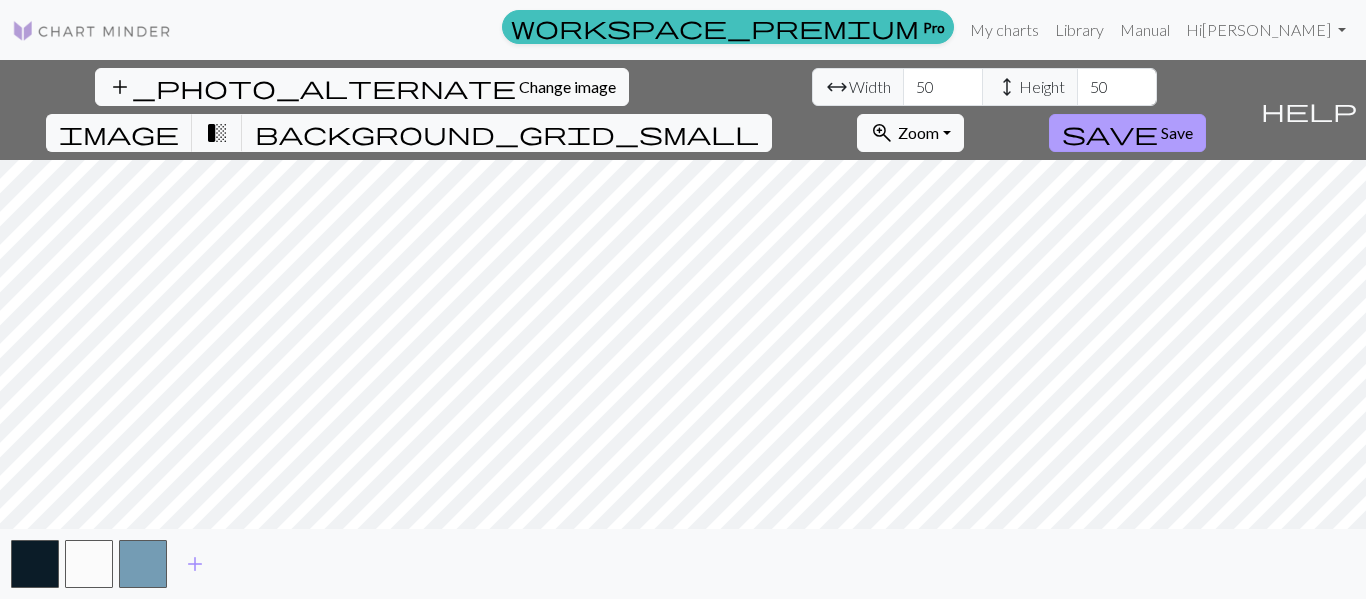 click on "save" at bounding box center (1110, 133) 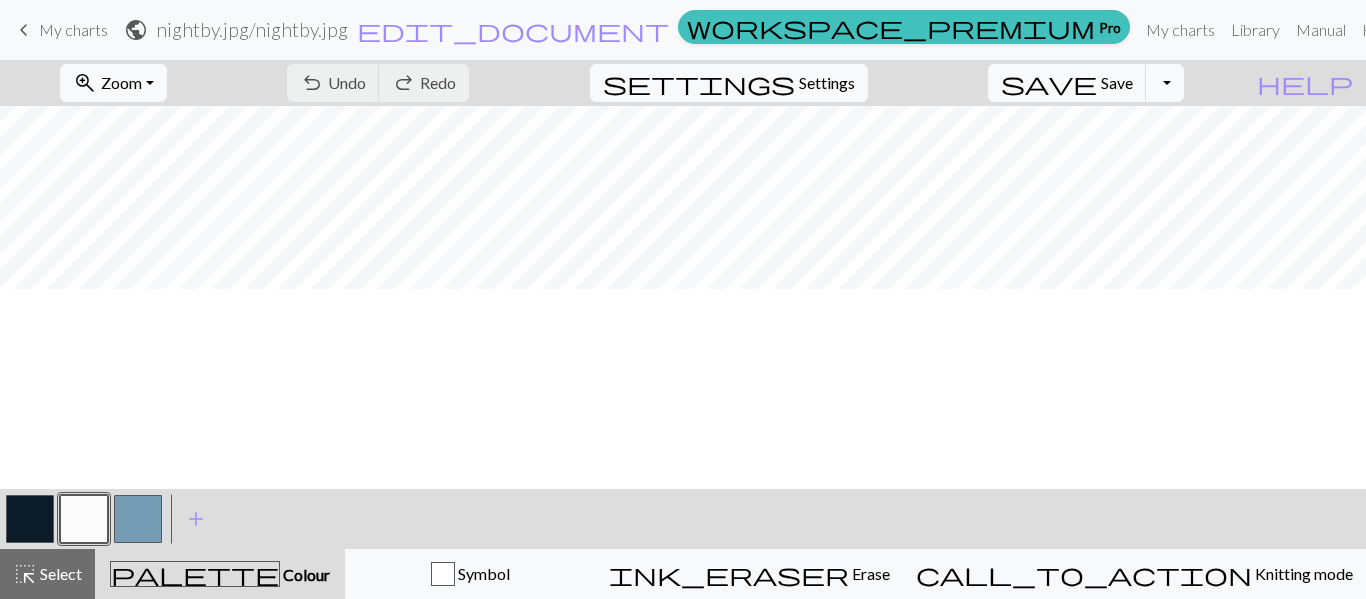 scroll, scrollTop: 0, scrollLeft: 0, axis: both 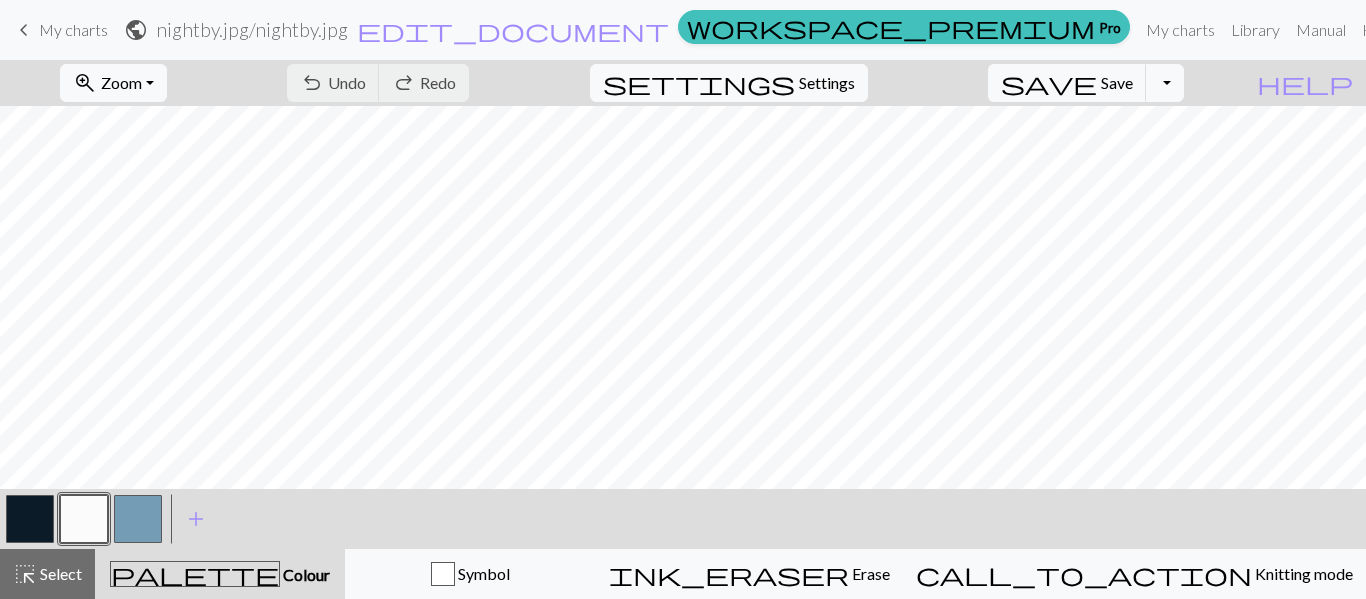 click at bounding box center [138, 519] 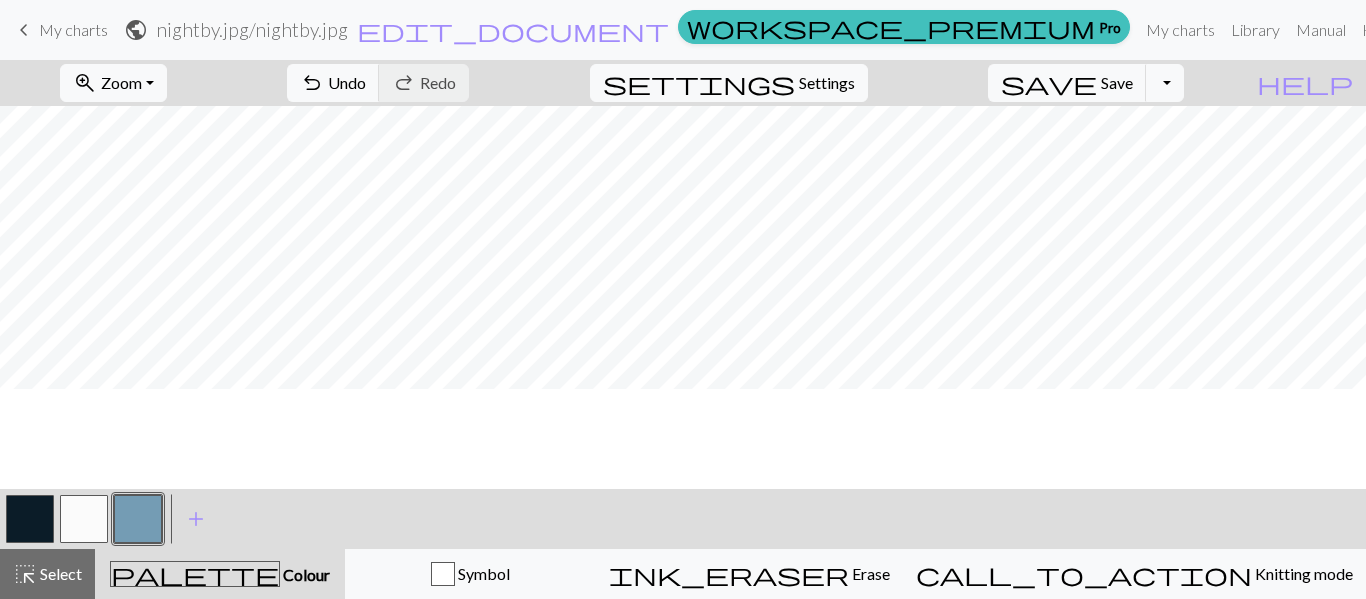 scroll, scrollTop: 400, scrollLeft: 0, axis: vertical 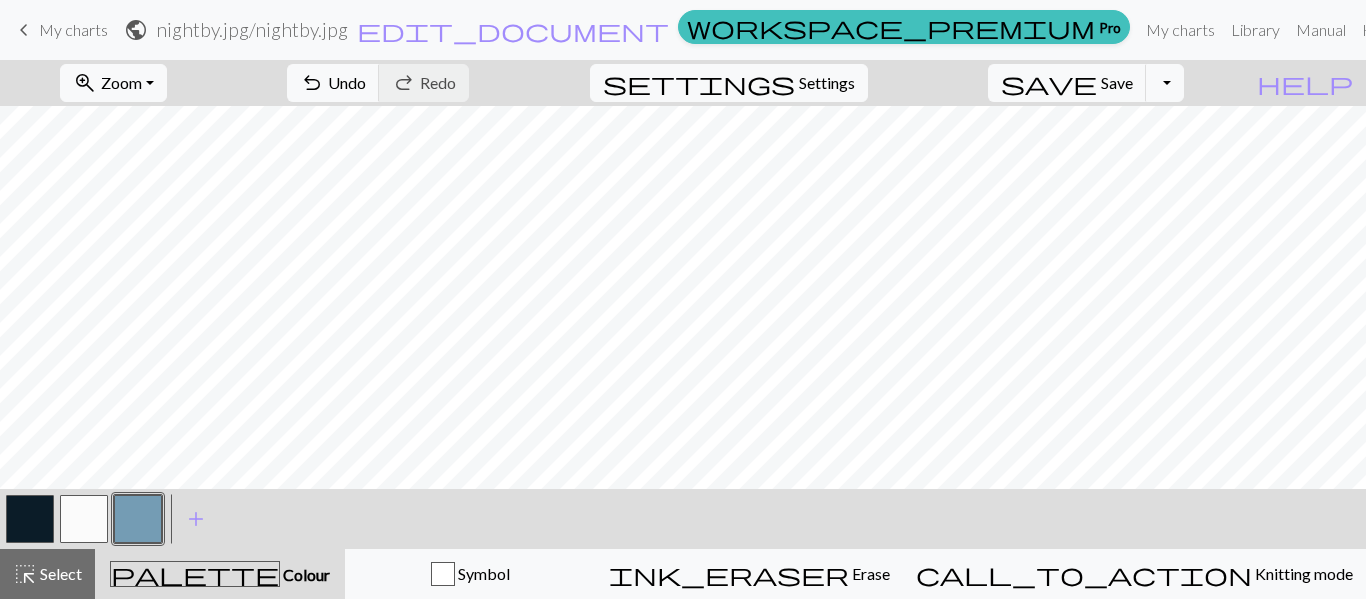 click at bounding box center (30, 519) 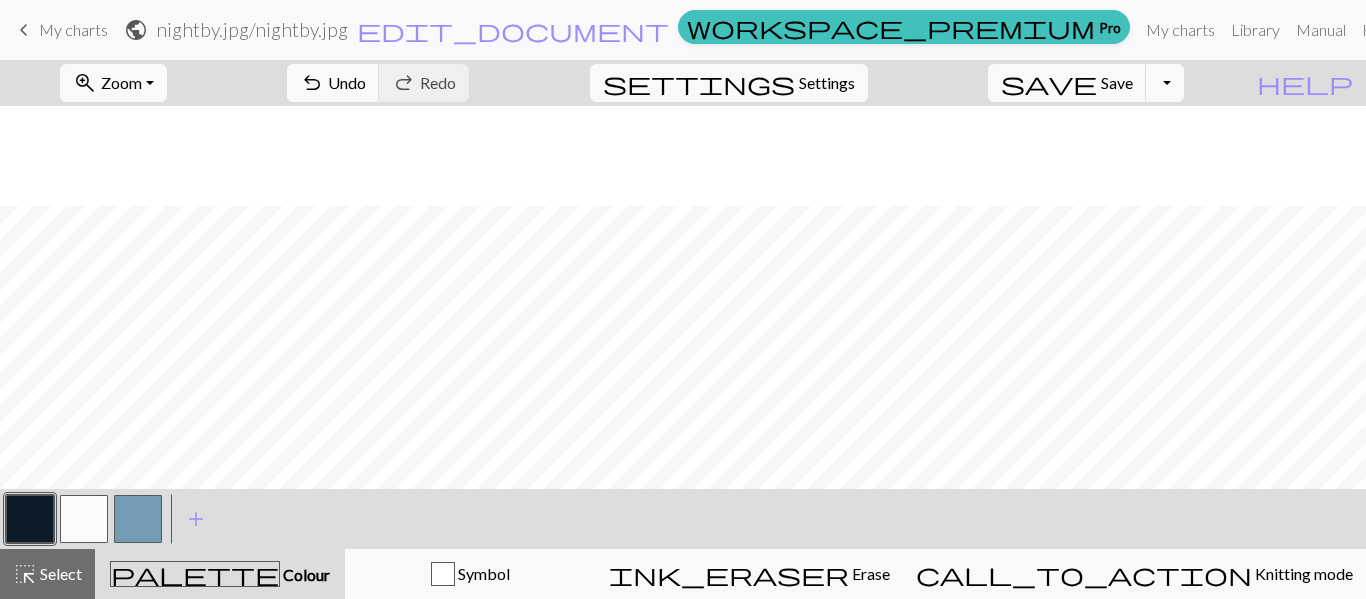 scroll, scrollTop: 500, scrollLeft: 0, axis: vertical 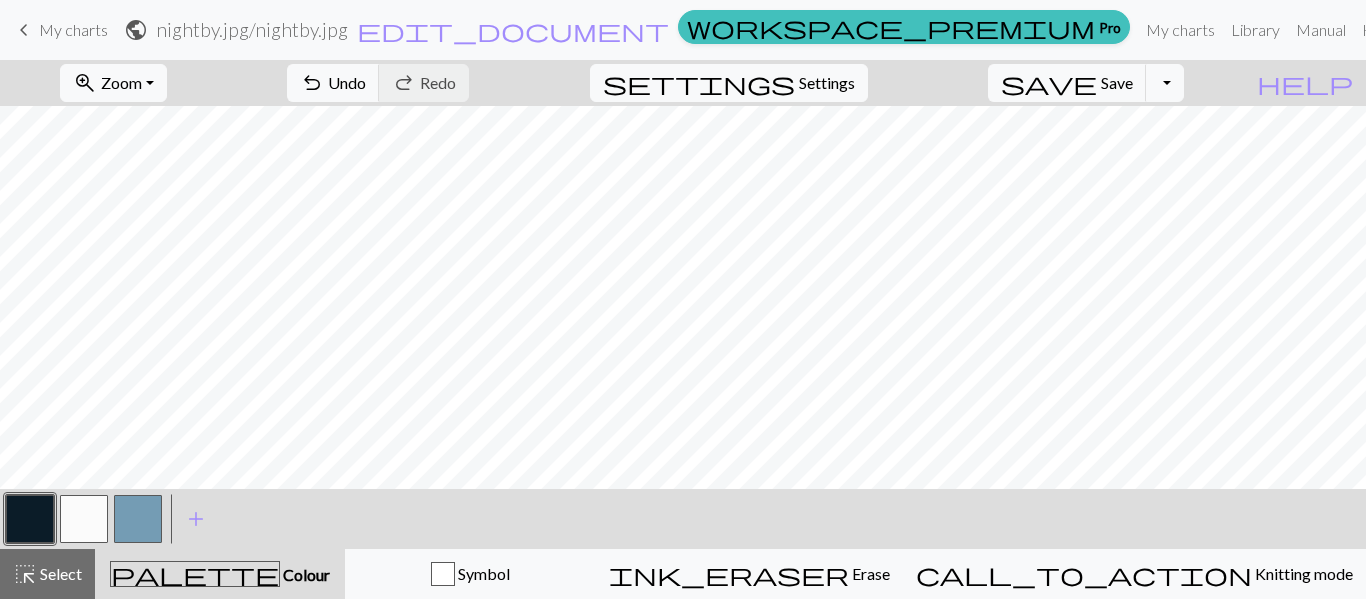 click at bounding box center (84, 519) 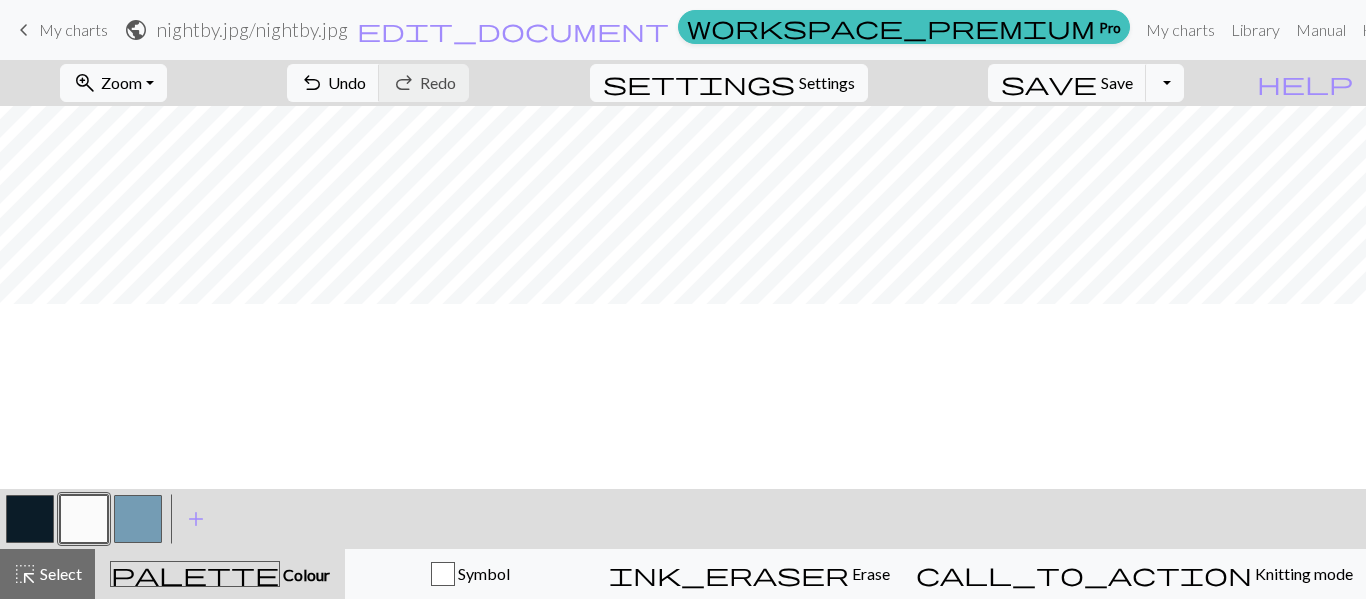 scroll, scrollTop: 753, scrollLeft: 0, axis: vertical 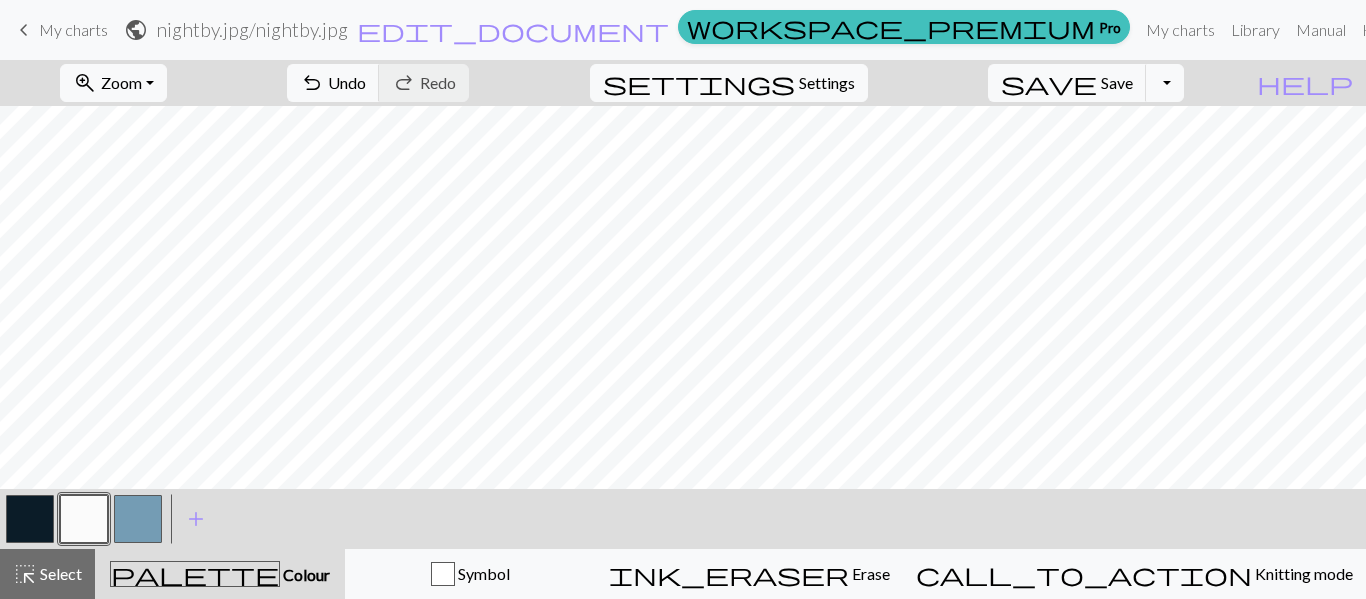 click at bounding box center (30, 519) 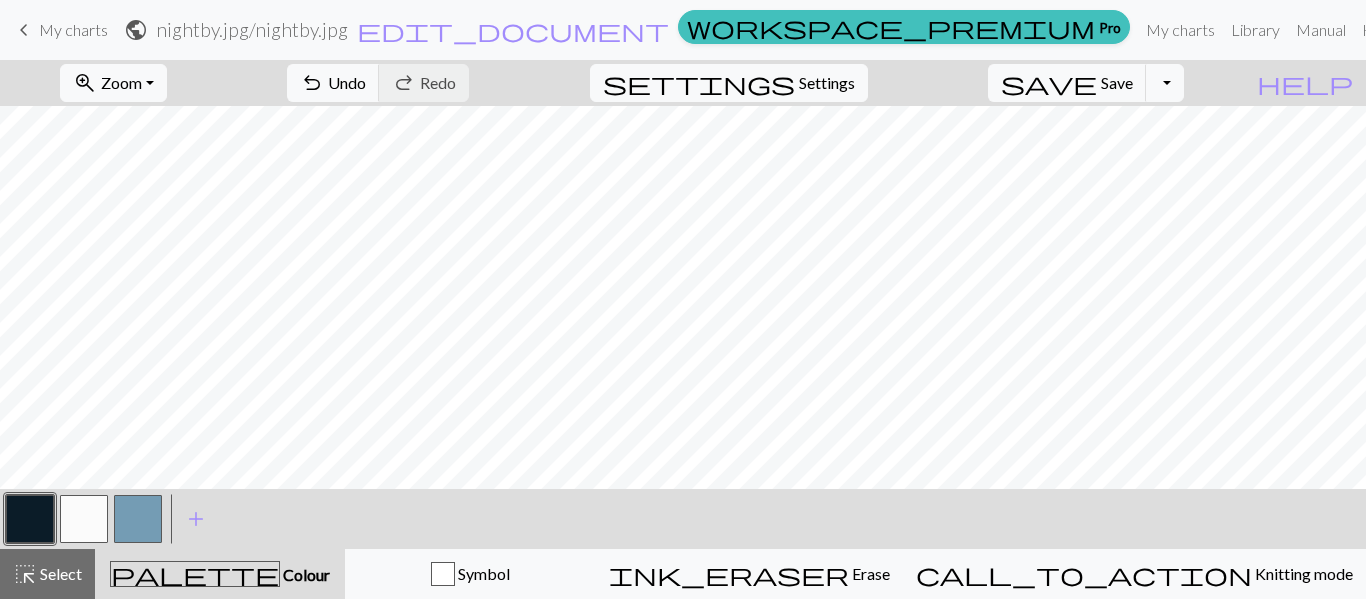 click at bounding box center [84, 519] 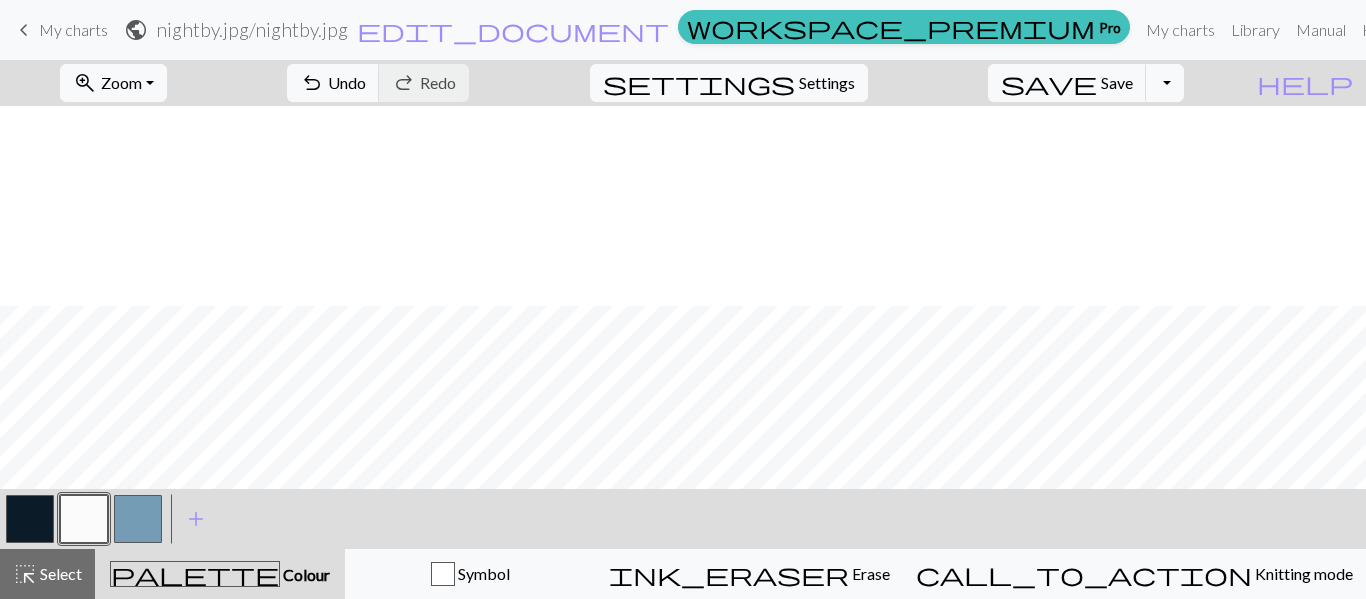 scroll, scrollTop: 753, scrollLeft: 0, axis: vertical 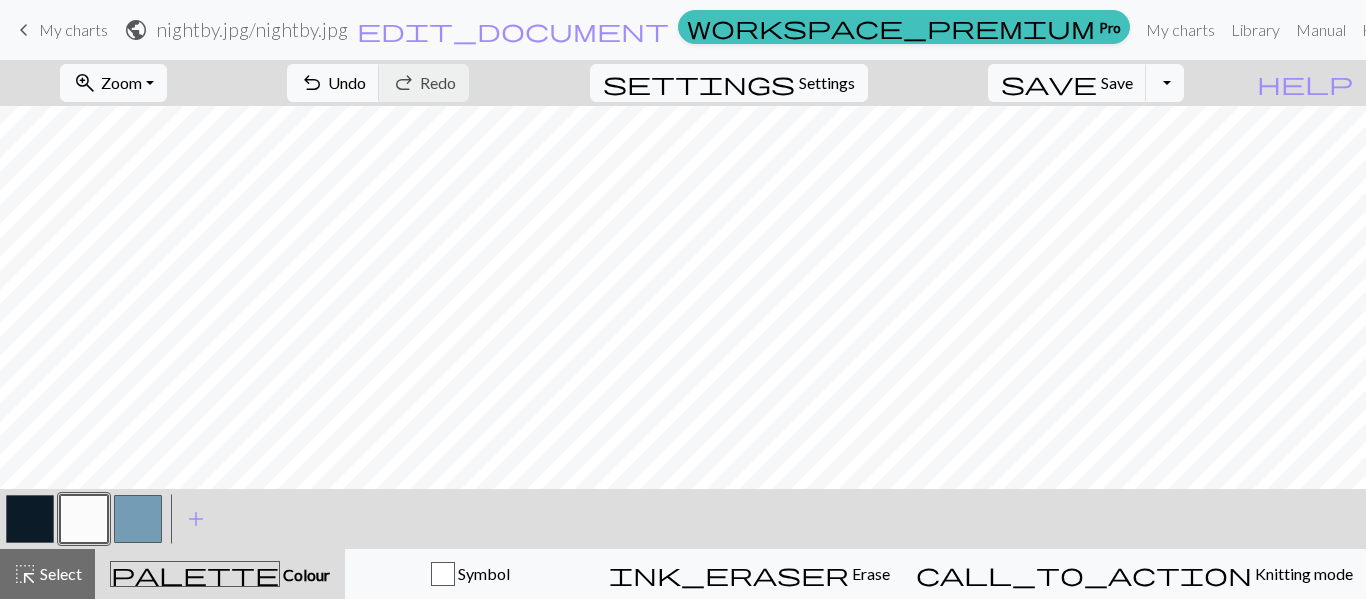 drag, startPoint x: 32, startPoint y: 527, endPoint x: 48, endPoint y: 493, distance: 37.576588 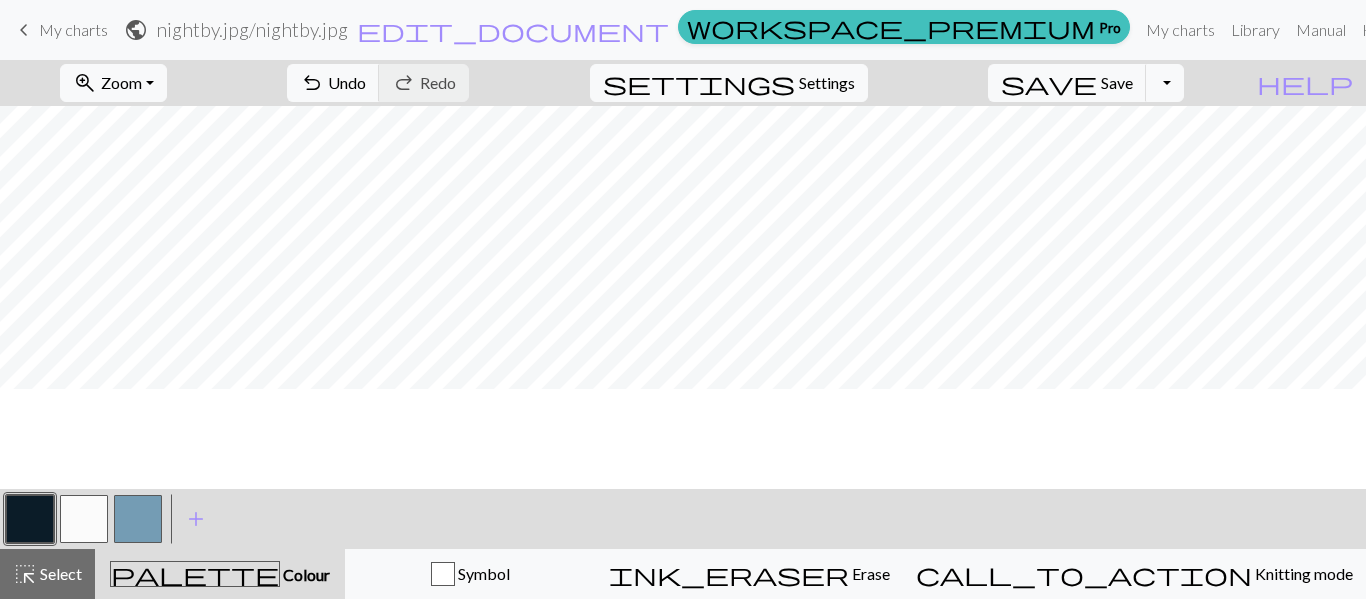 scroll, scrollTop: 153, scrollLeft: 0, axis: vertical 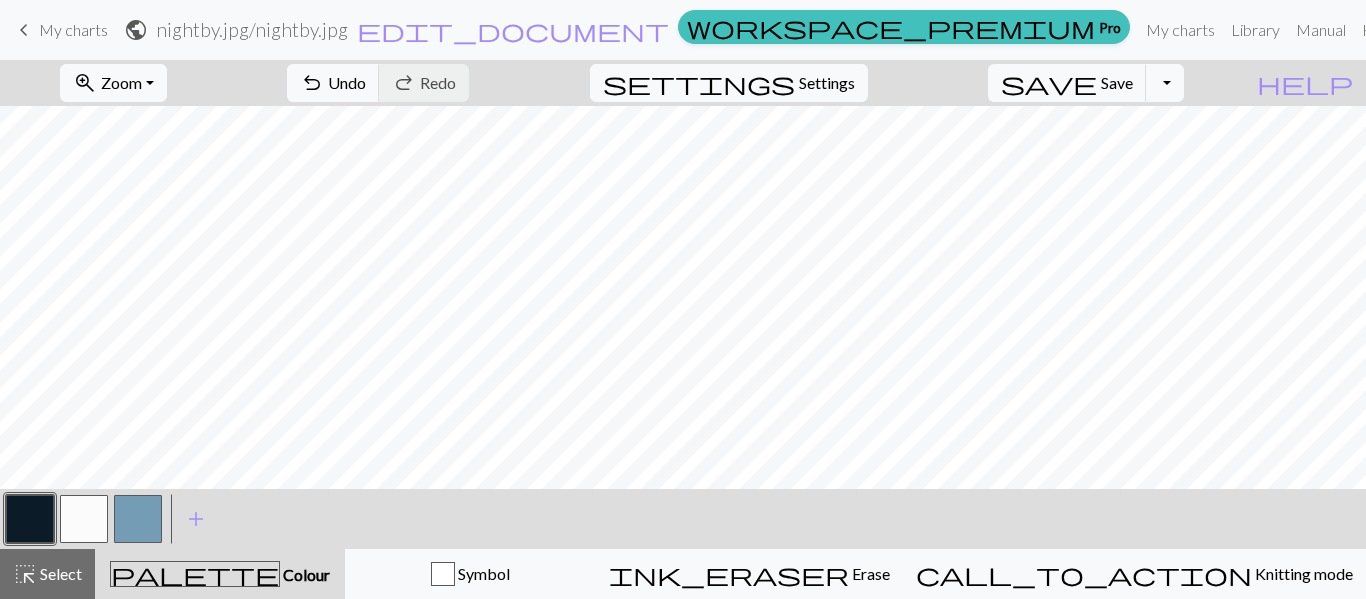 click at bounding box center [138, 519] 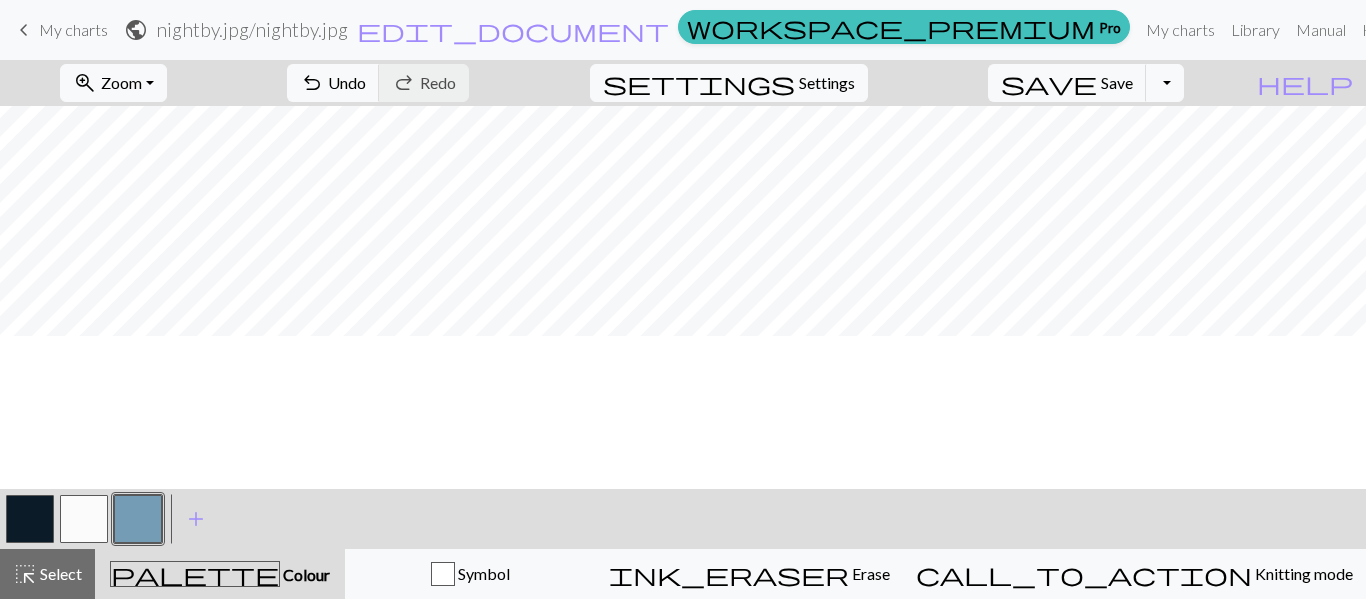 scroll, scrollTop: 0, scrollLeft: 0, axis: both 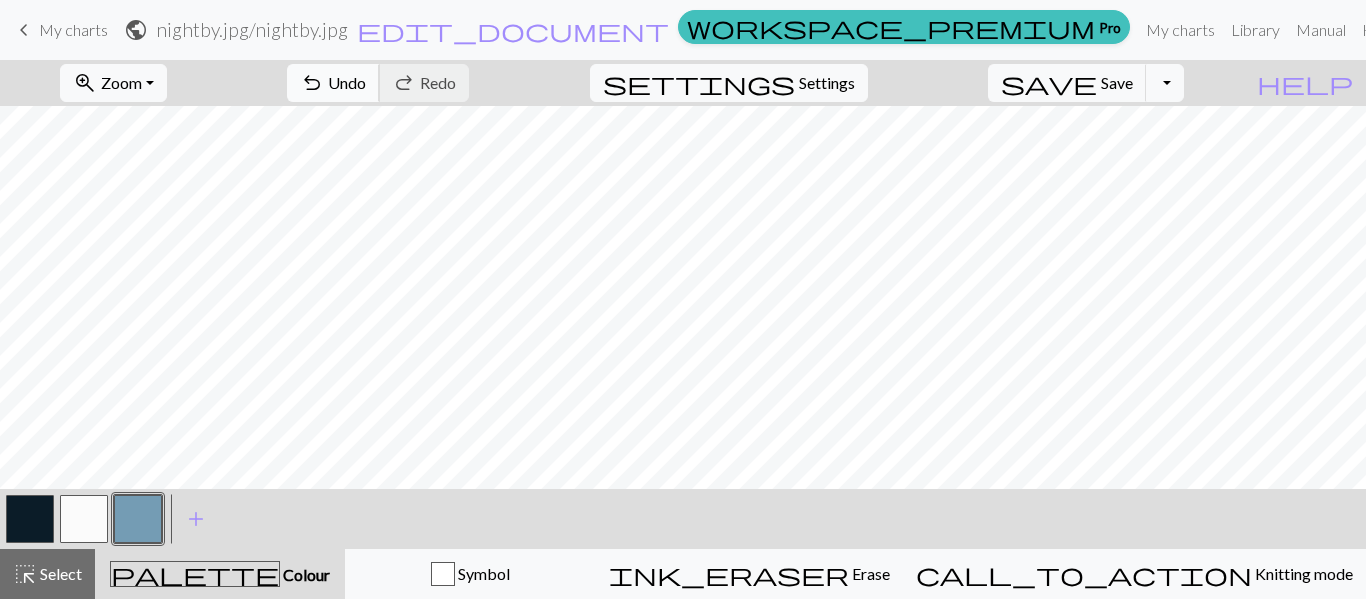 click on "Undo" at bounding box center [347, 82] 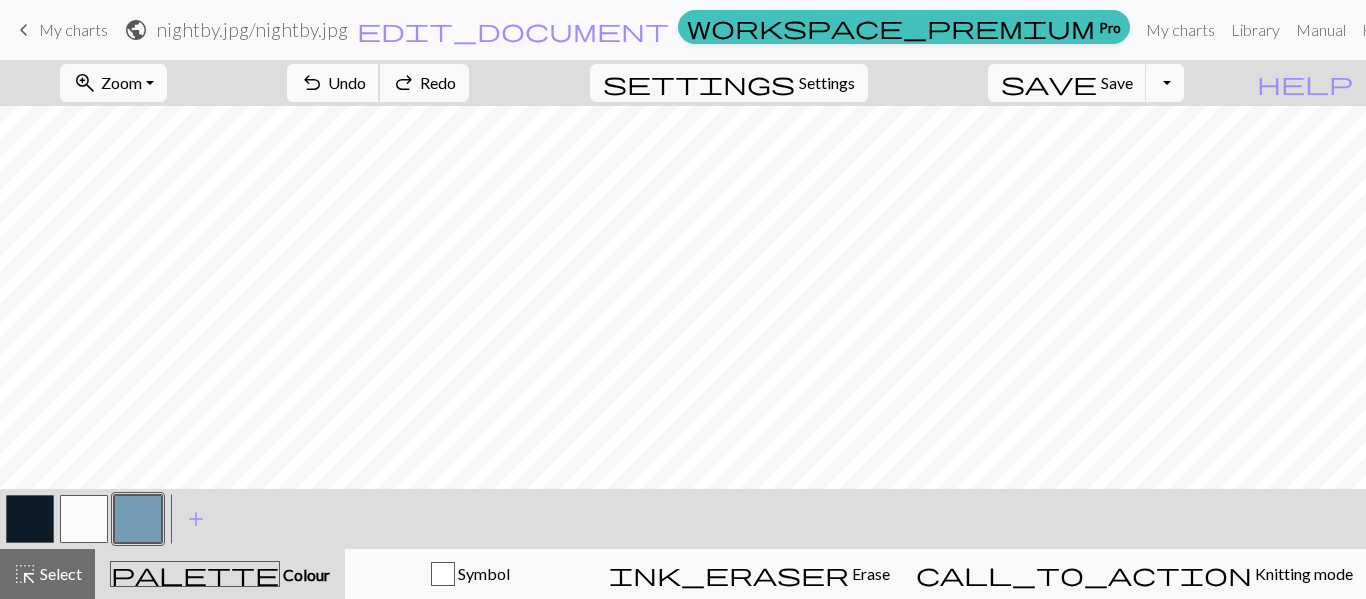 click on "Undo" at bounding box center [347, 82] 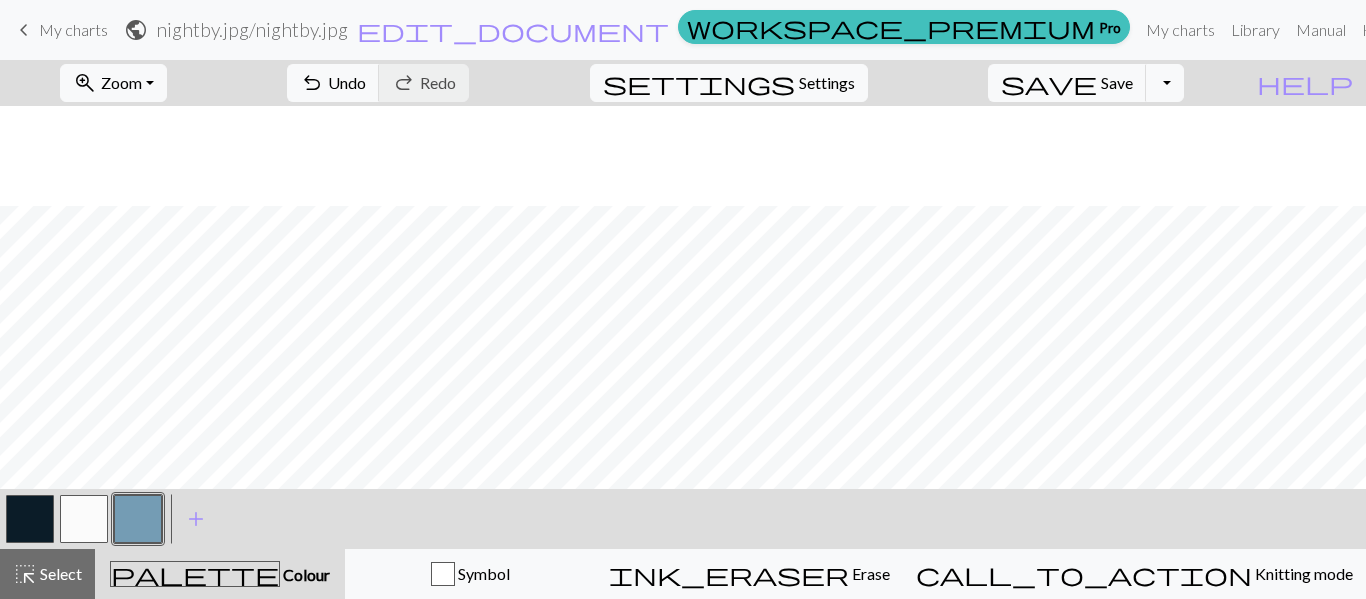 scroll, scrollTop: 200, scrollLeft: 0, axis: vertical 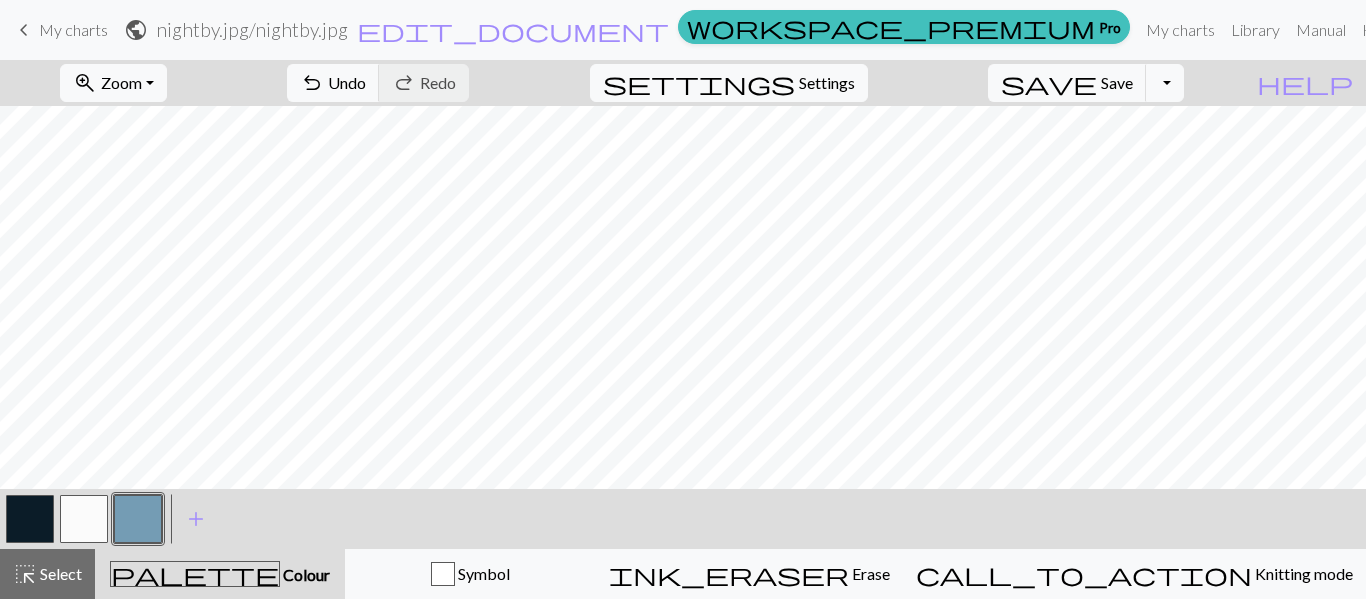 click at bounding box center [30, 519] 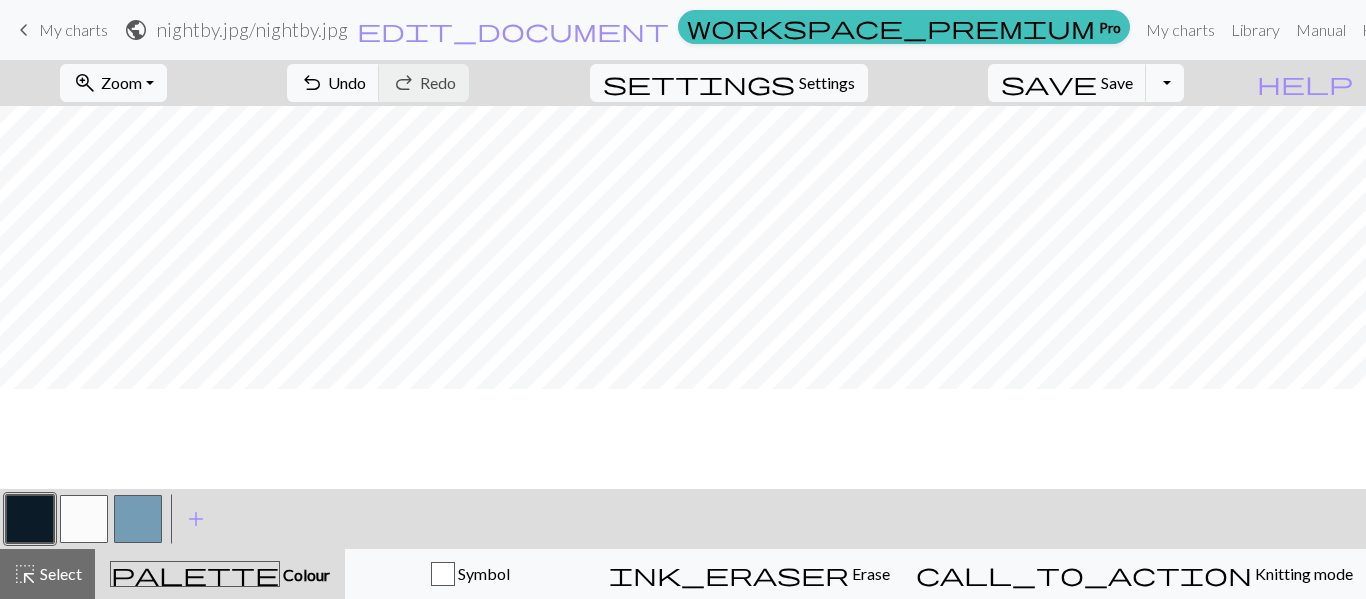 scroll, scrollTop: 100, scrollLeft: 0, axis: vertical 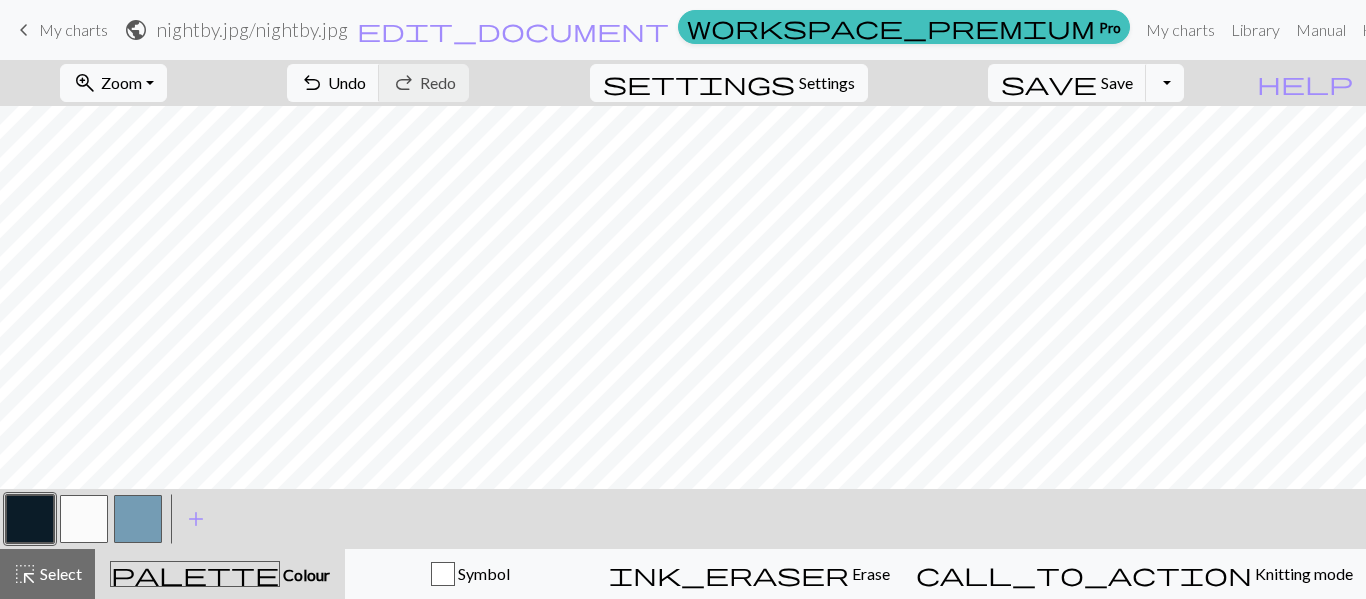 click at bounding box center [138, 519] 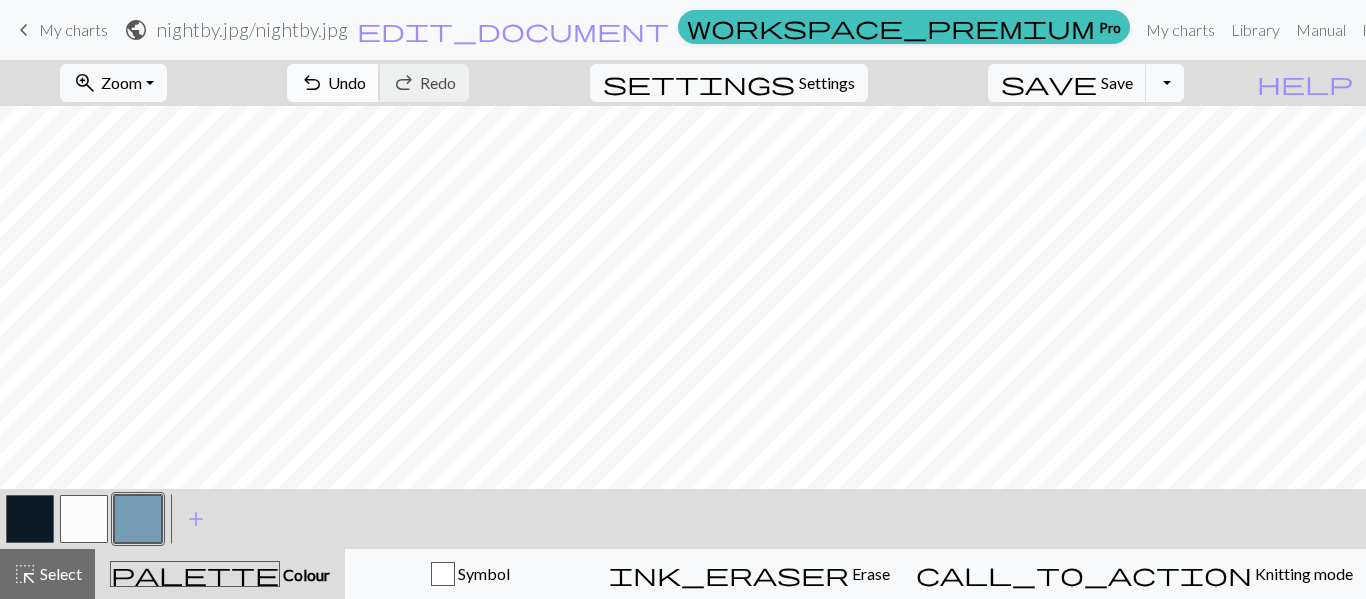 click on "undo Undo Undo" at bounding box center [333, 83] 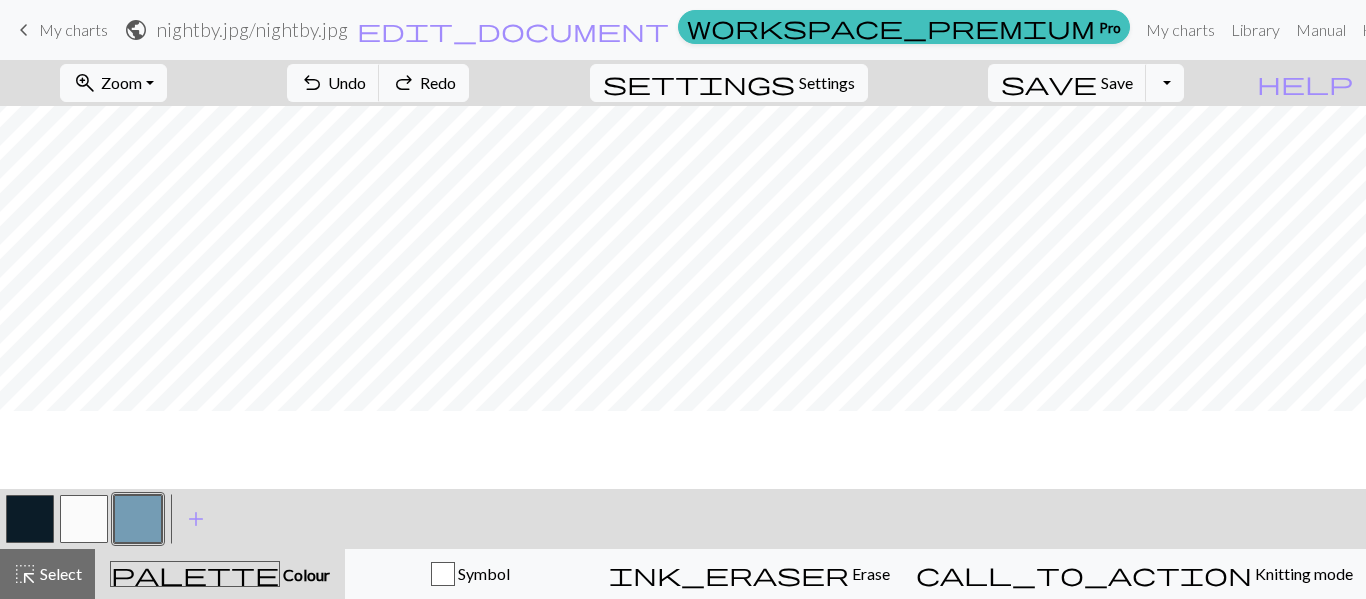 scroll, scrollTop: 0, scrollLeft: 0, axis: both 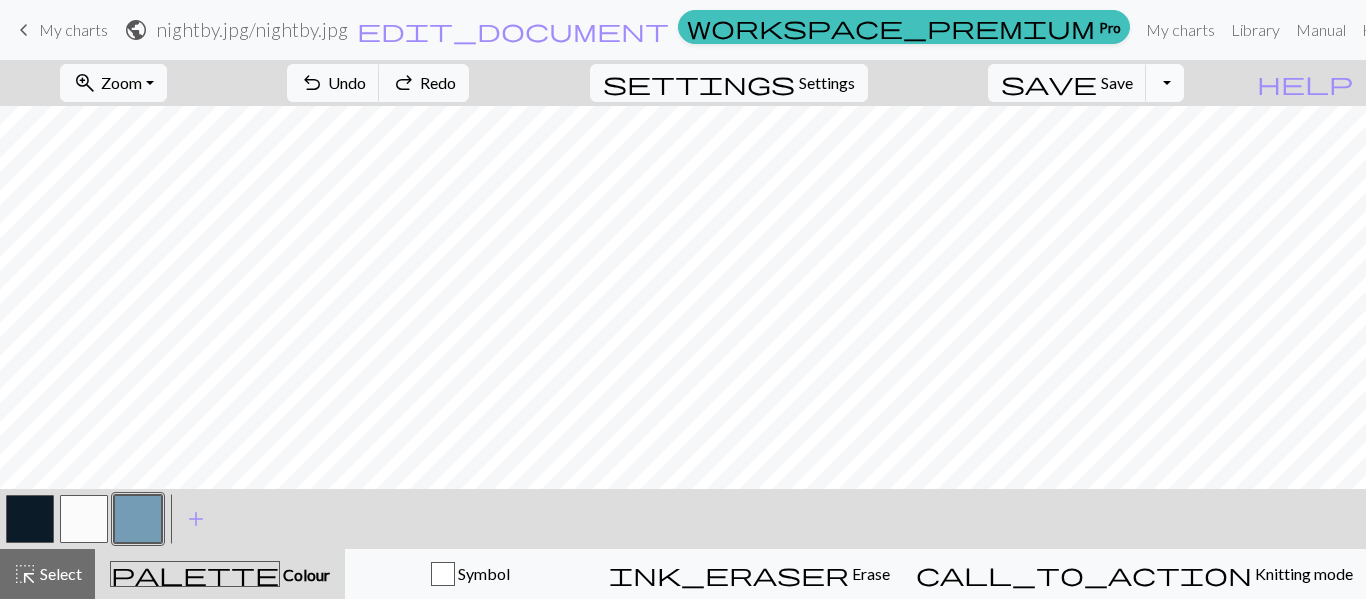 click on "Toggle Dropdown" at bounding box center [1165, 83] 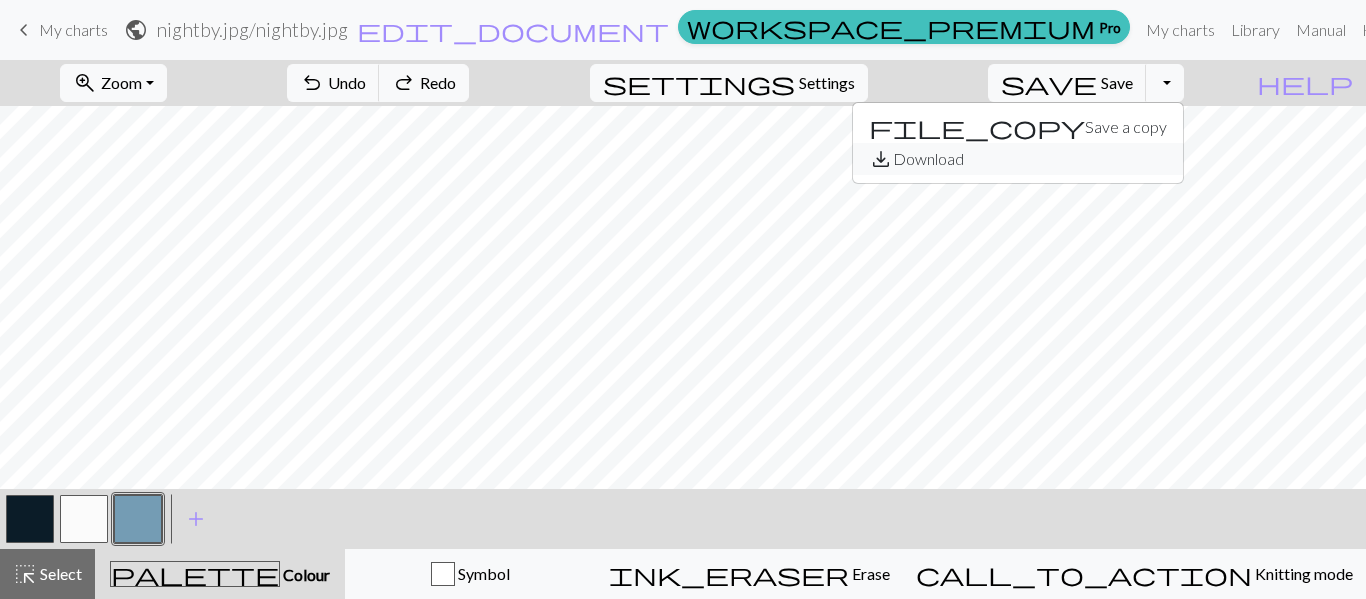 click on "save_alt  Download" at bounding box center [1018, 159] 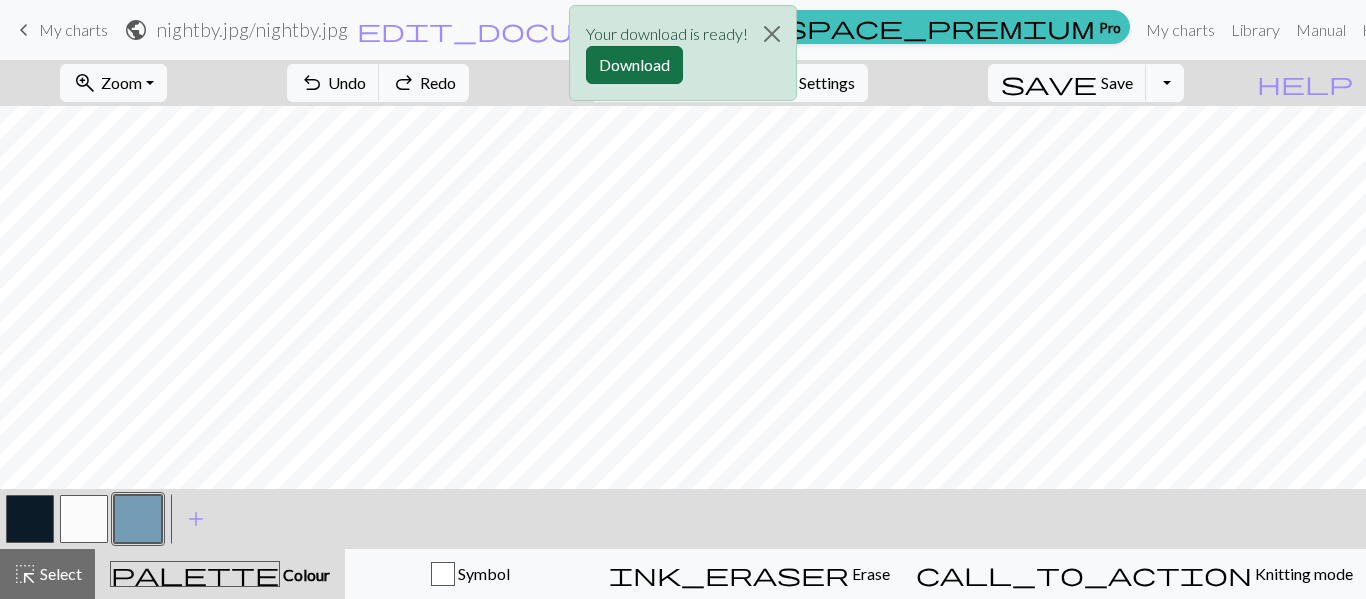 click on "Download" at bounding box center [634, 65] 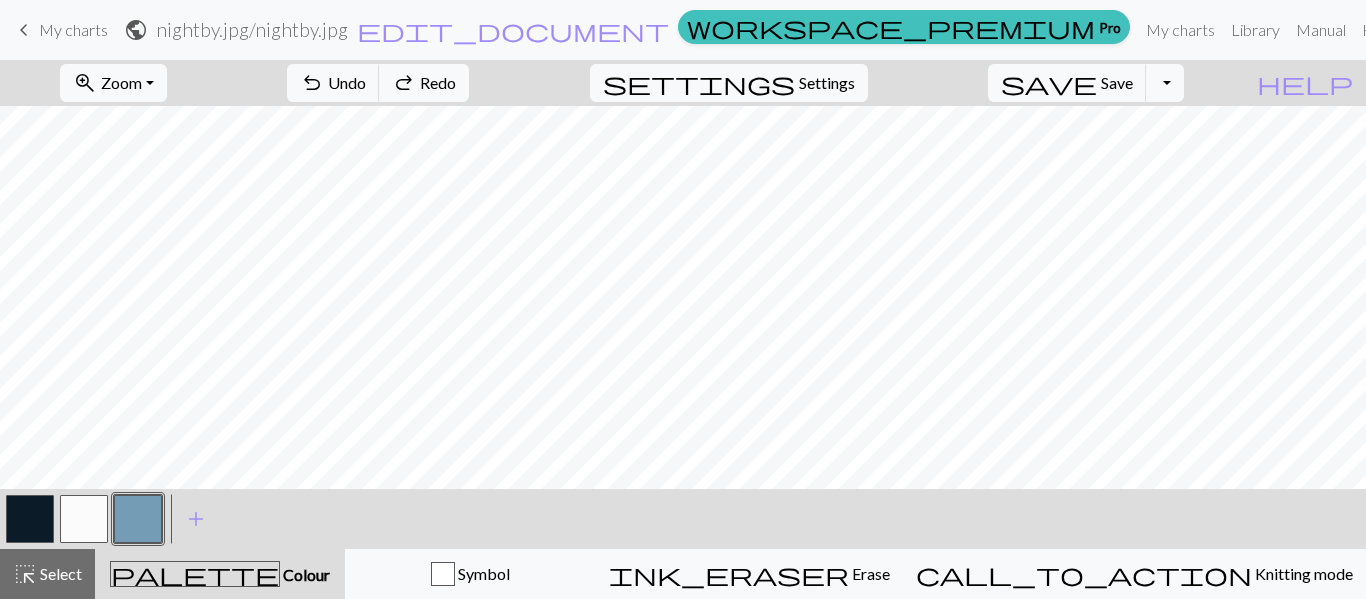 scroll, scrollTop: 200, scrollLeft: 0, axis: vertical 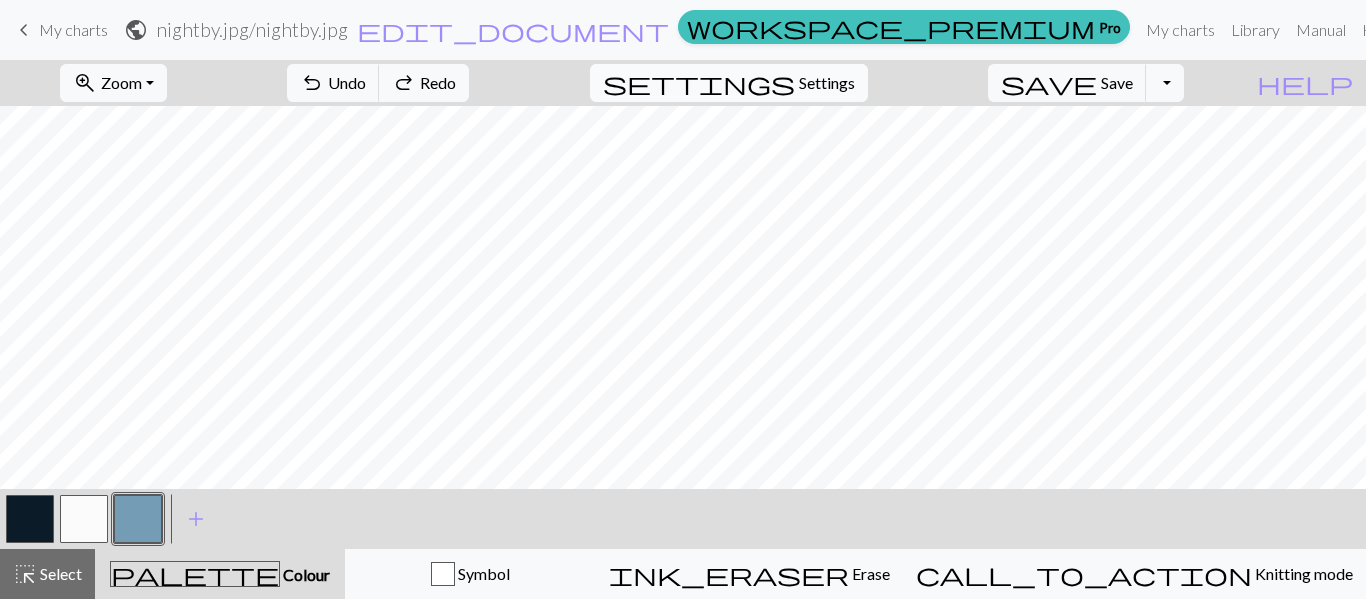 click on "Settings" at bounding box center (827, 83) 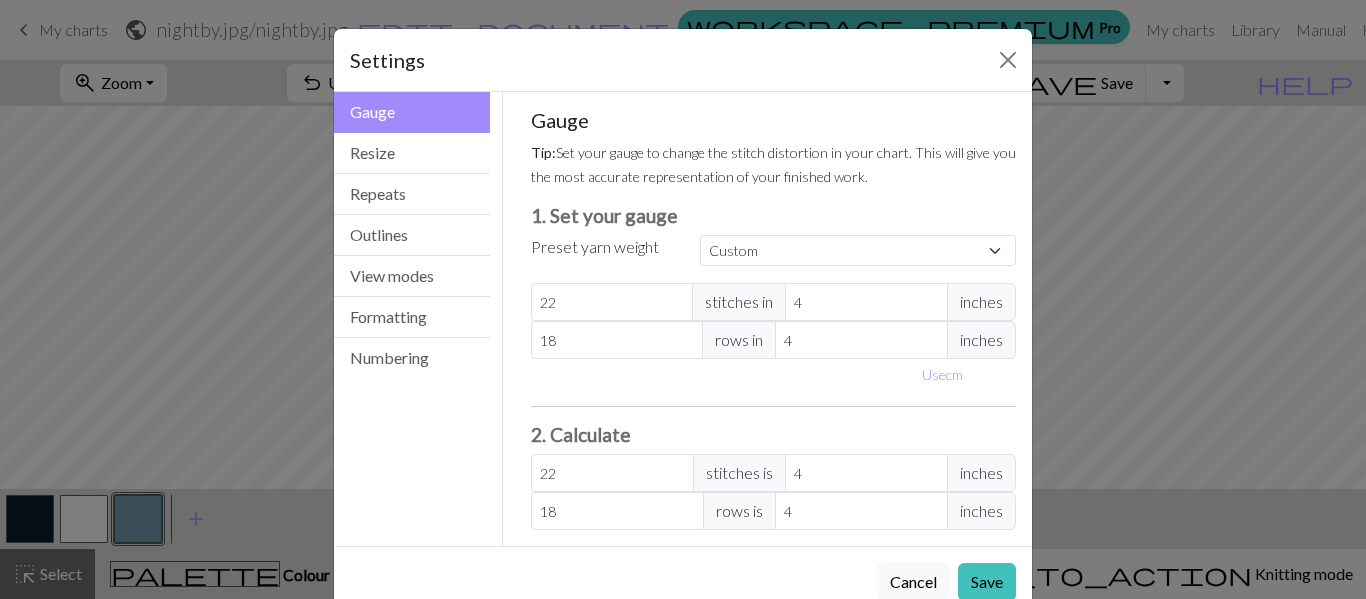 scroll, scrollTop: 47, scrollLeft: 0, axis: vertical 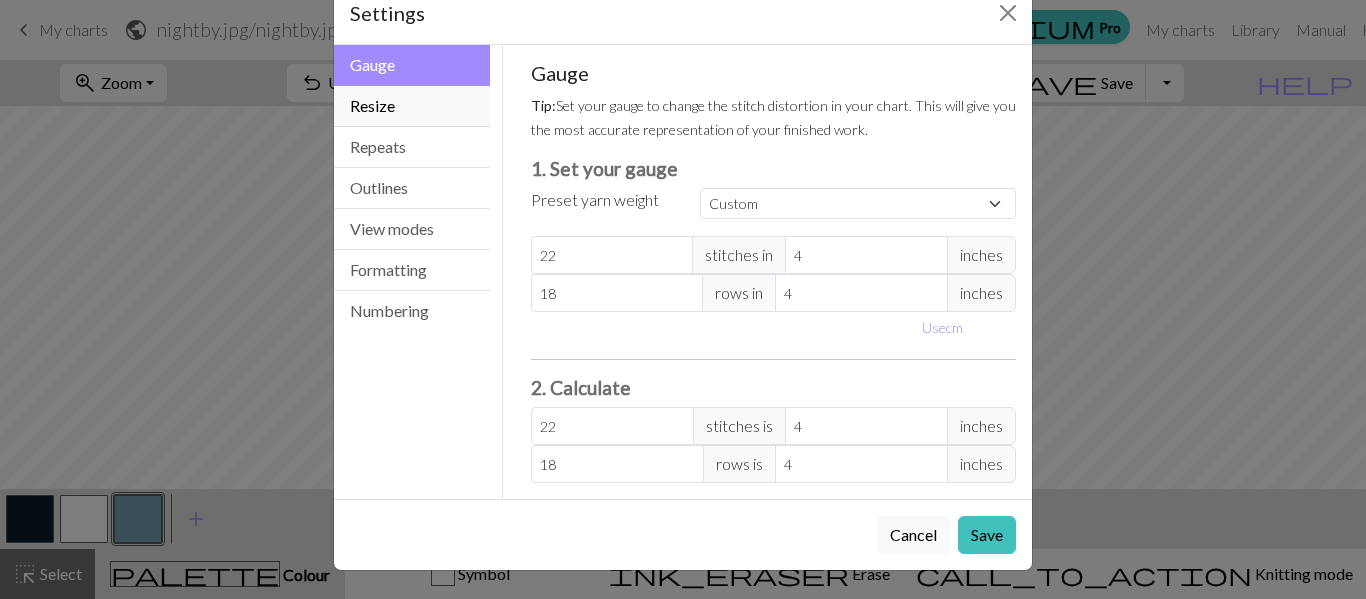 click on "Resize" at bounding box center (412, 106) 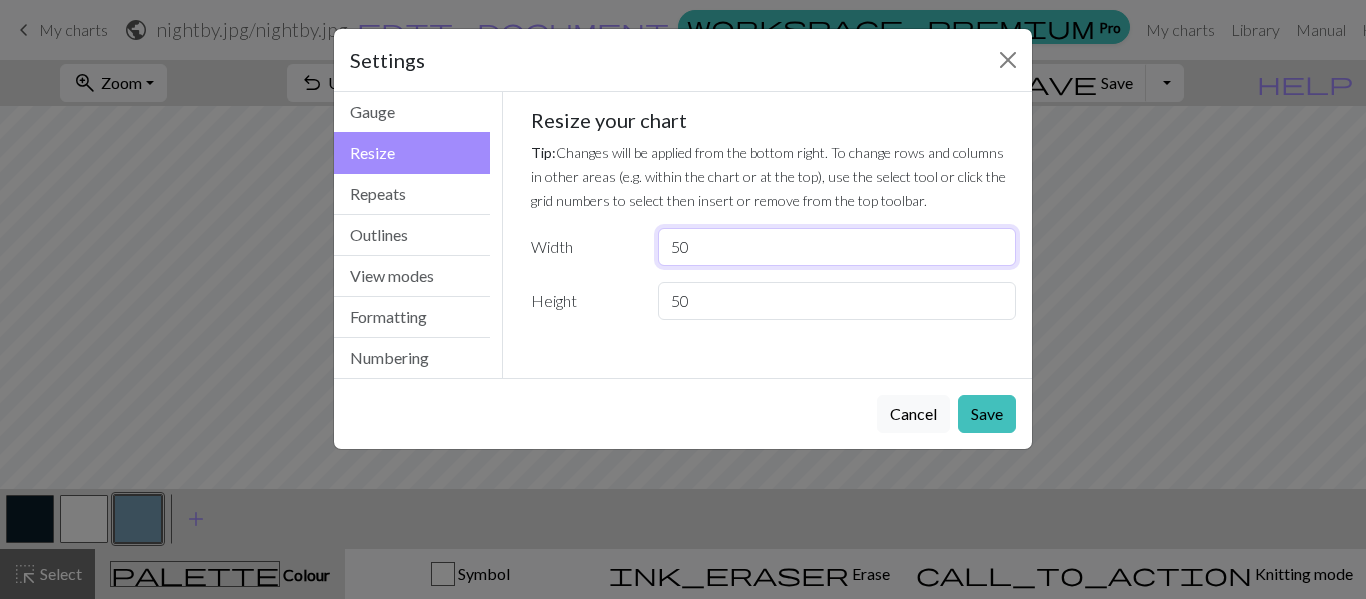 click on "50" at bounding box center (837, 247) 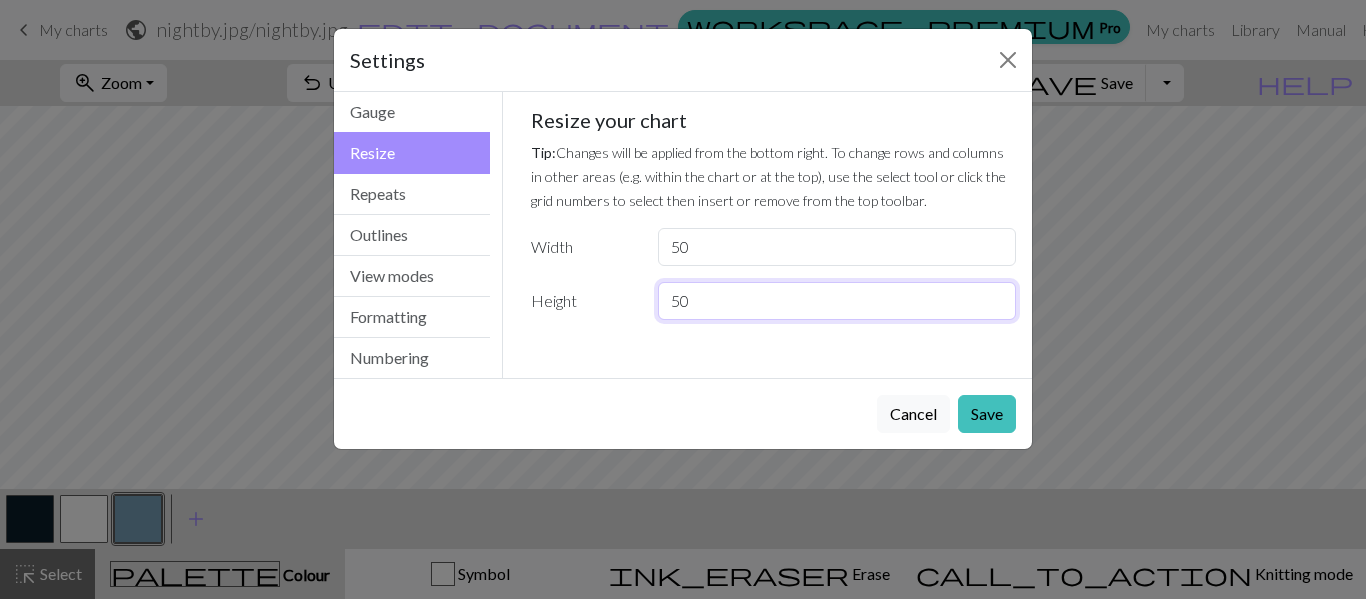 click on "50" at bounding box center [837, 301] 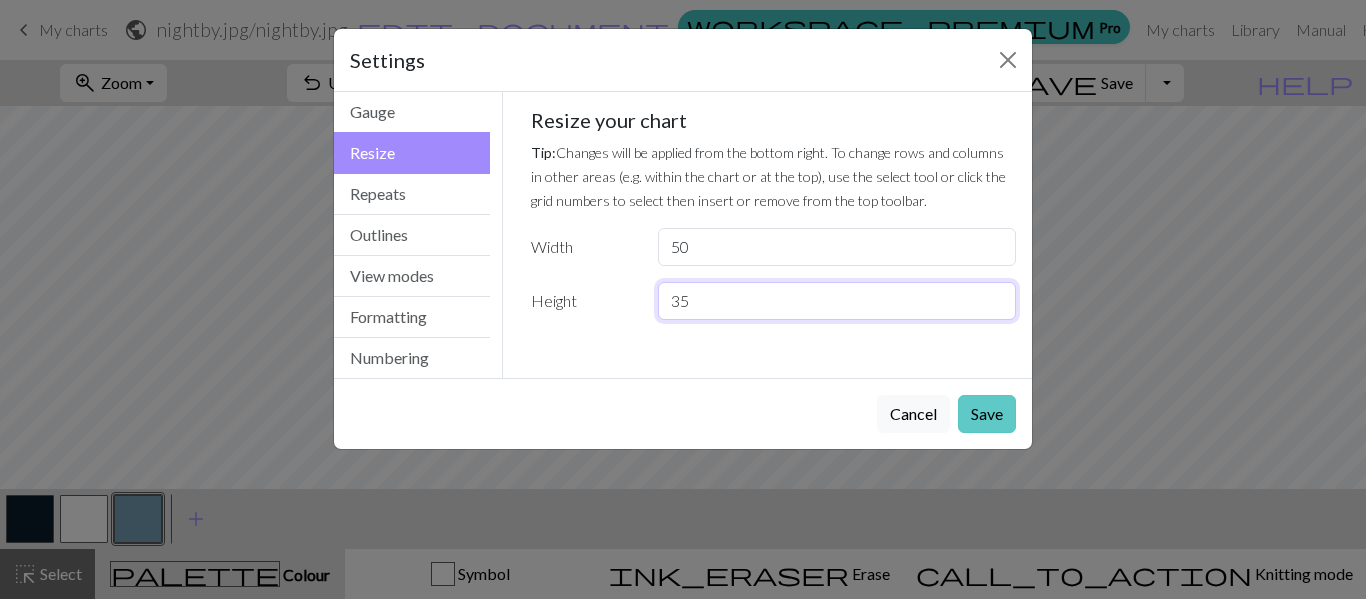 type on "35" 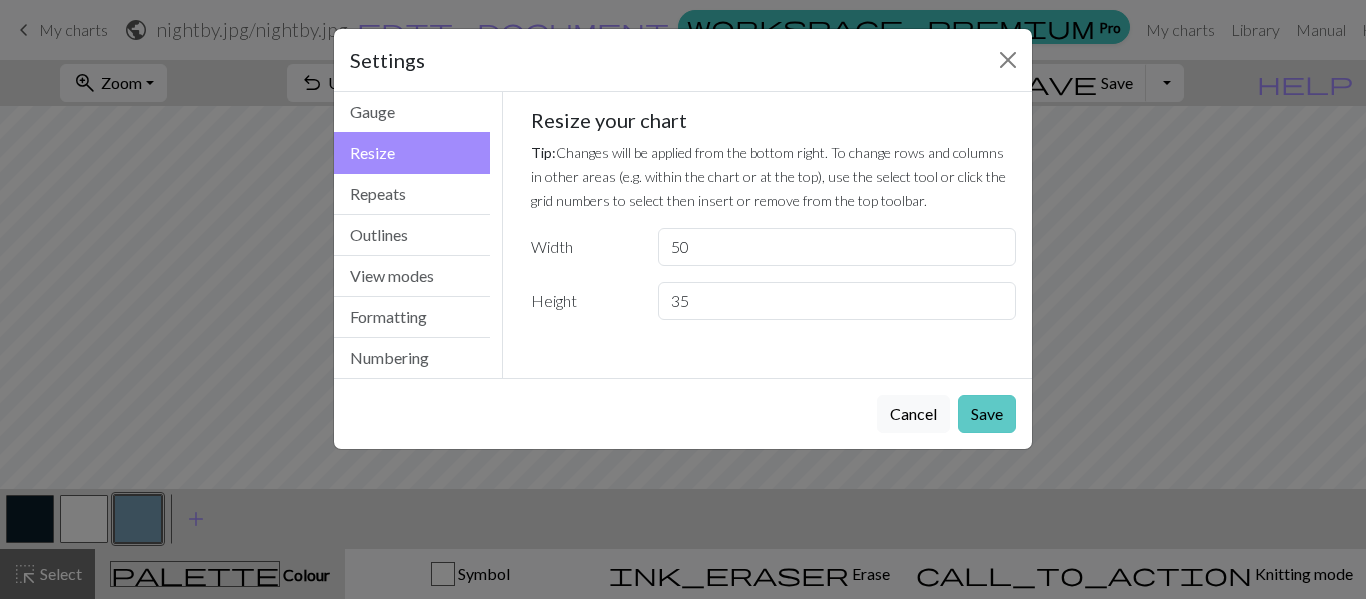 click on "Save" at bounding box center (987, 414) 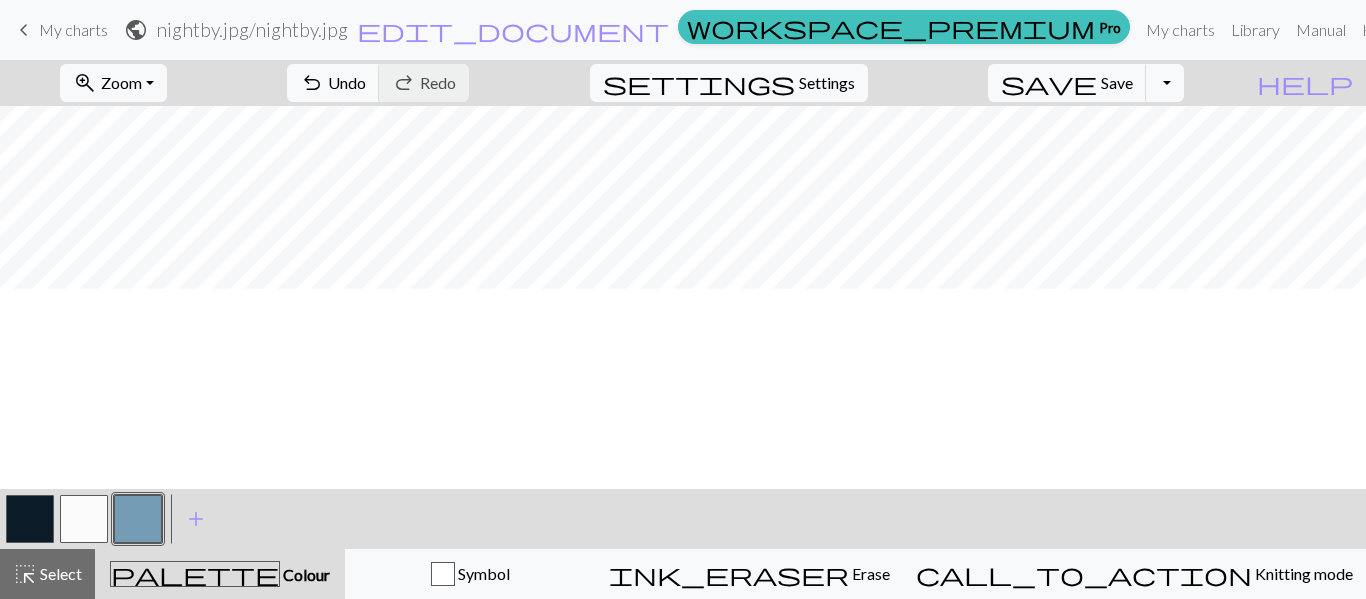 scroll, scrollTop: 0, scrollLeft: 0, axis: both 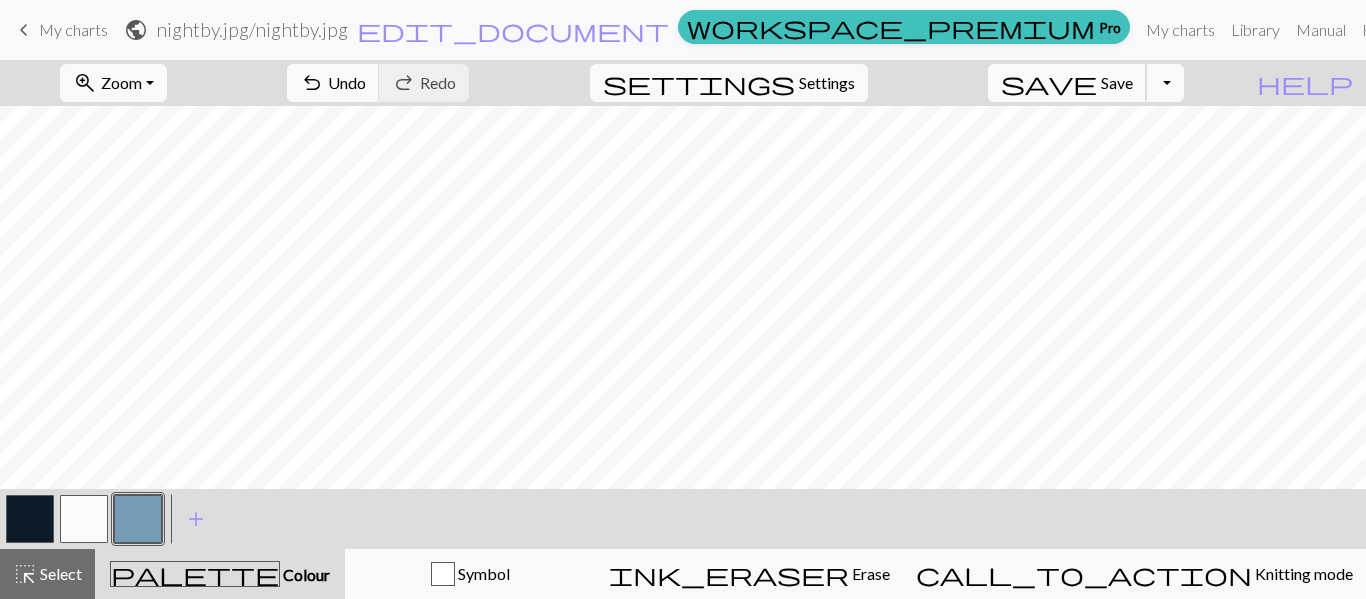 click on "Save" at bounding box center [1117, 82] 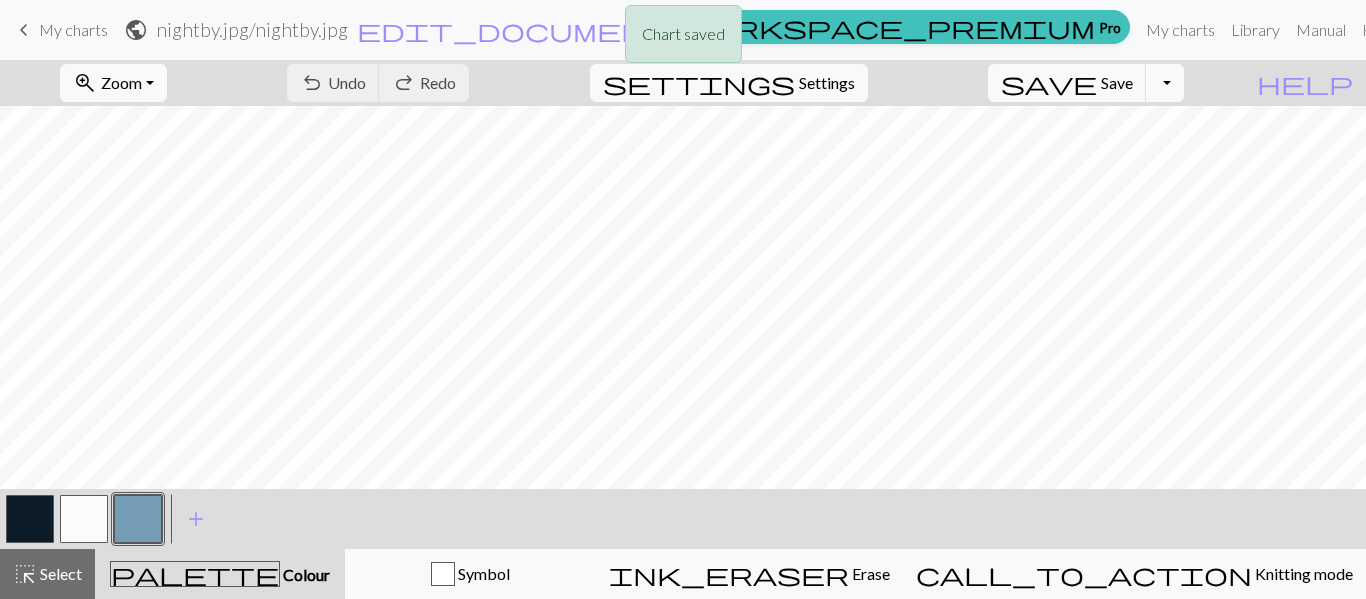 click on "Toggle Dropdown" at bounding box center [1165, 83] 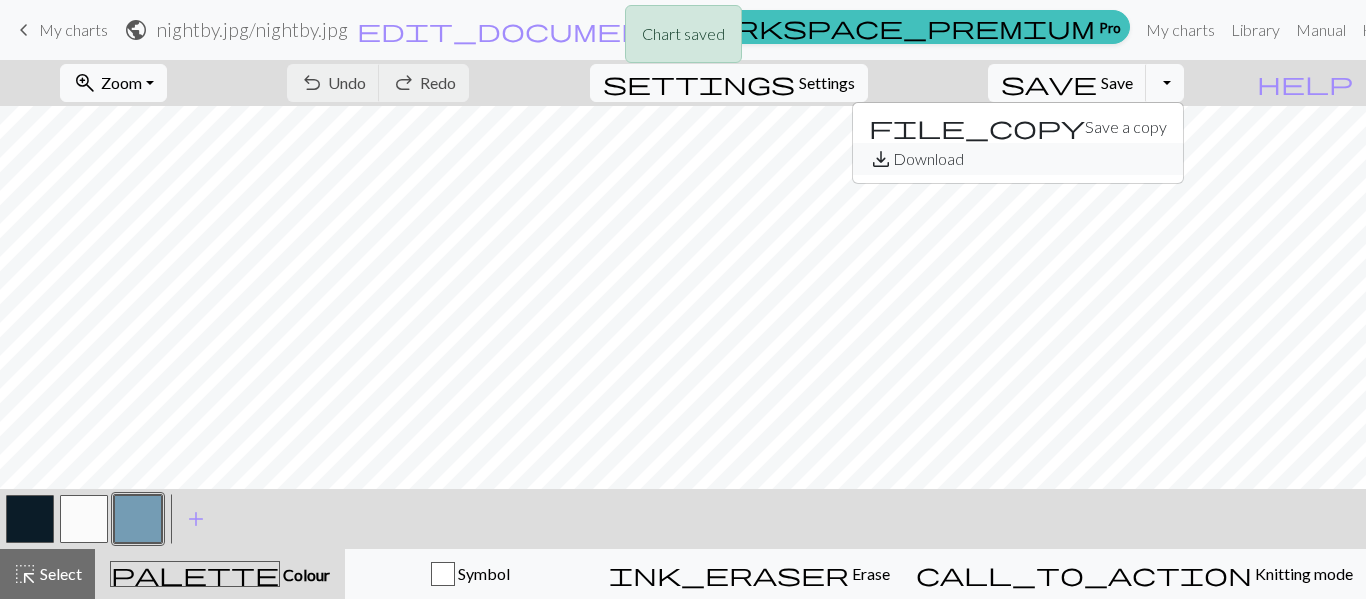 click on "save_alt  Download" at bounding box center (1018, 159) 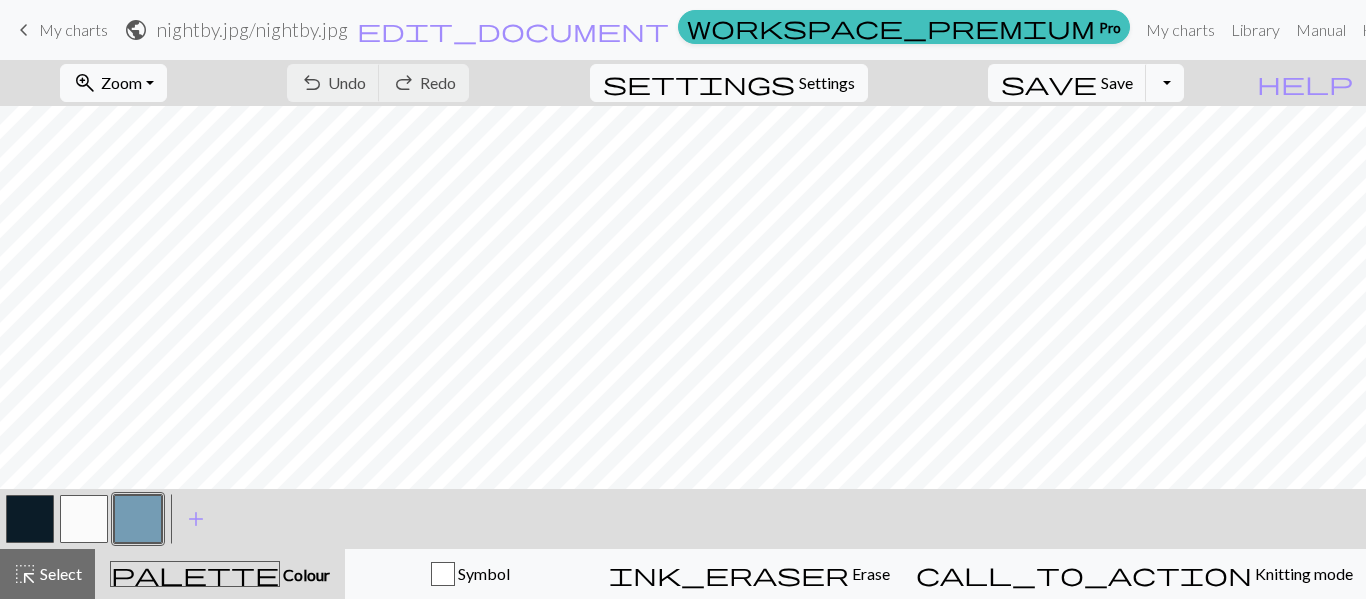 click on "Your download is ready! Download" at bounding box center [683, 58] 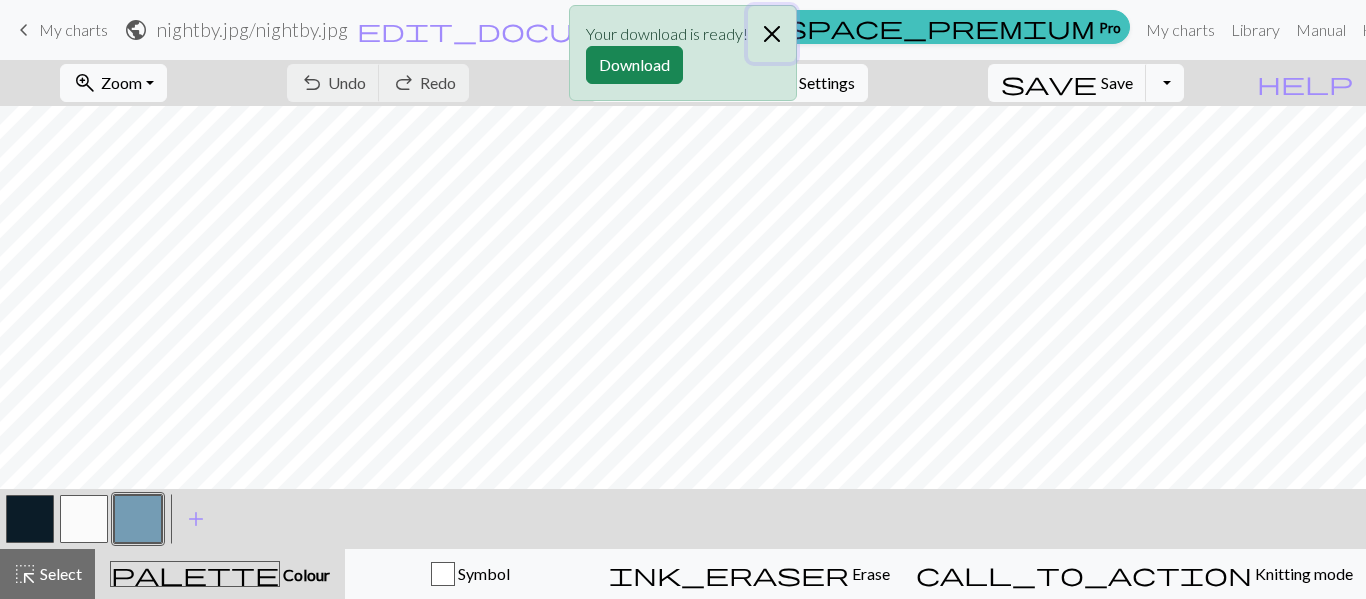 click at bounding box center [772, 34] 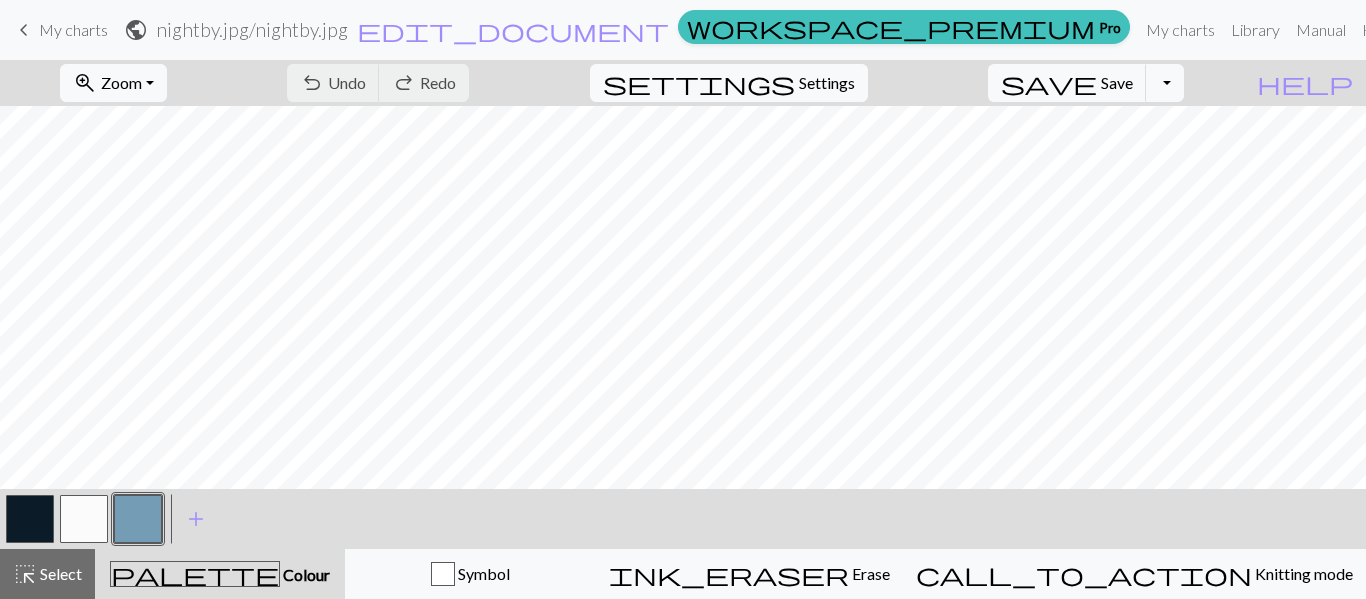 click on "public nightby.jpg  /  nightby.jpg edit_document Edit settings" at bounding box center (397, 29) 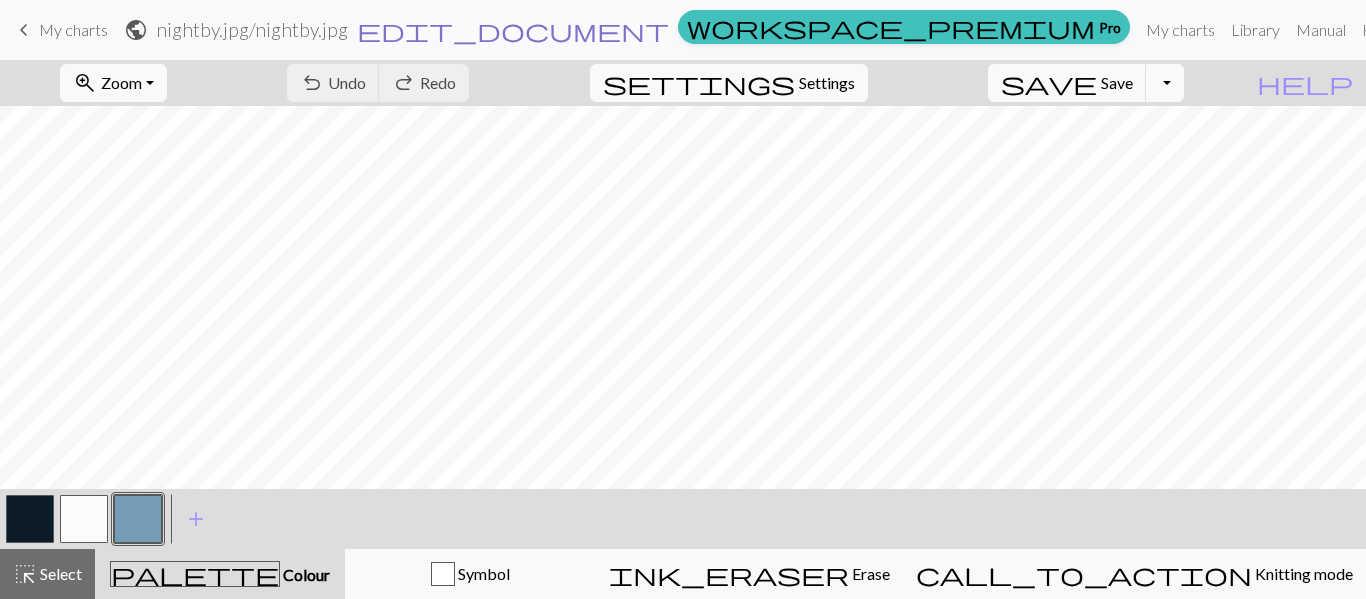 click on "edit_document" at bounding box center (513, 30) 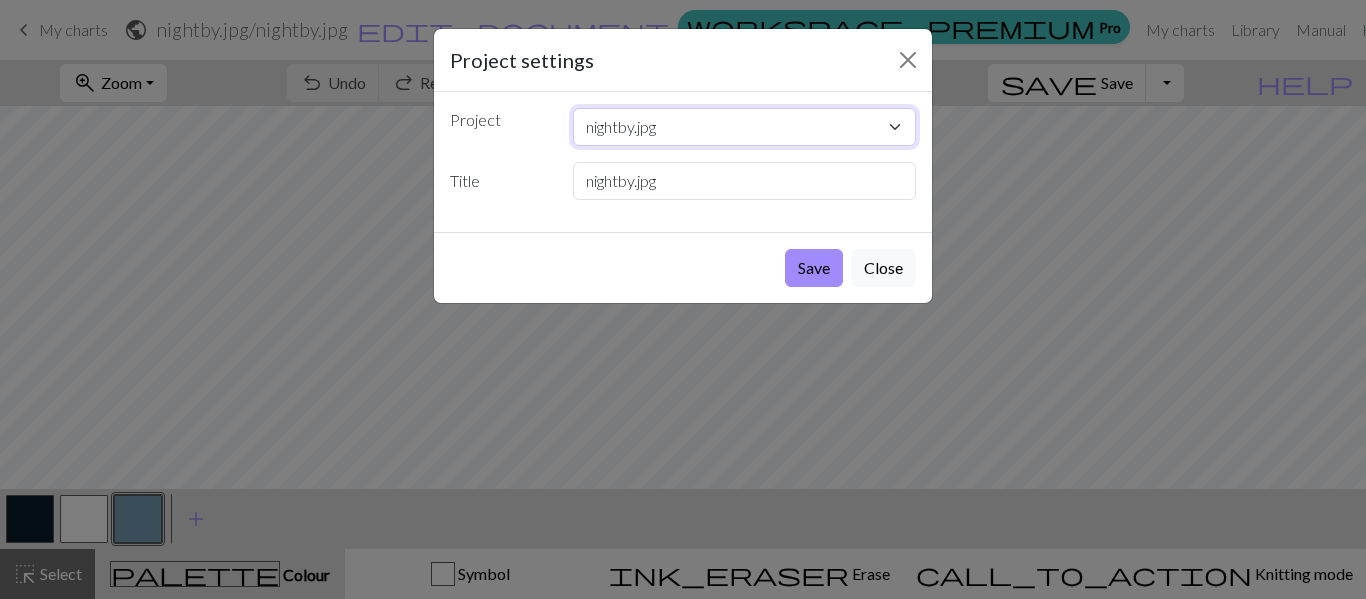 click on "nightby.jpg Saturn.jpg" at bounding box center (745, 127) 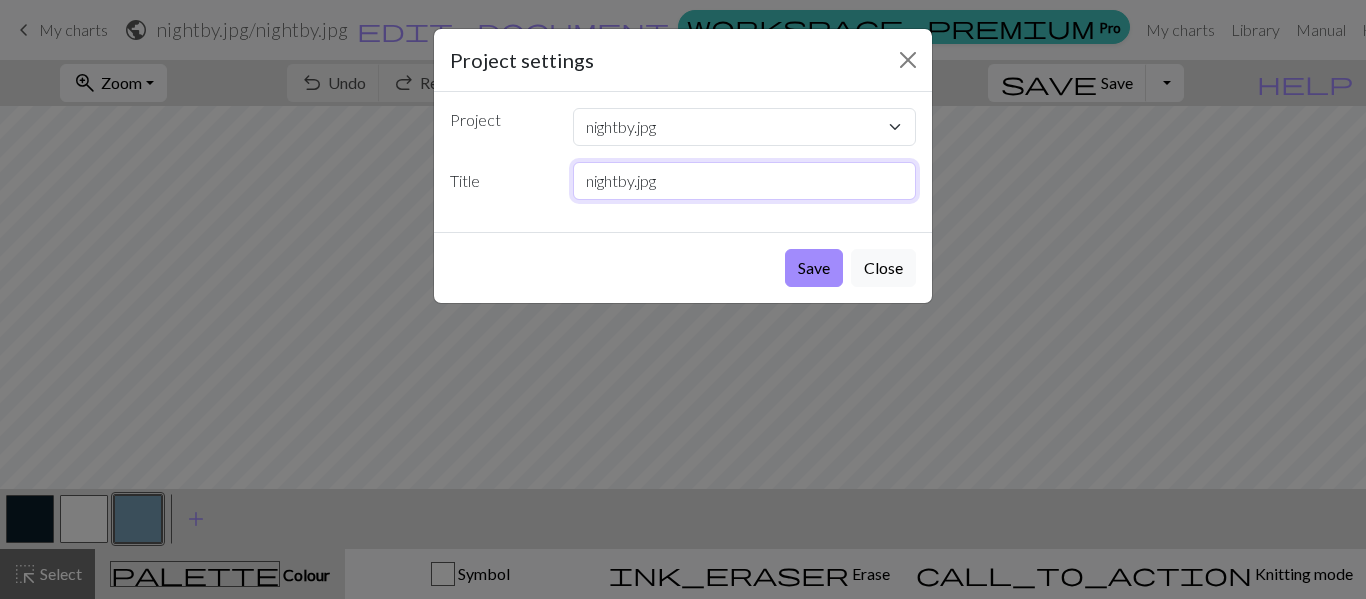 click on "nightby.jpg" at bounding box center (745, 181) 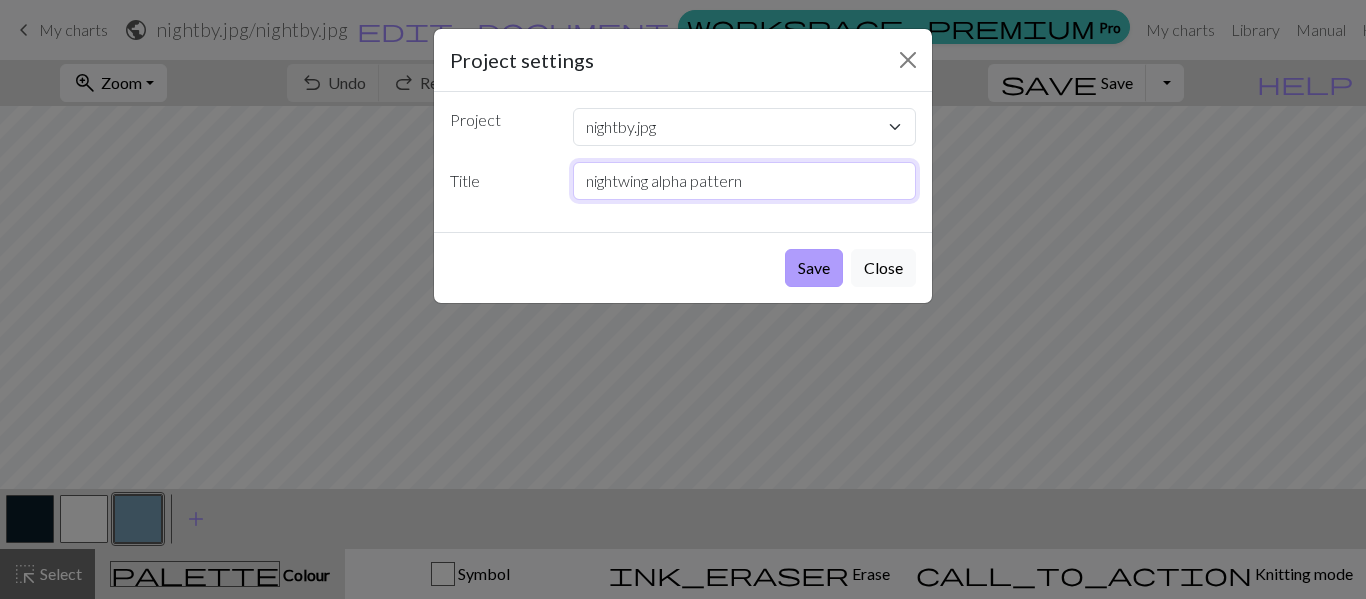 type on "nightwing alpha pattern" 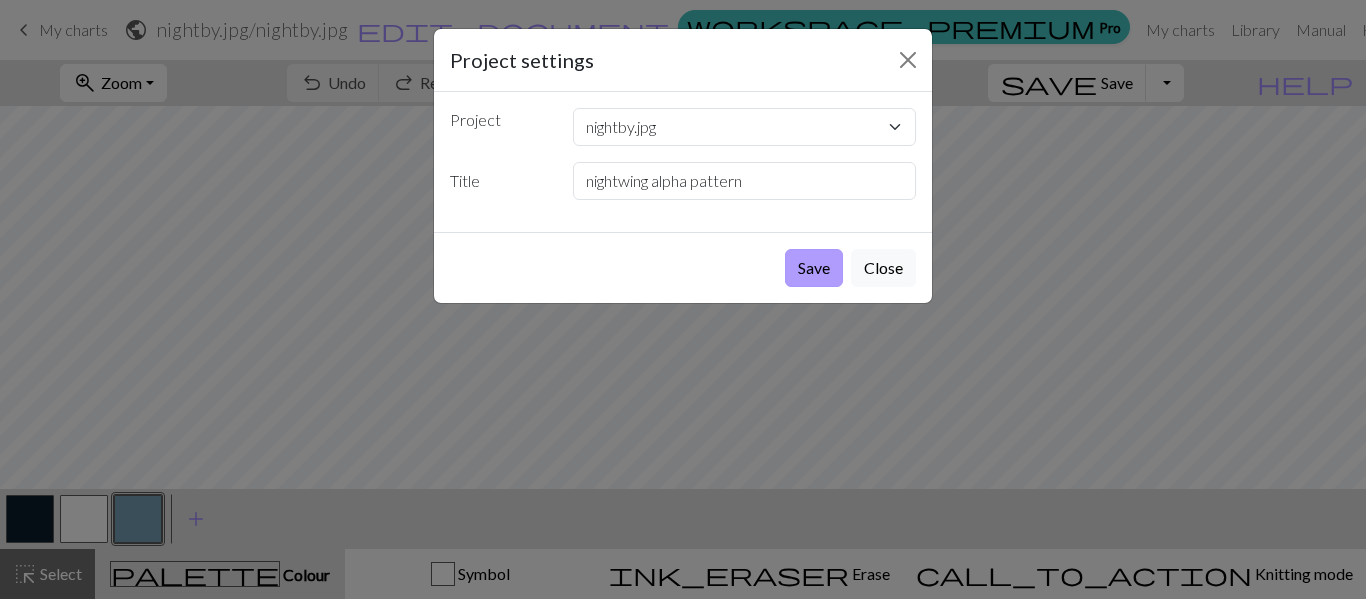 click on "Save" at bounding box center (814, 268) 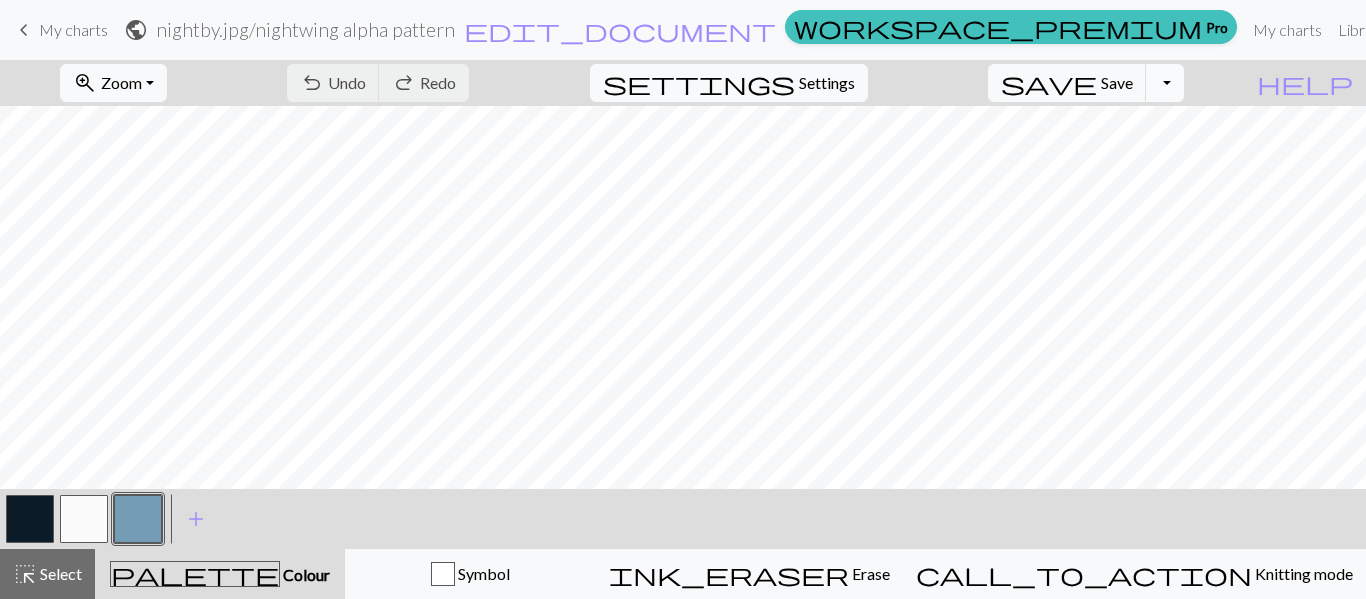 click on "Toggle Dropdown" at bounding box center (1165, 83) 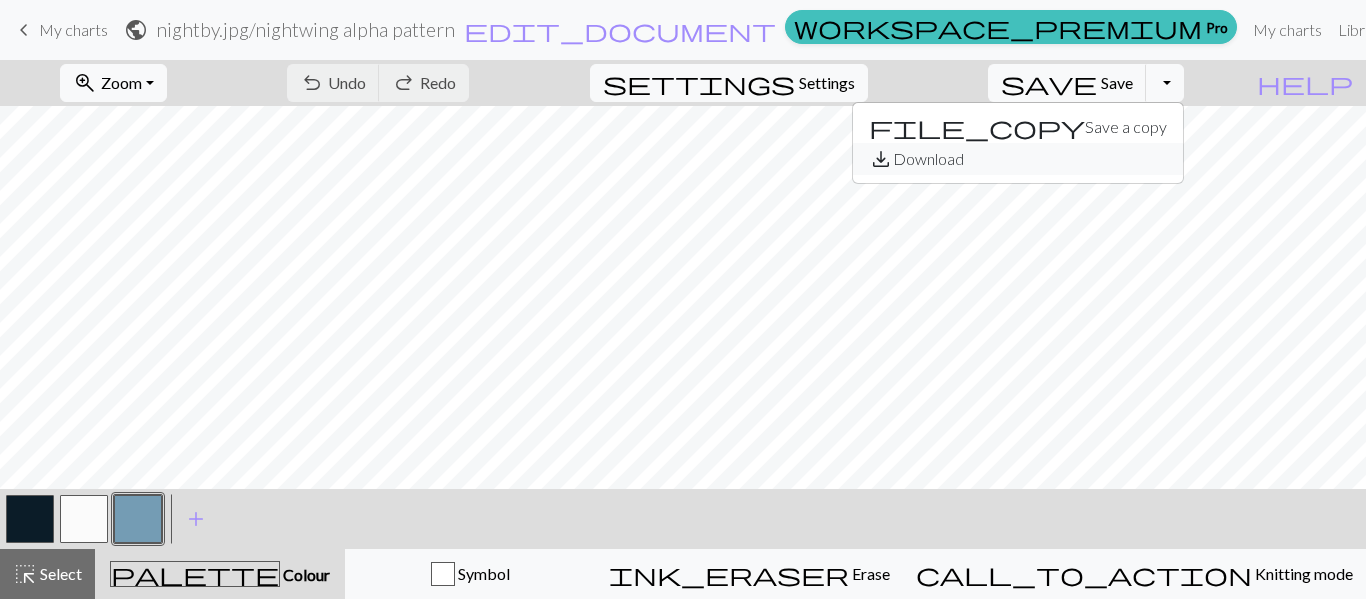 click on "save_alt  Download" at bounding box center [1018, 159] 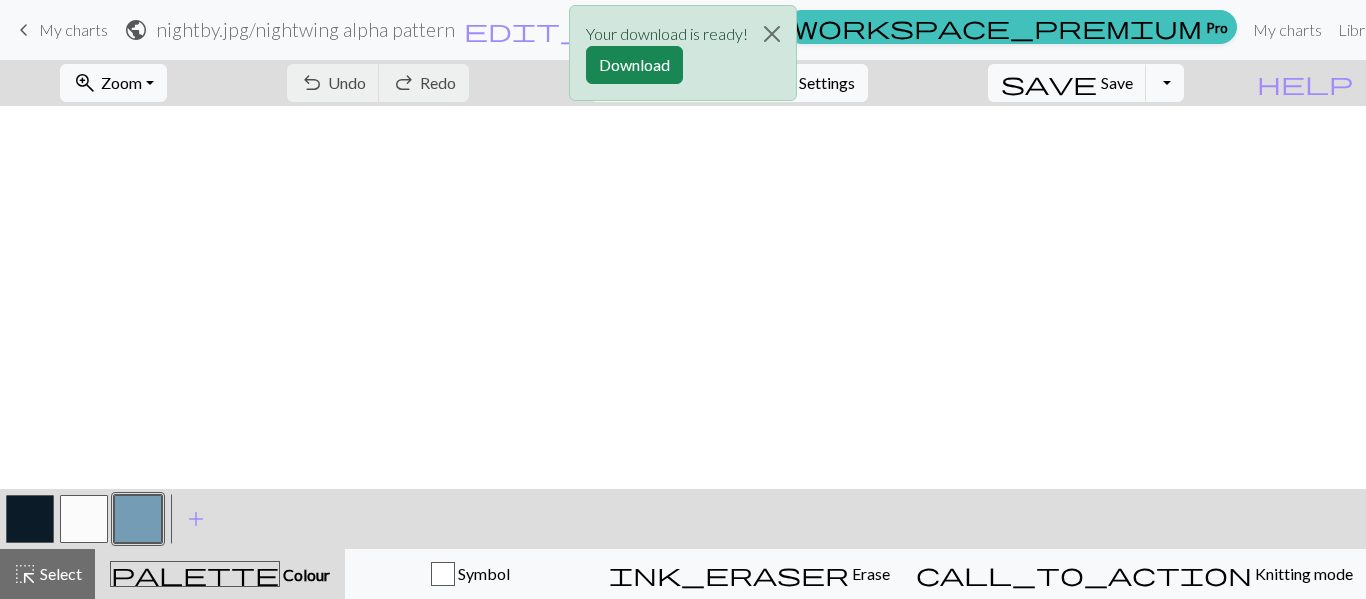 scroll, scrollTop: 0, scrollLeft: 0, axis: both 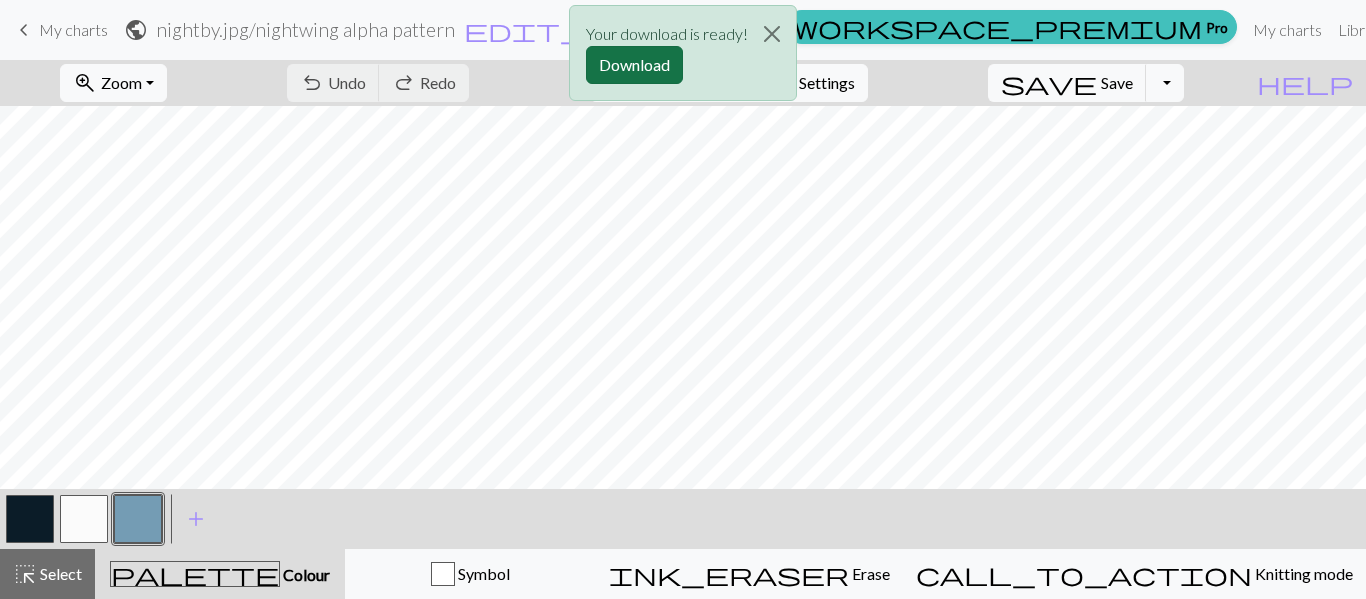 click on "Download" at bounding box center (634, 65) 